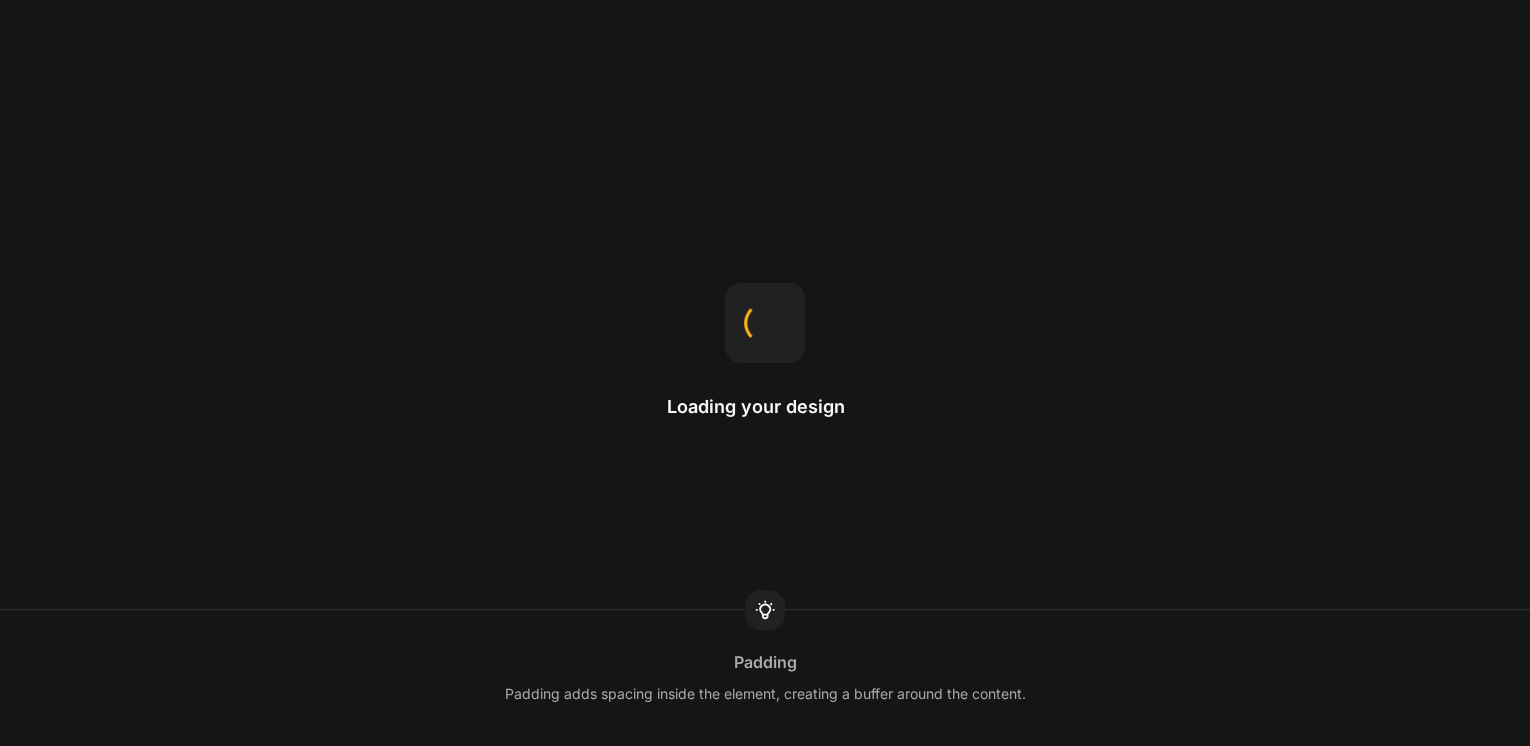scroll, scrollTop: 0, scrollLeft: 0, axis: both 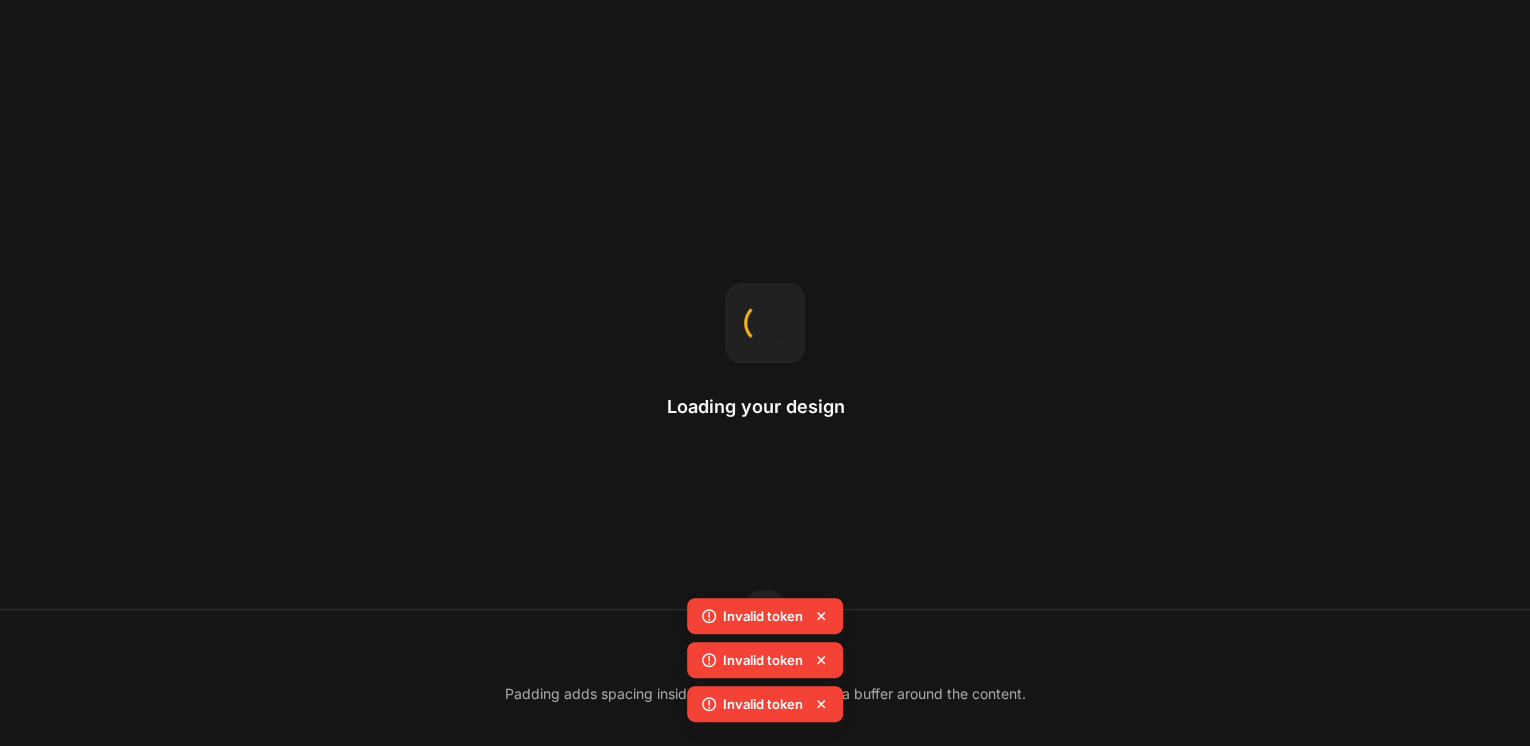 click on "Loading your design Padding Padding adds spacing inside the element, creating a buffer around the content." at bounding box center [765, 373] 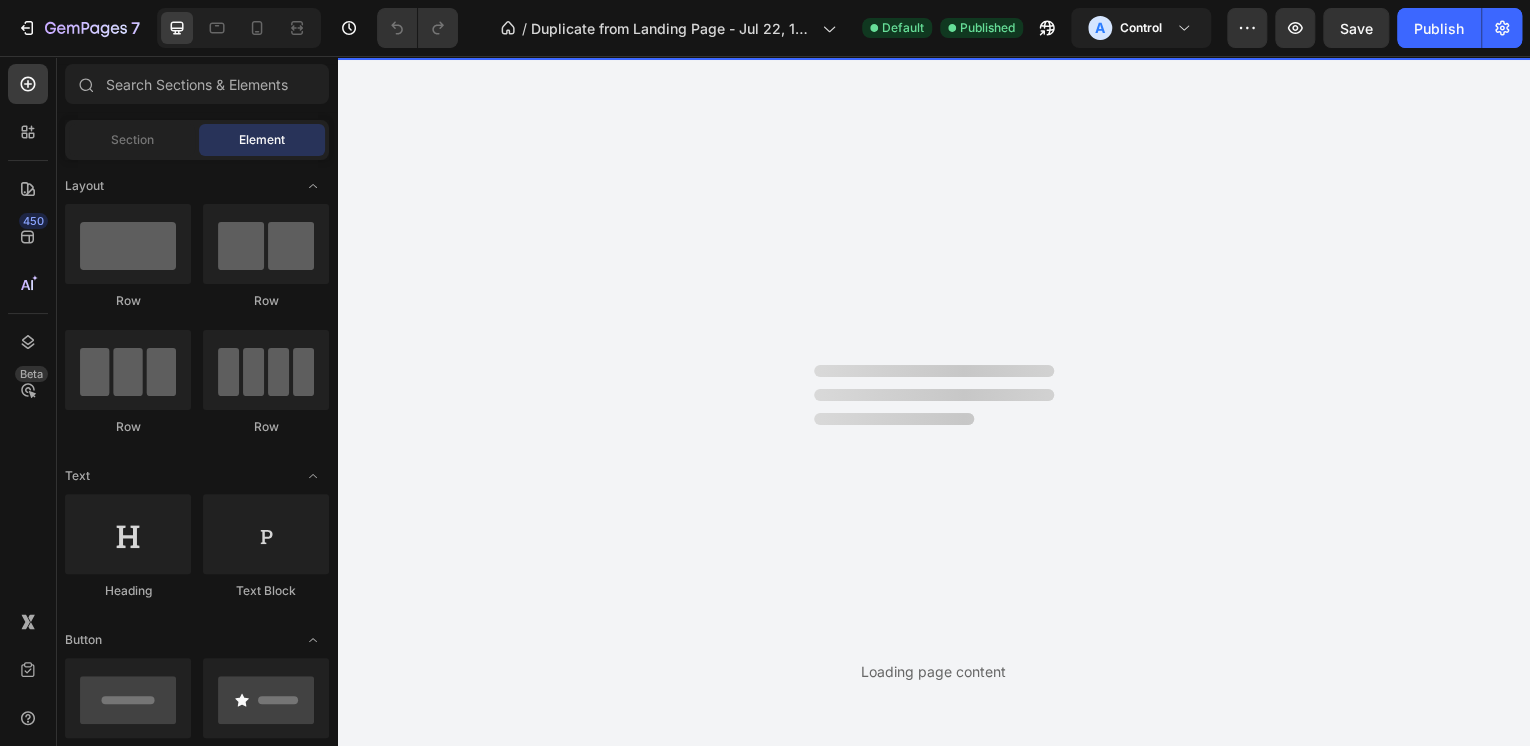 scroll, scrollTop: 0, scrollLeft: 0, axis: both 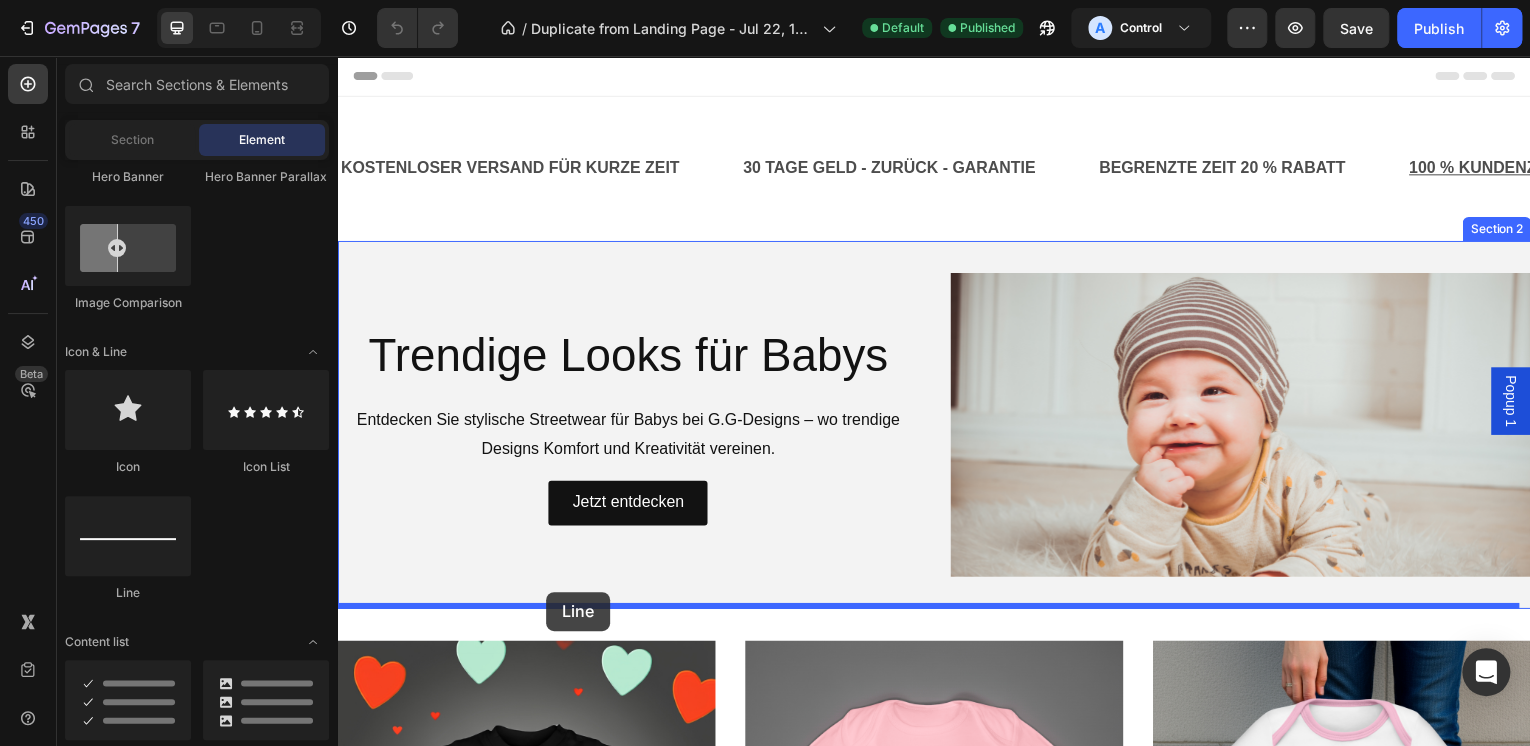 drag, startPoint x: 458, startPoint y: 604, endPoint x: 547, endPoint y: 595, distance: 89.453896 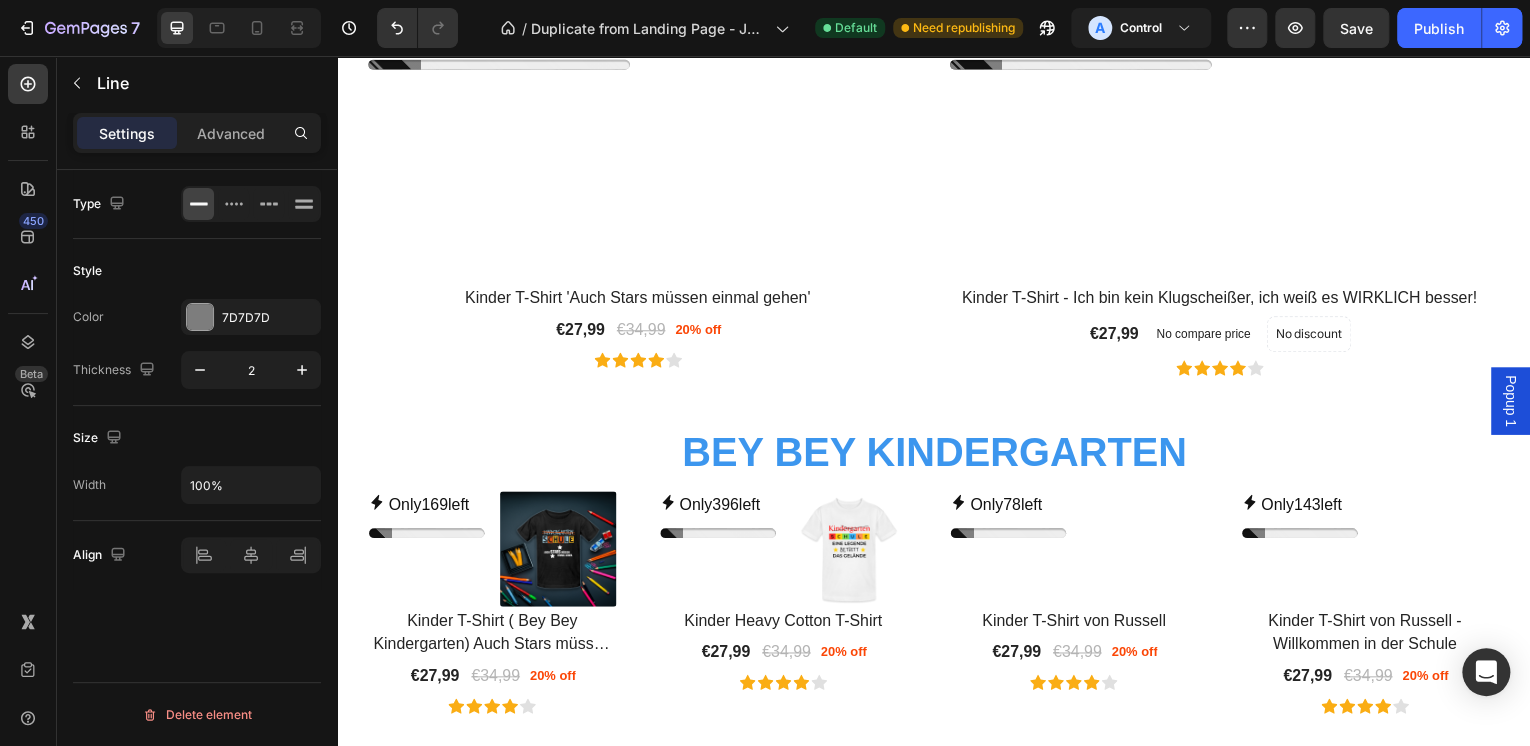 scroll, scrollTop: 3040, scrollLeft: 0, axis: vertical 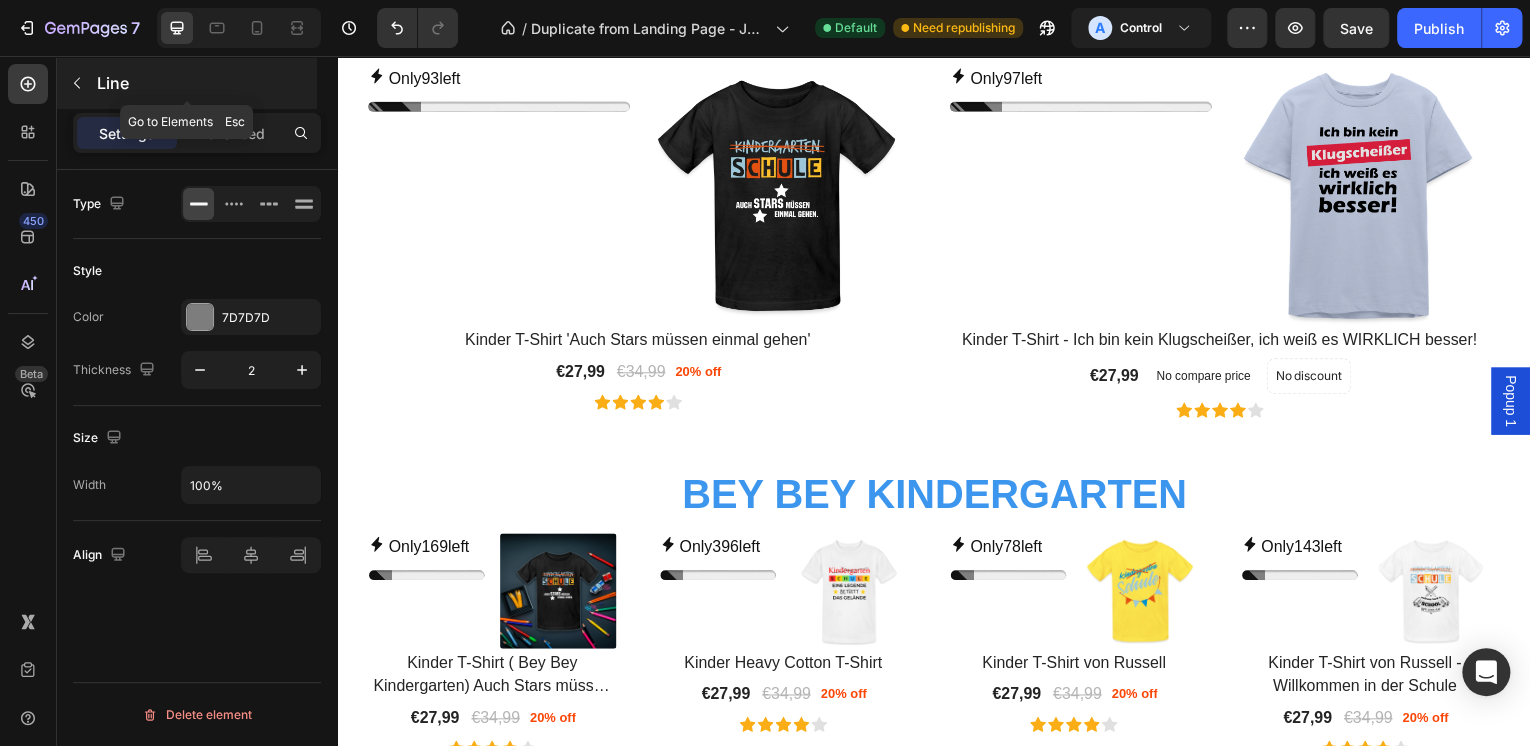 click 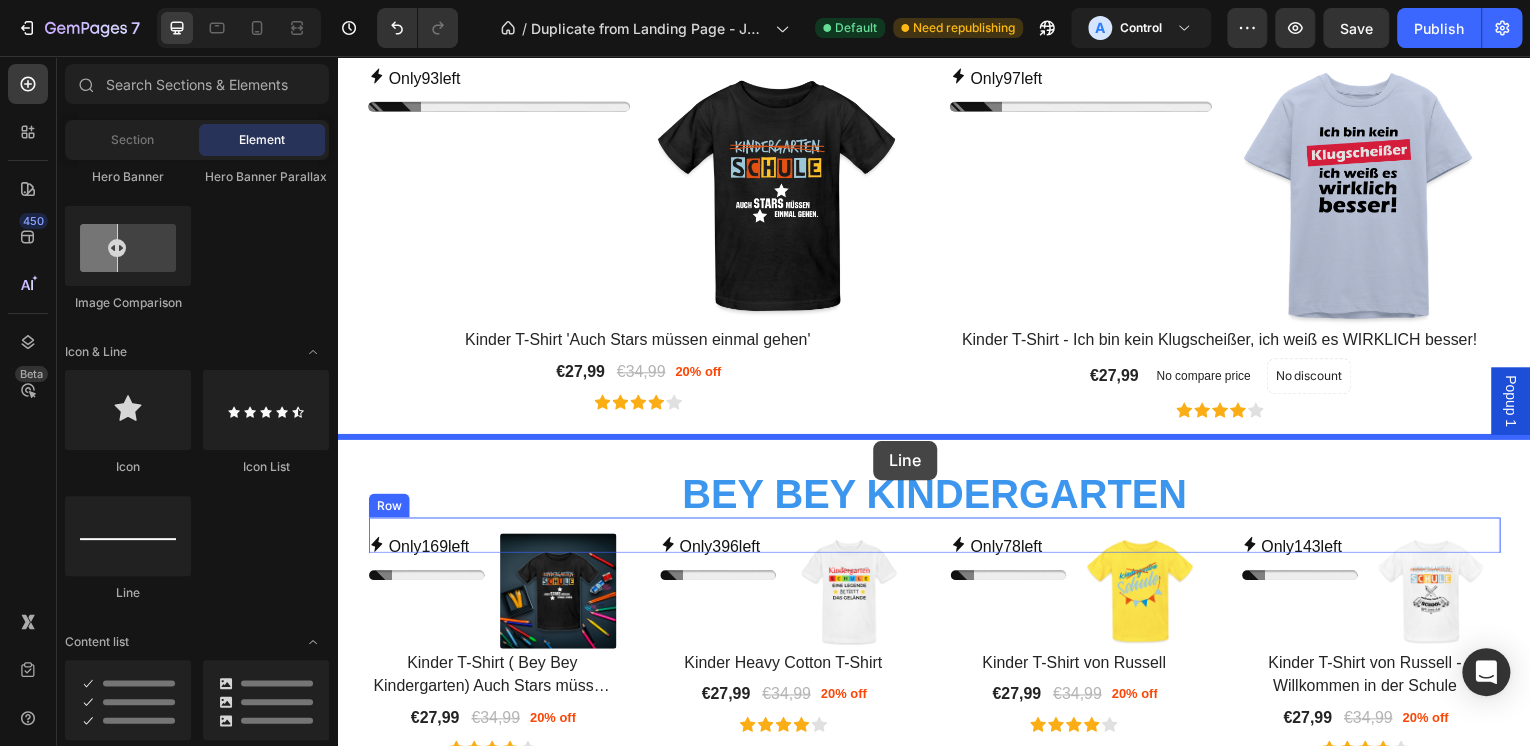 drag, startPoint x: 465, startPoint y: 596, endPoint x: 876, endPoint y: 443, distance: 438.55444 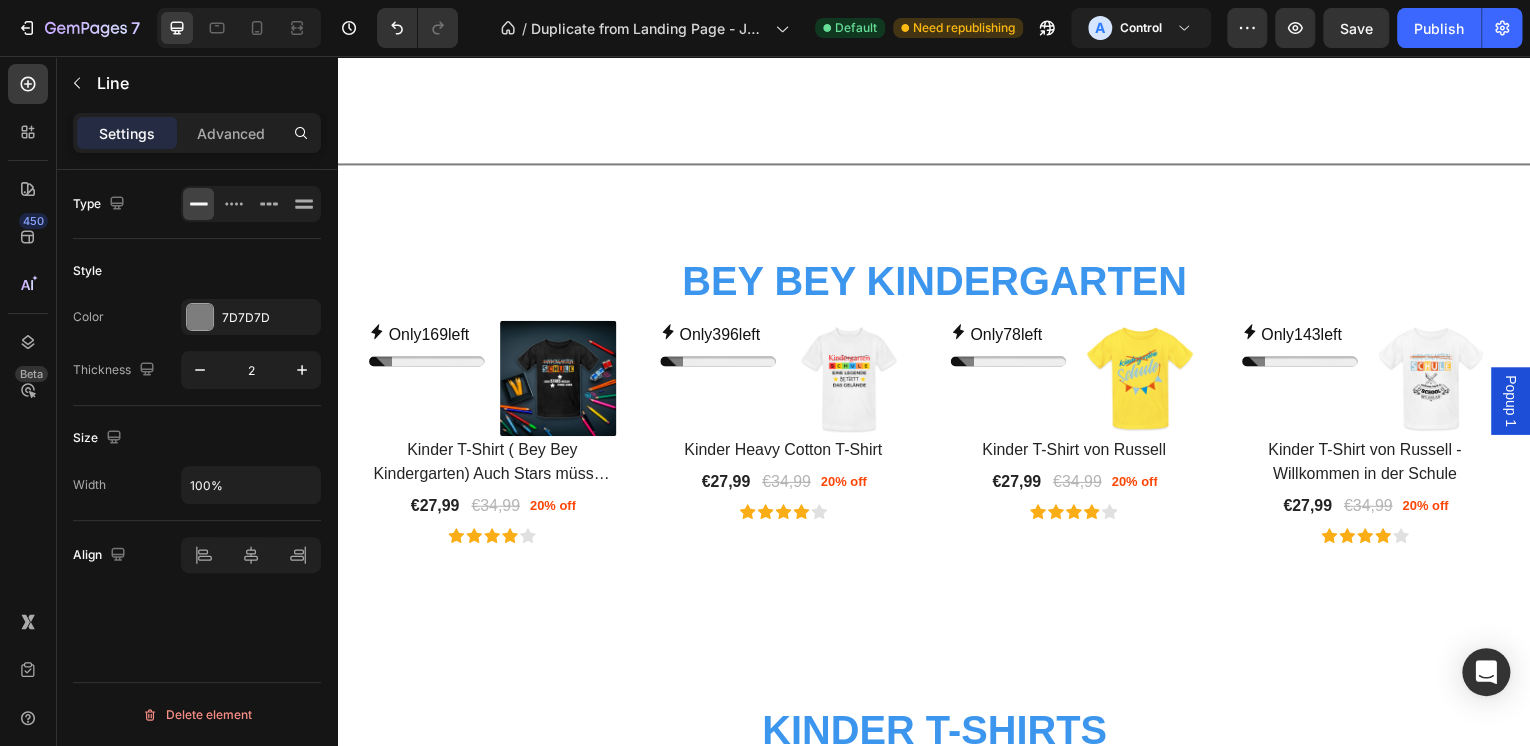 scroll, scrollTop: 3600, scrollLeft: 0, axis: vertical 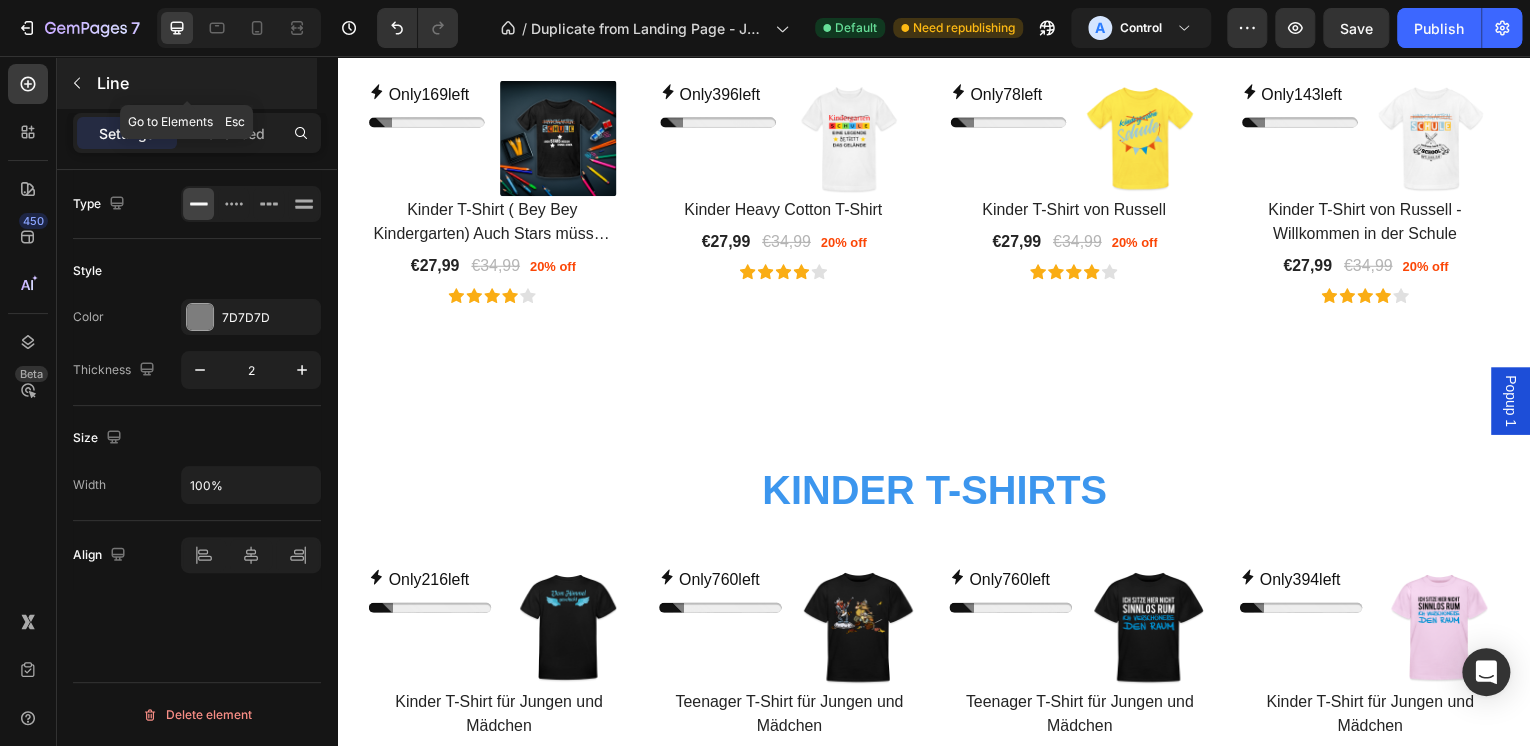 click 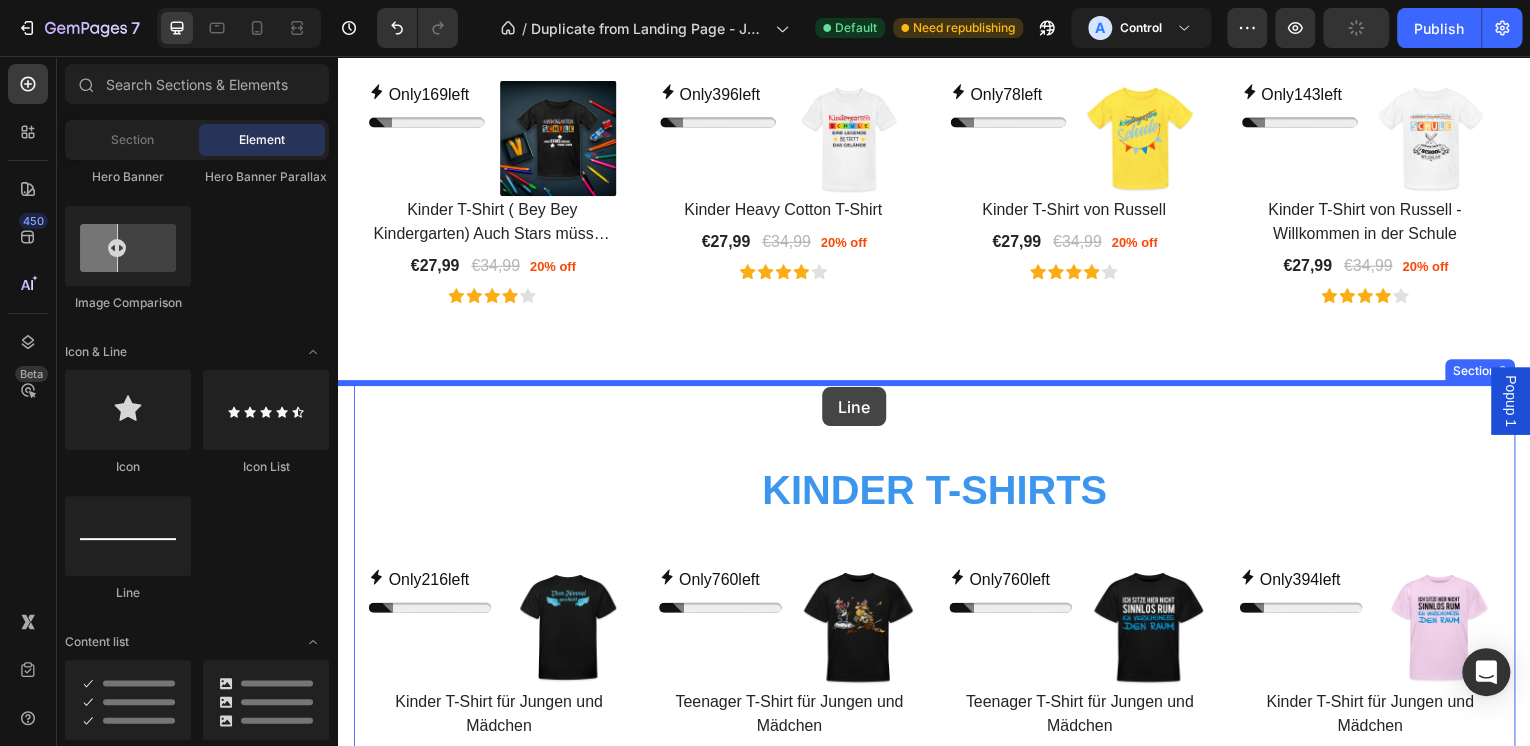 drag, startPoint x: 419, startPoint y: 472, endPoint x: 825, endPoint y: 389, distance: 414.39716 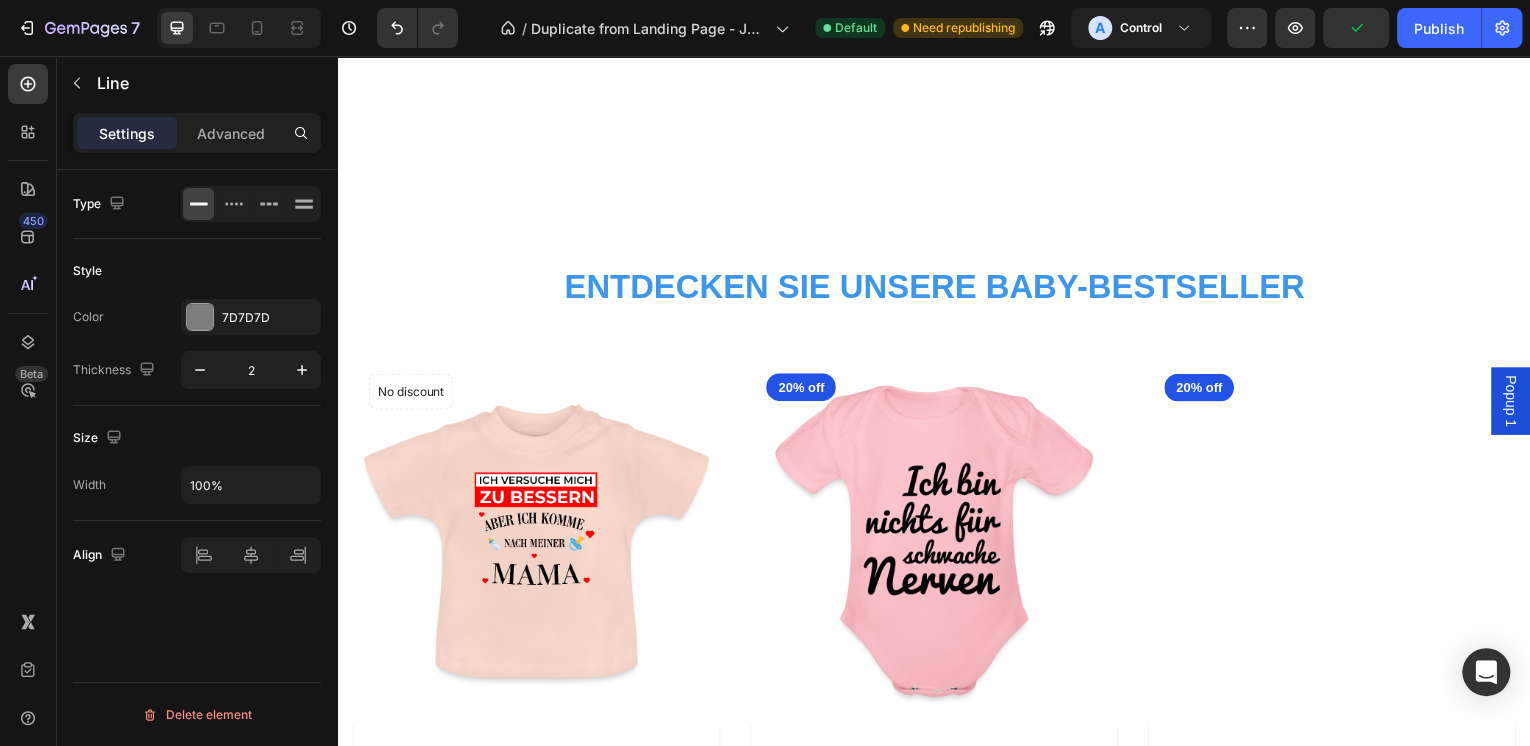 scroll, scrollTop: 4640, scrollLeft: 0, axis: vertical 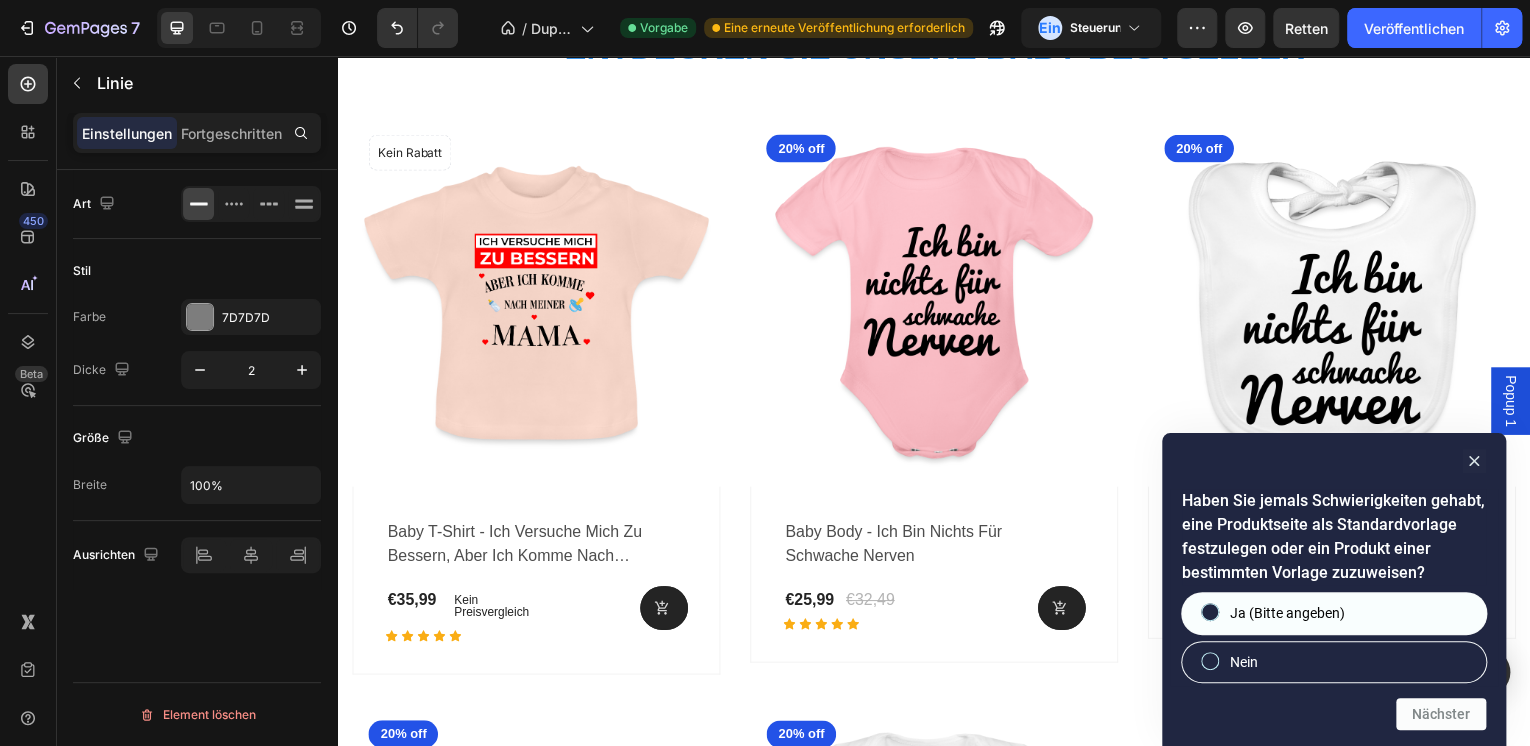 click on "Ja (Bitte angeben)" at bounding box center [1210, 612] 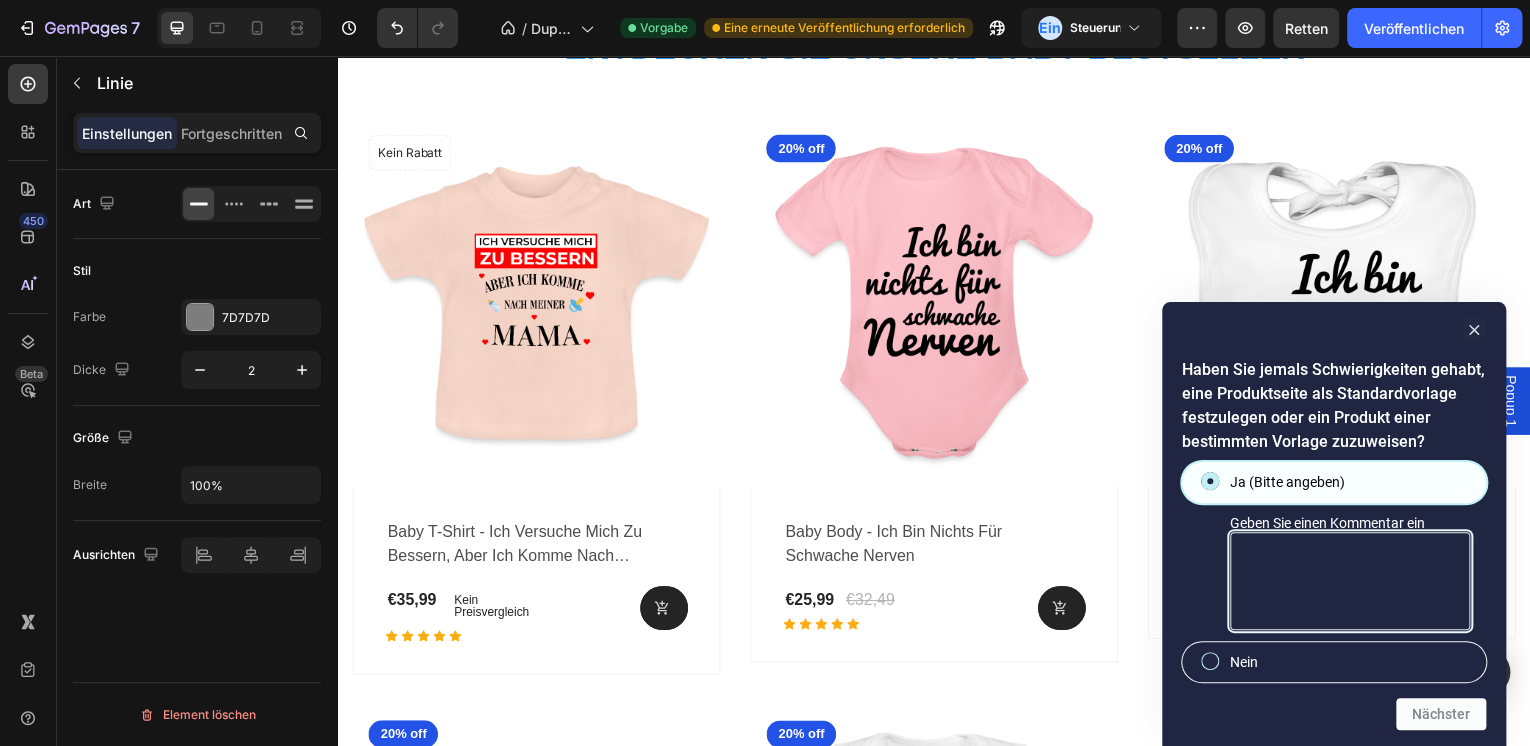 click on "Geben Sie einen Kommentar ein" at bounding box center (1350, 581) 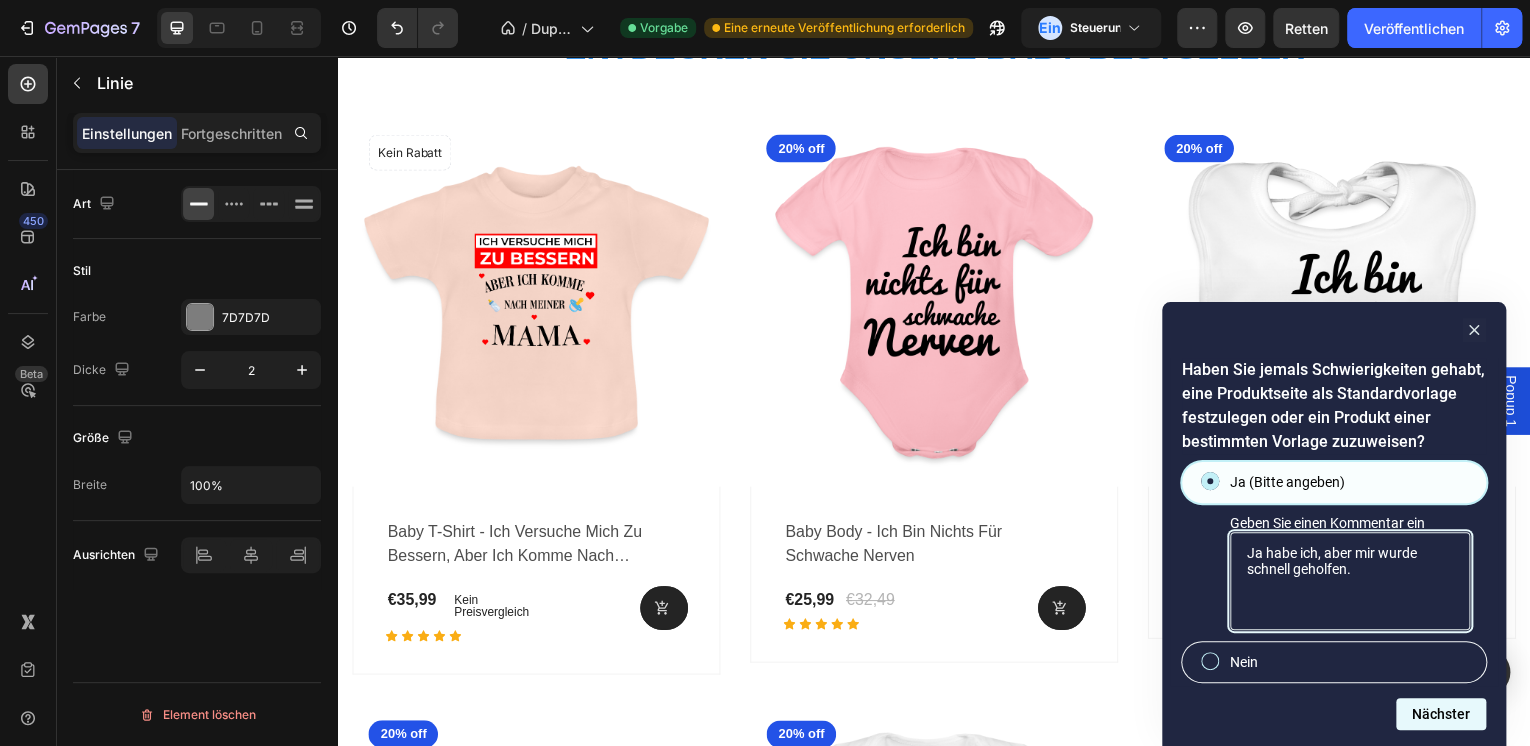 type on "Ja habe ich, aber mir wurde schnell geholfen." 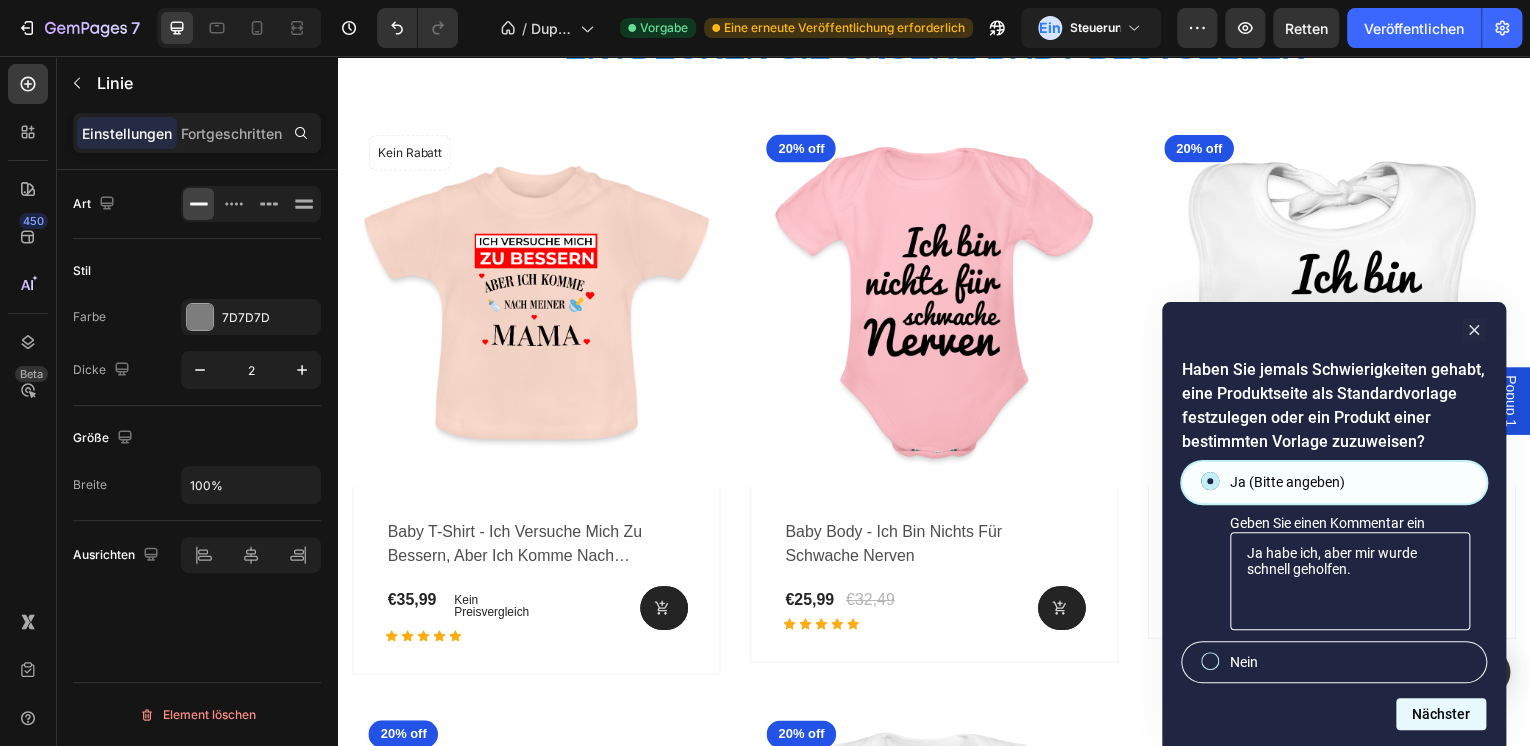 click on "Nächster" at bounding box center (1441, 714) 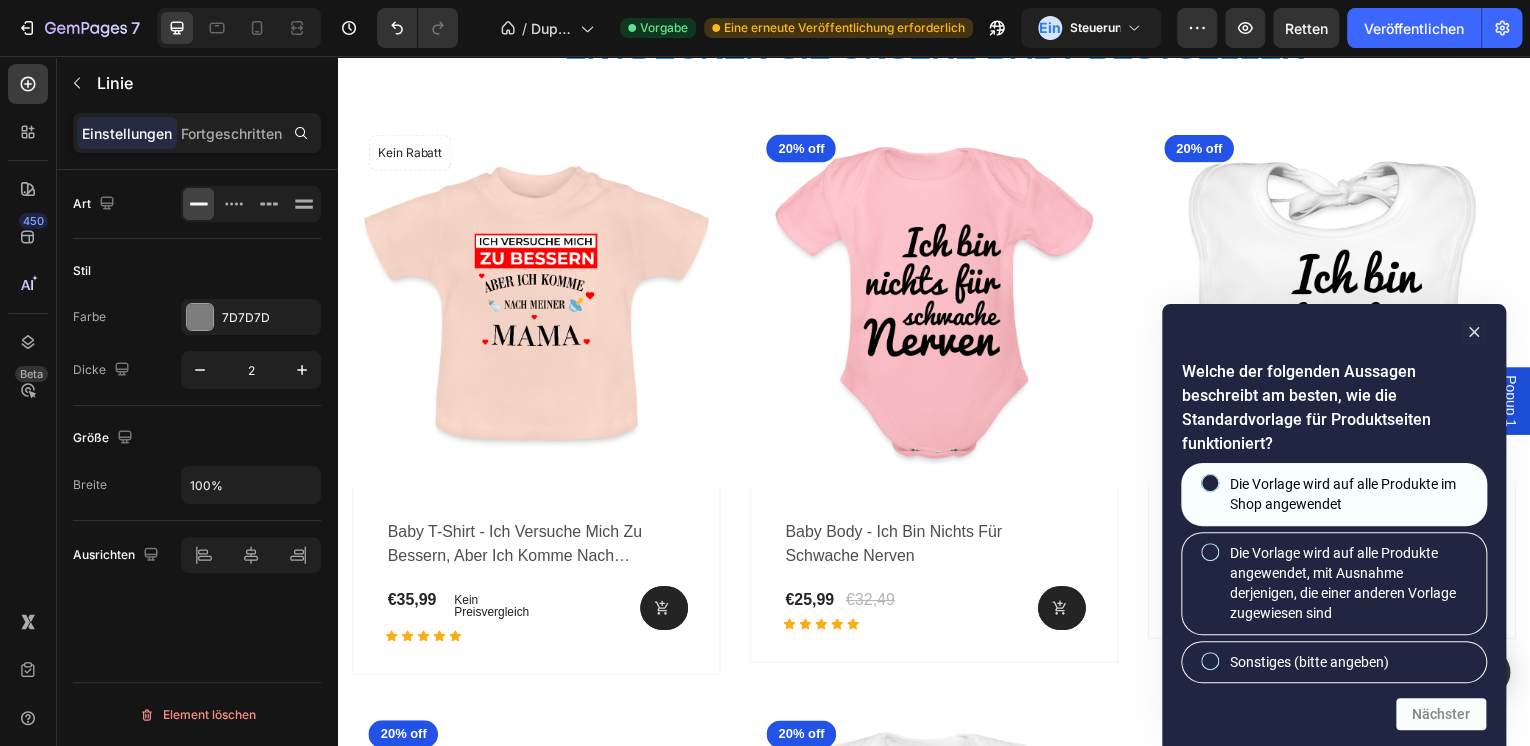 click on "Die Vorlage wird auf alle Produkte im Shop angewendet" at bounding box center [1350, 494] 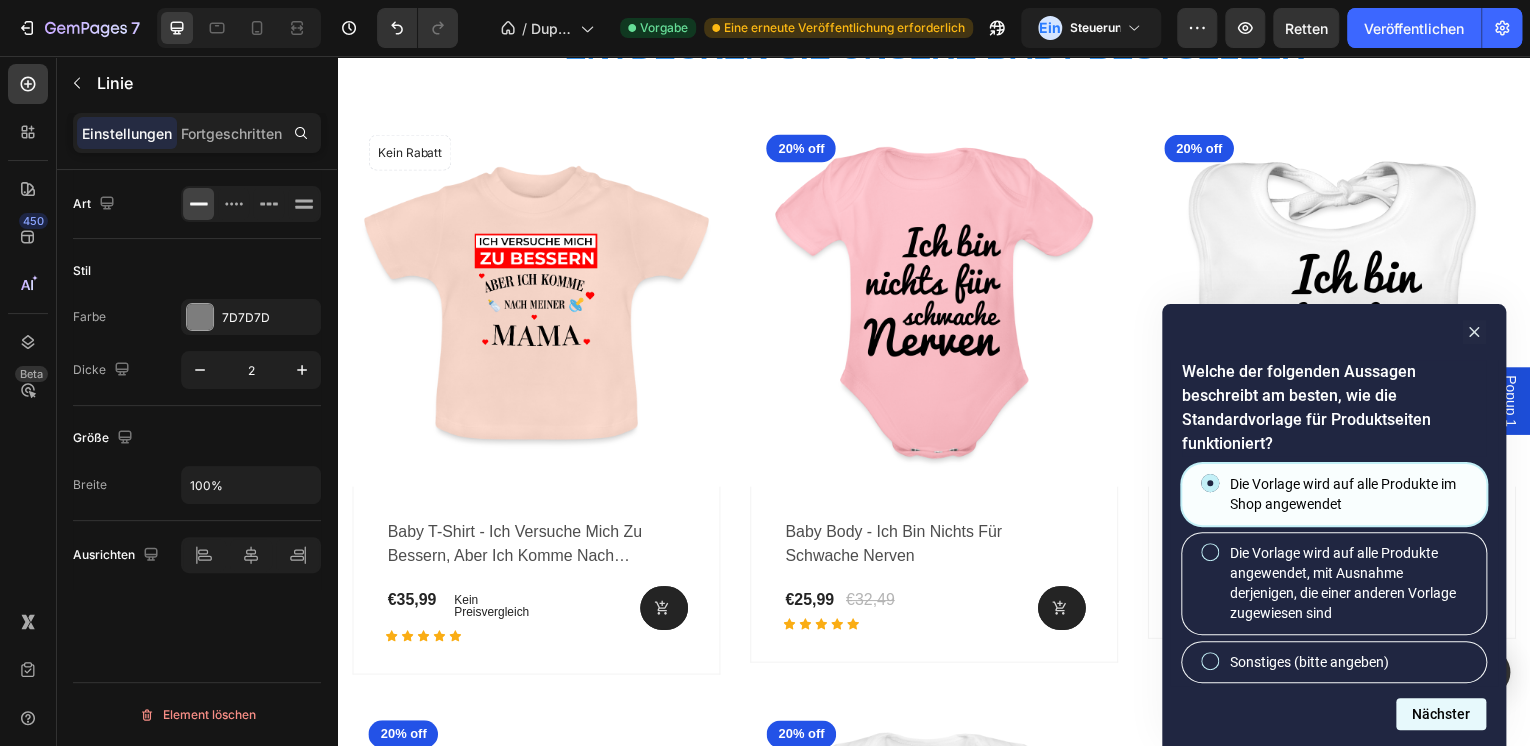 click on "Nächster" at bounding box center [1441, 714] 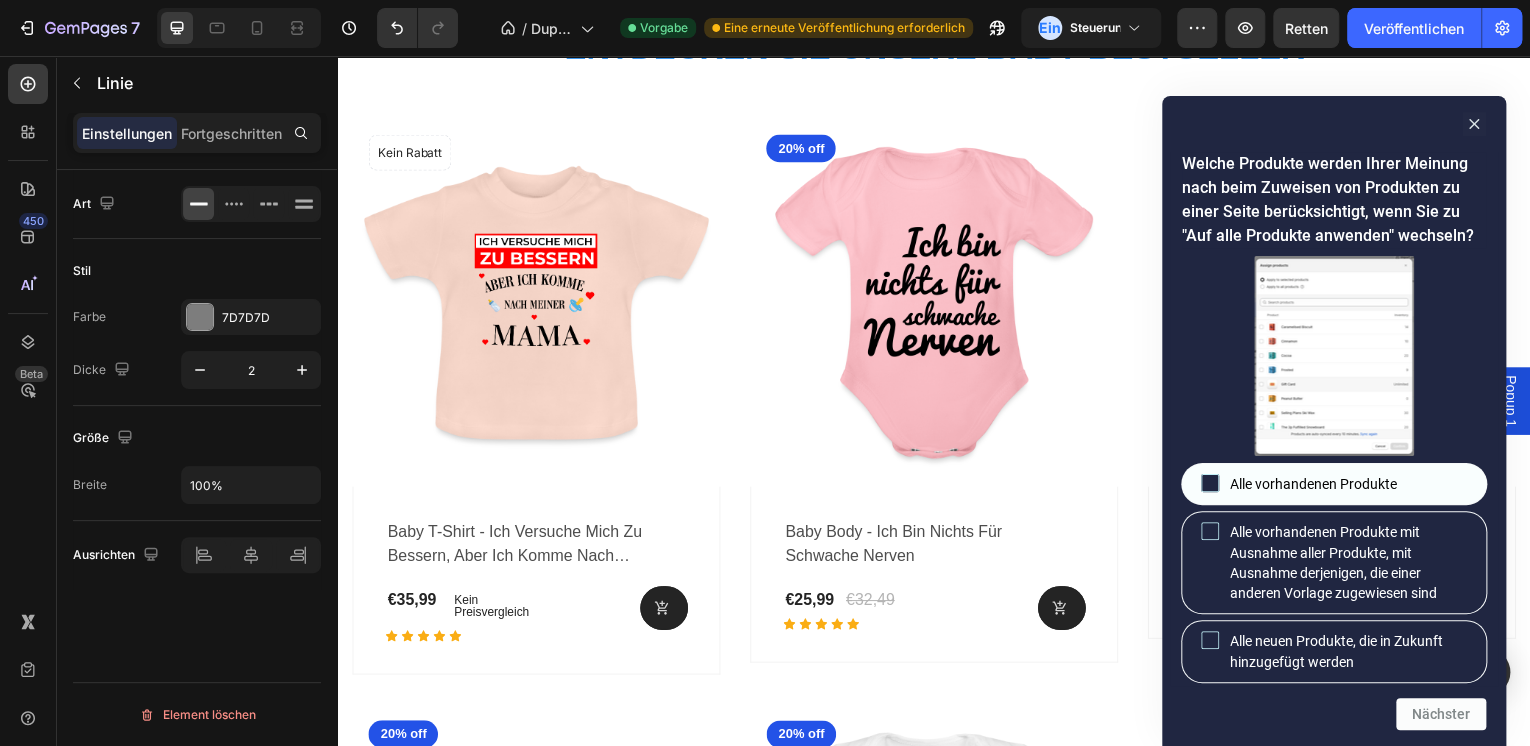 click on "Alle vorhandenen Produkte" at bounding box center [1313, 484] 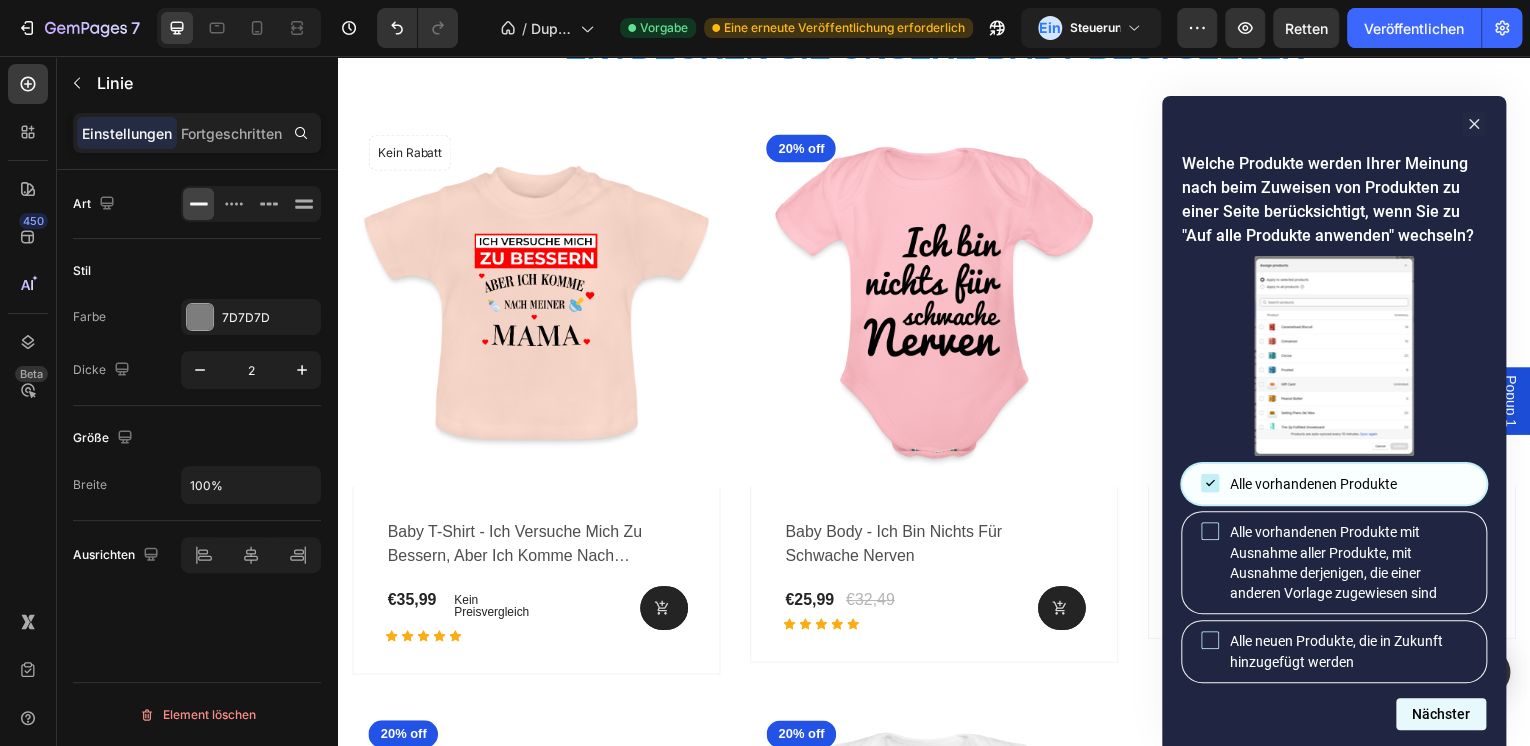click on "Nächster" at bounding box center (1441, 714) 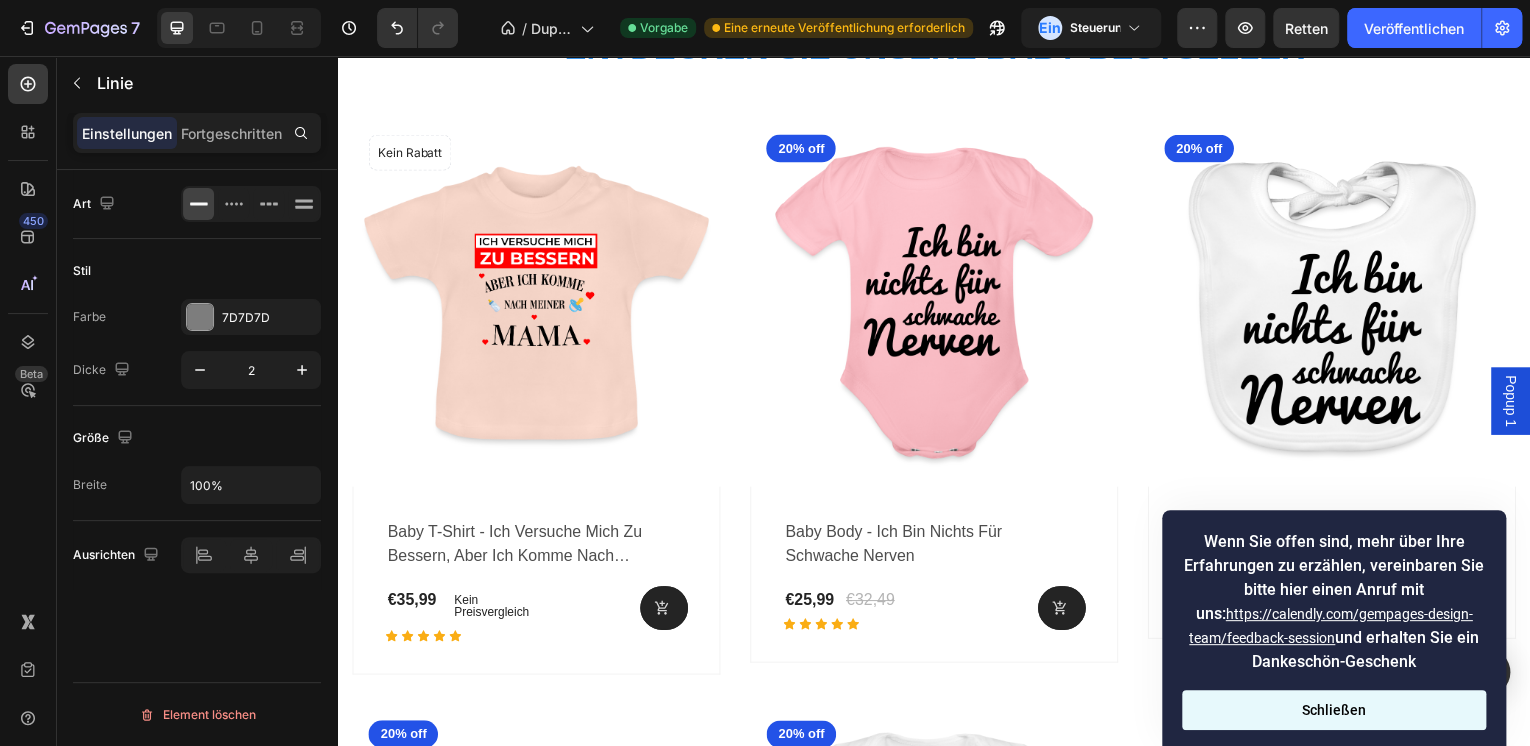 click on "Schließen" at bounding box center (1334, 710) 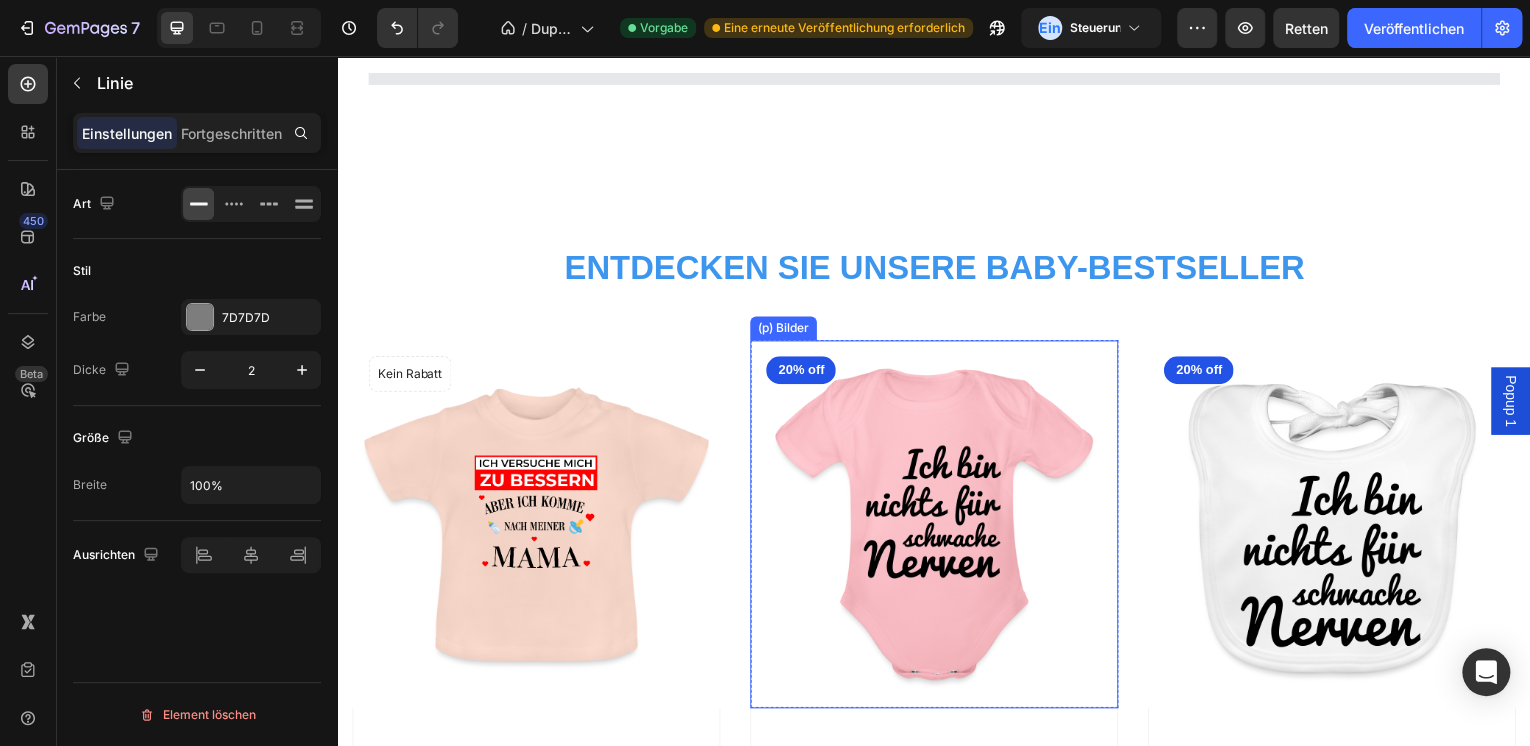 scroll, scrollTop: 4000, scrollLeft: 0, axis: vertical 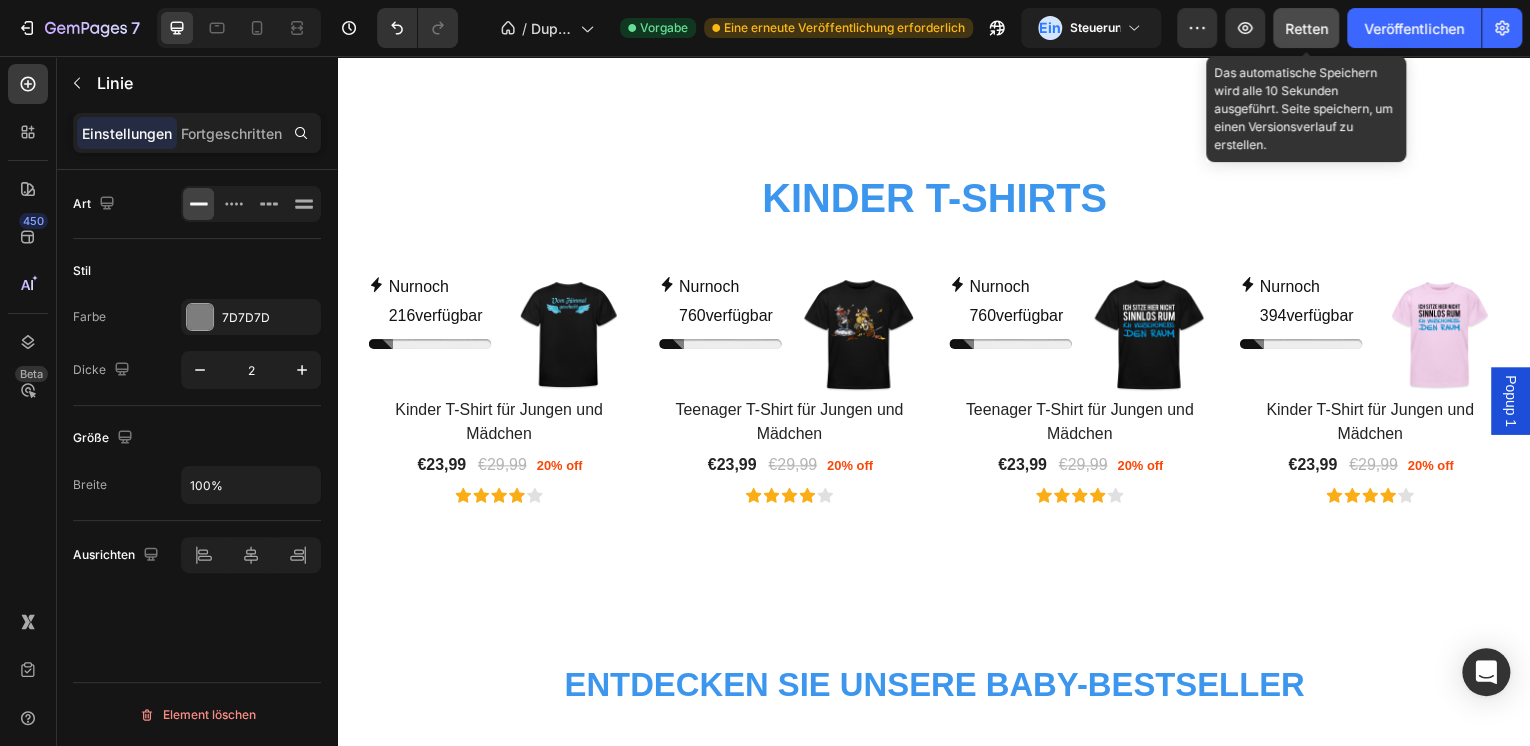 click on "Retten" at bounding box center (1306, 28) 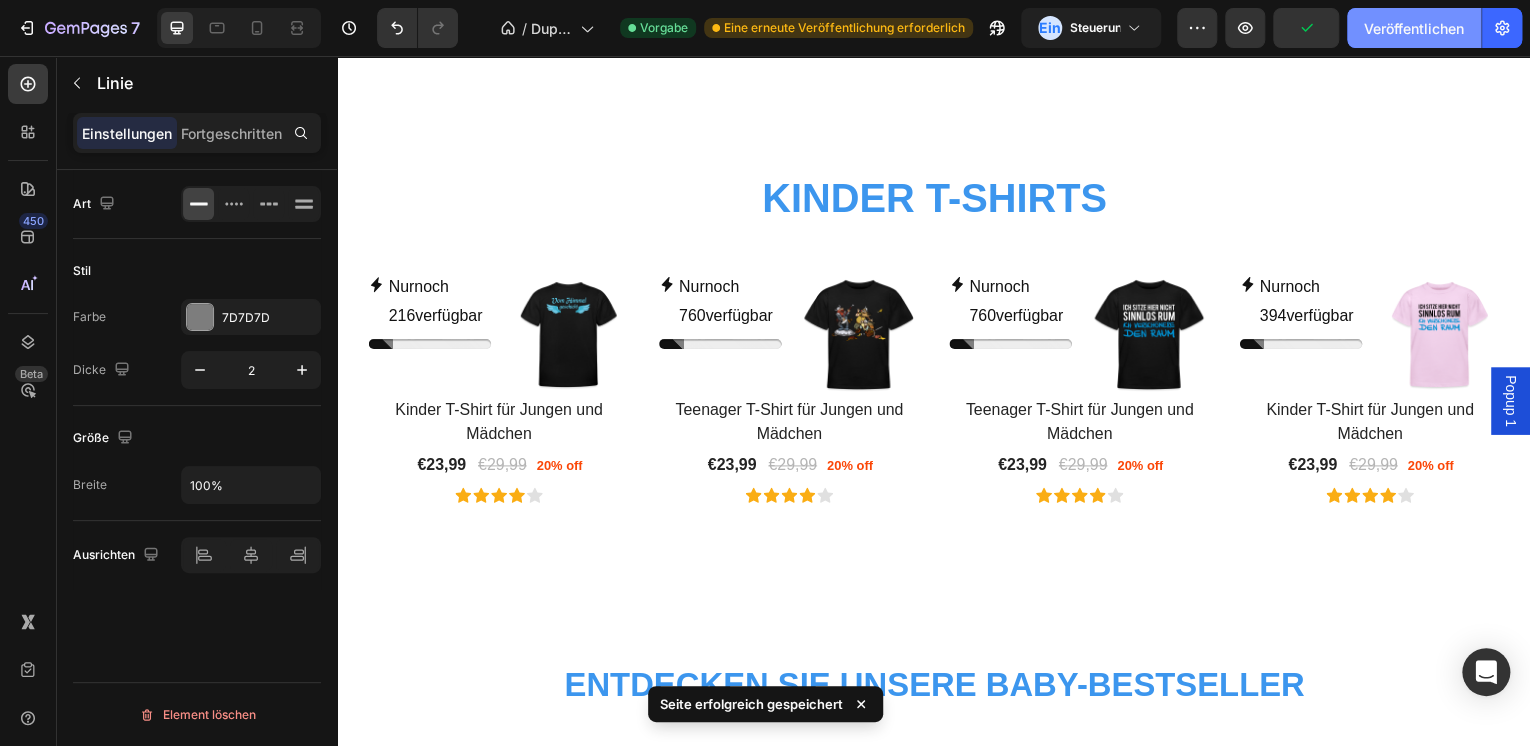 click on "Veröffentlichen" 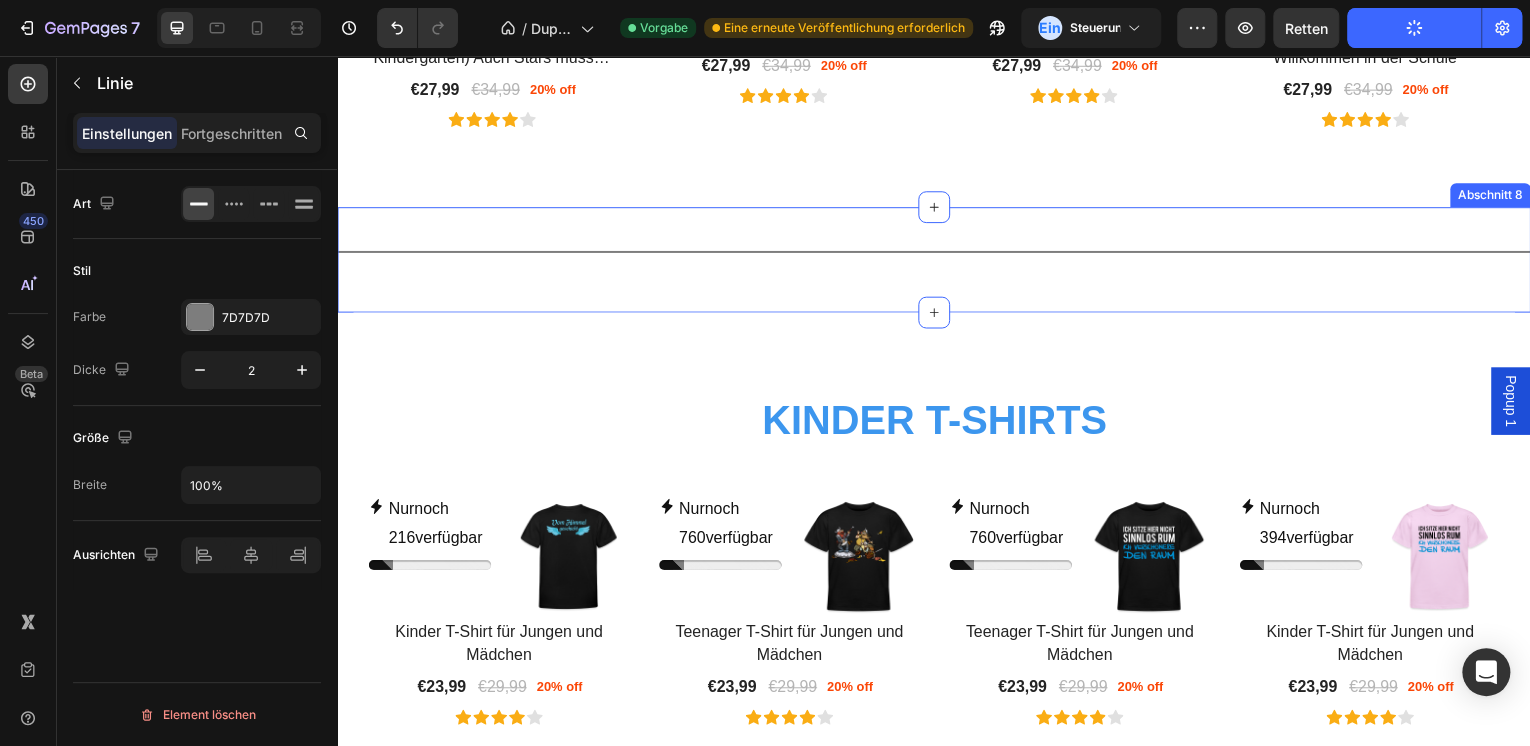 scroll, scrollTop: 3360, scrollLeft: 0, axis: vertical 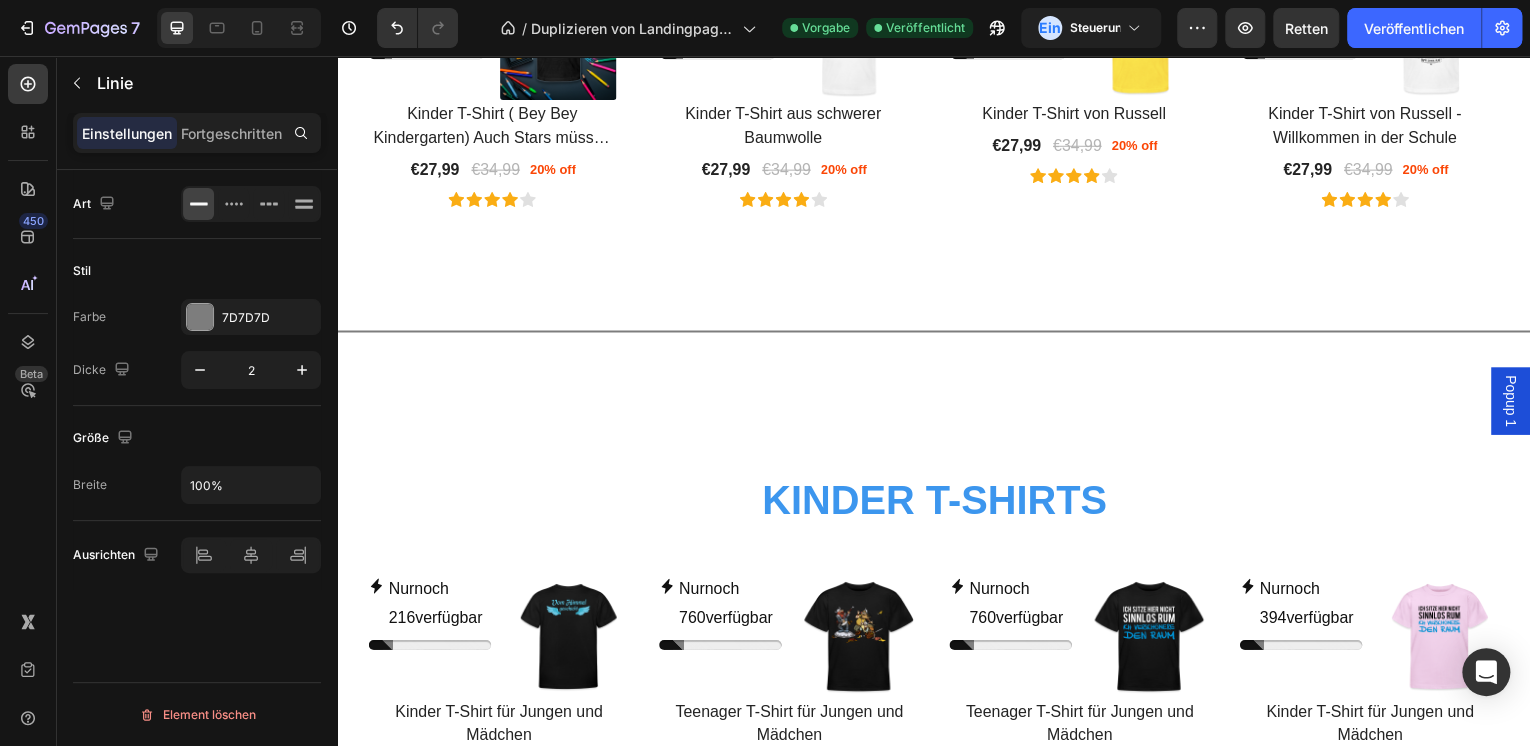 click at bounding box center (937, 333) 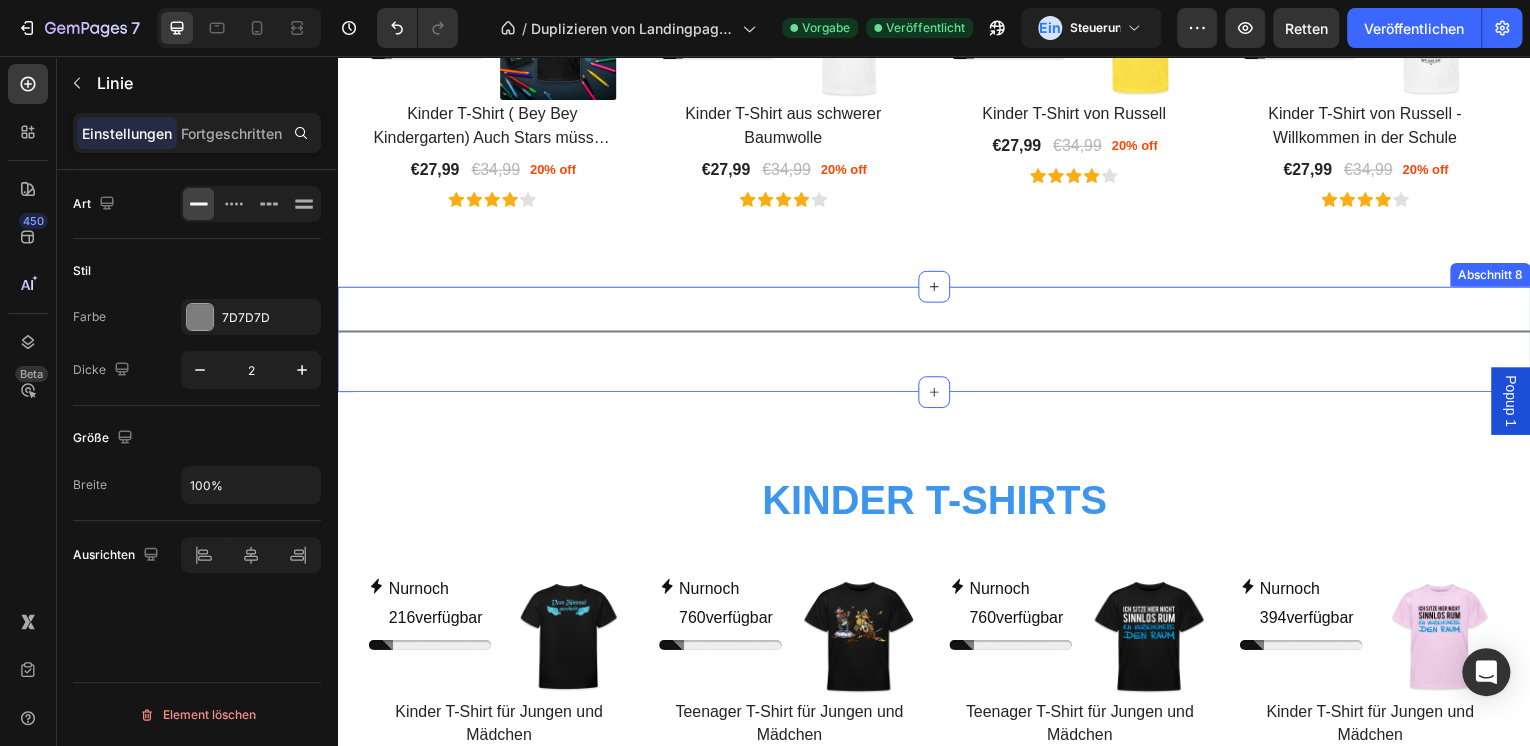 click on "Title Linie Abschnitt 8" at bounding box center (937, 341) 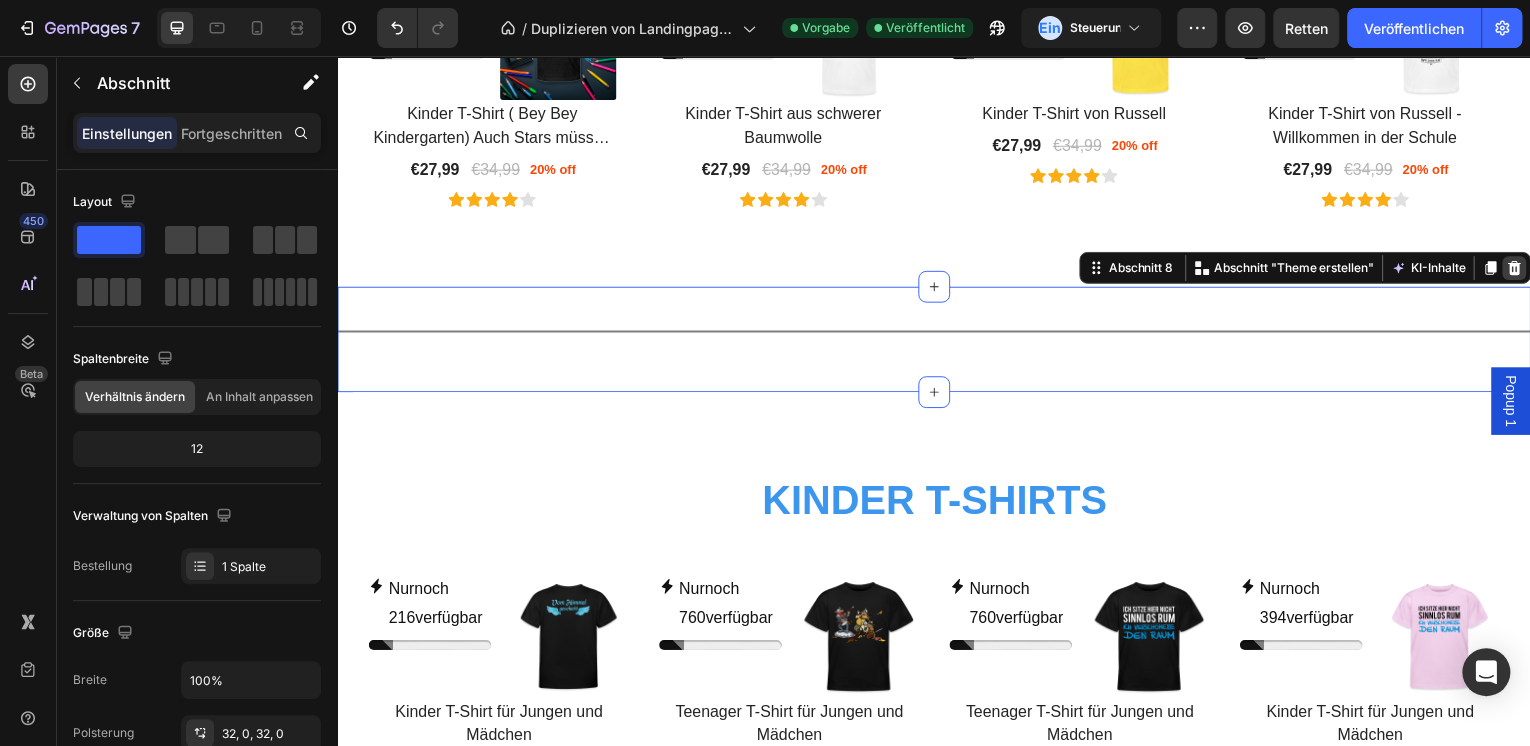 click 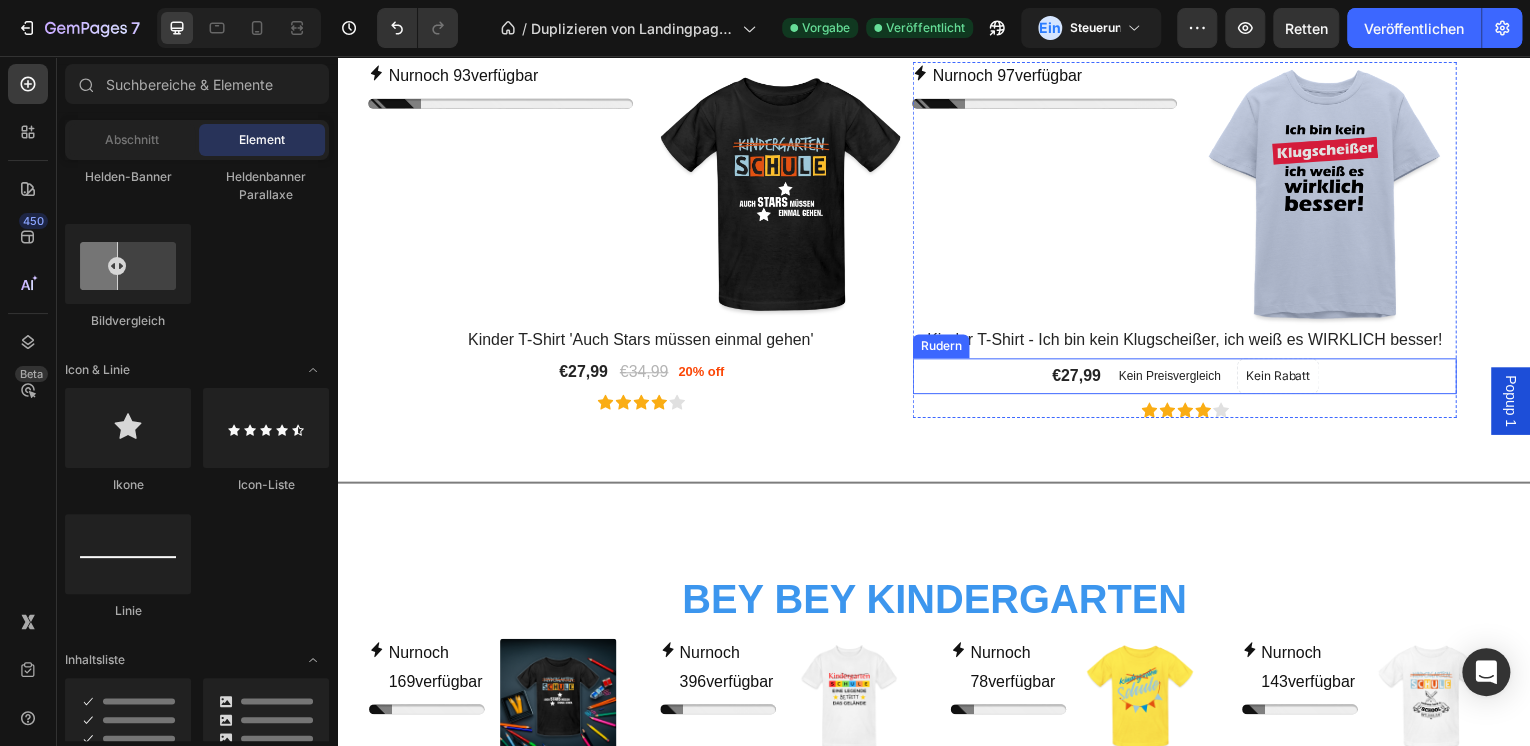 scroll, scrollTop: 2880, scrollLeft: 0, axis: vertical 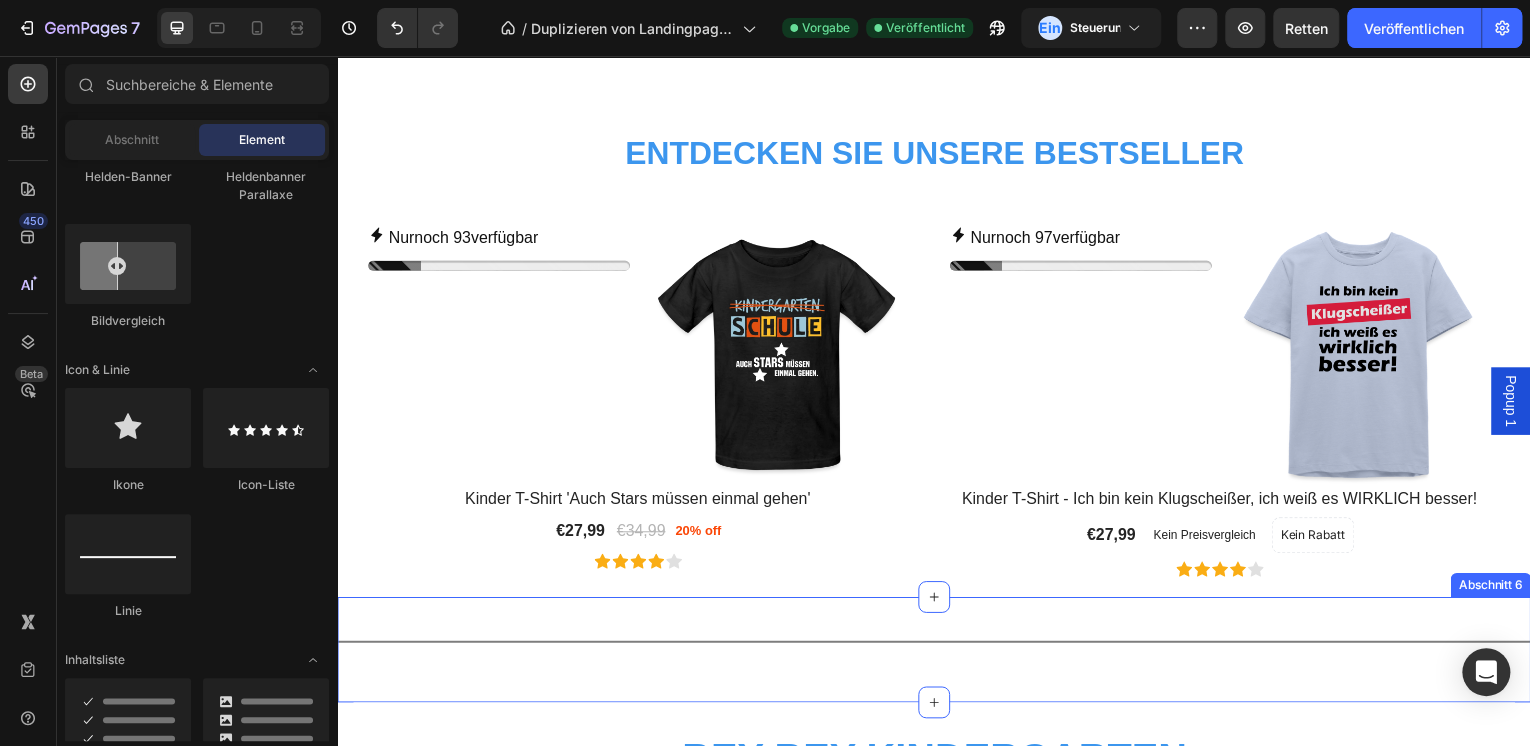 click on "Title Linie" at bounding box center [937, 653] 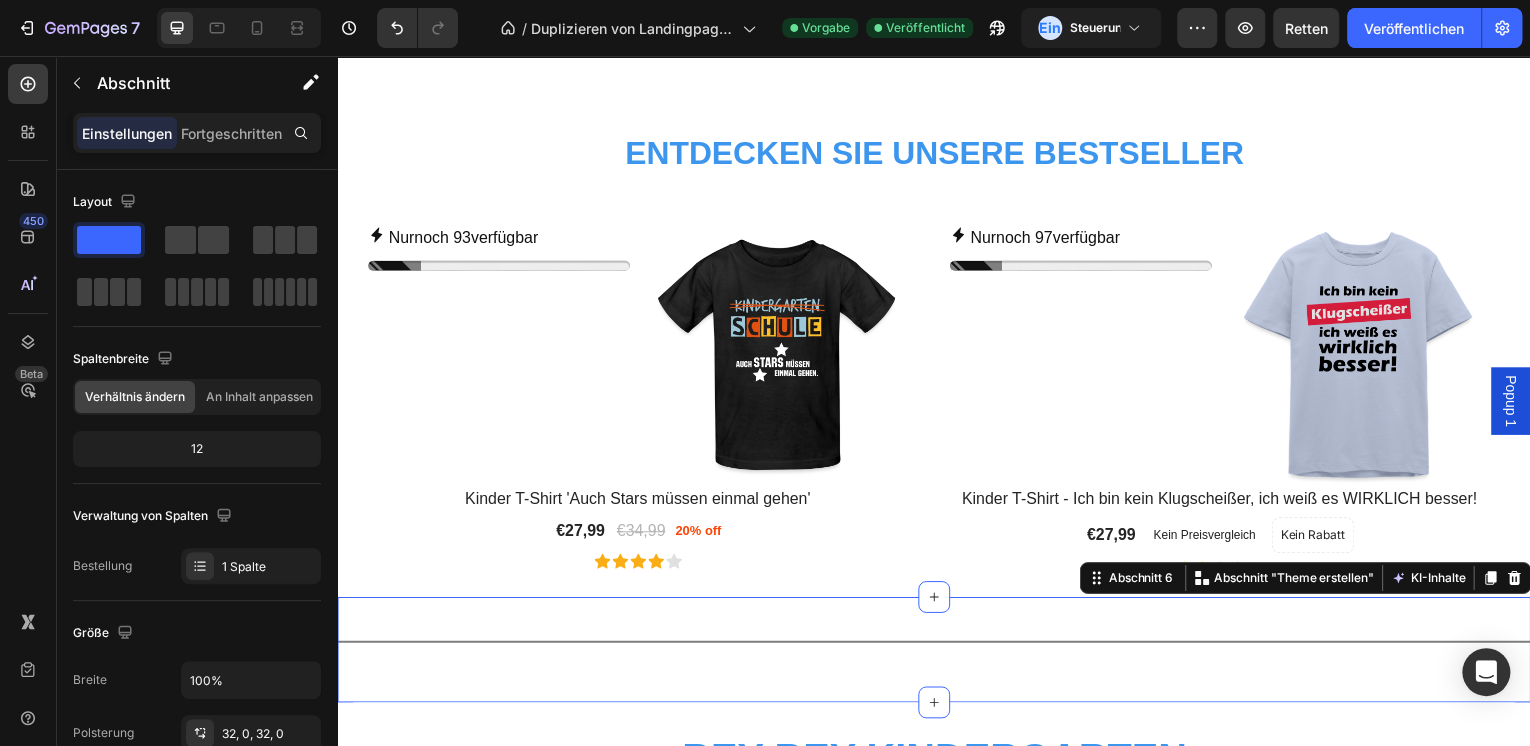 click 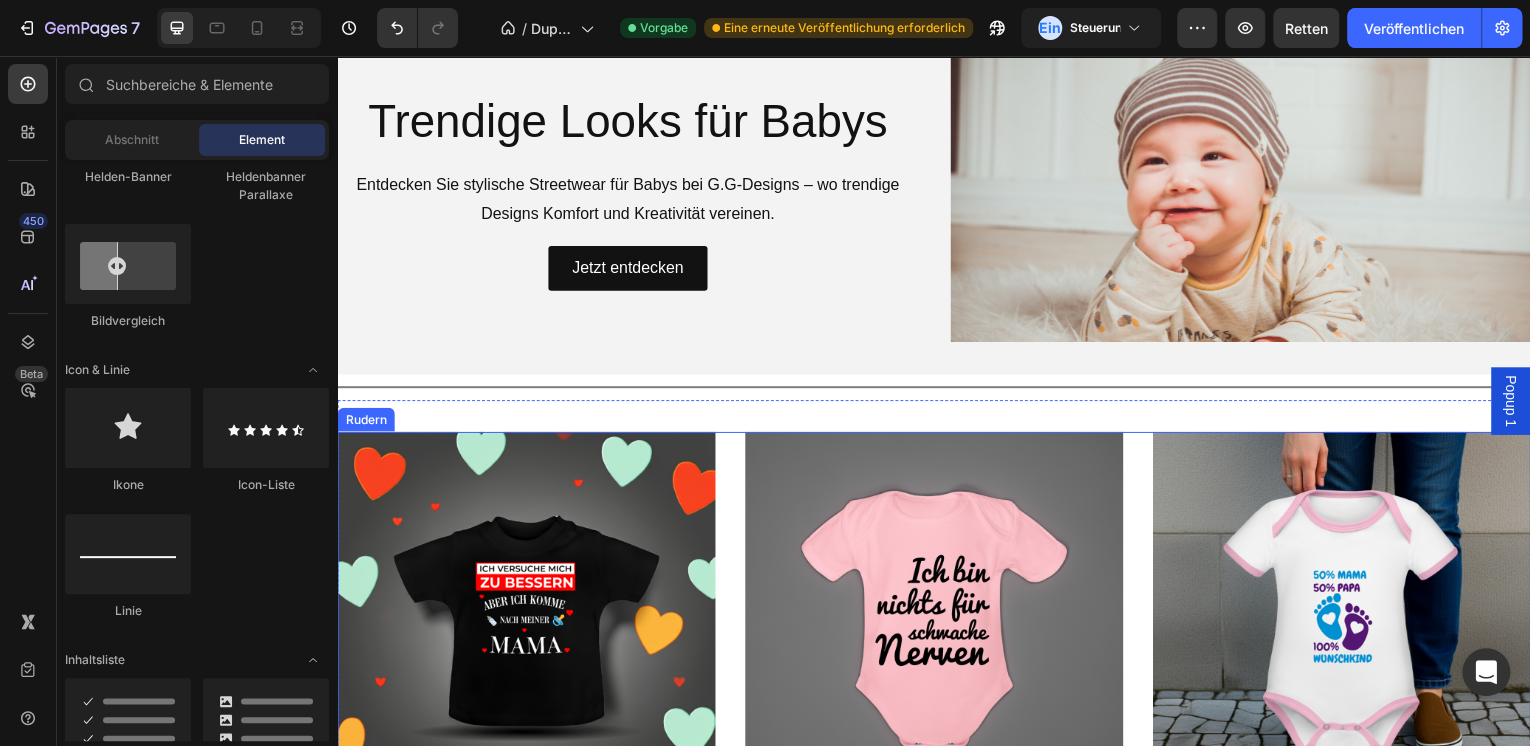 scroll, scrollTop: 136, scrollLeft: 0, axis: vertical 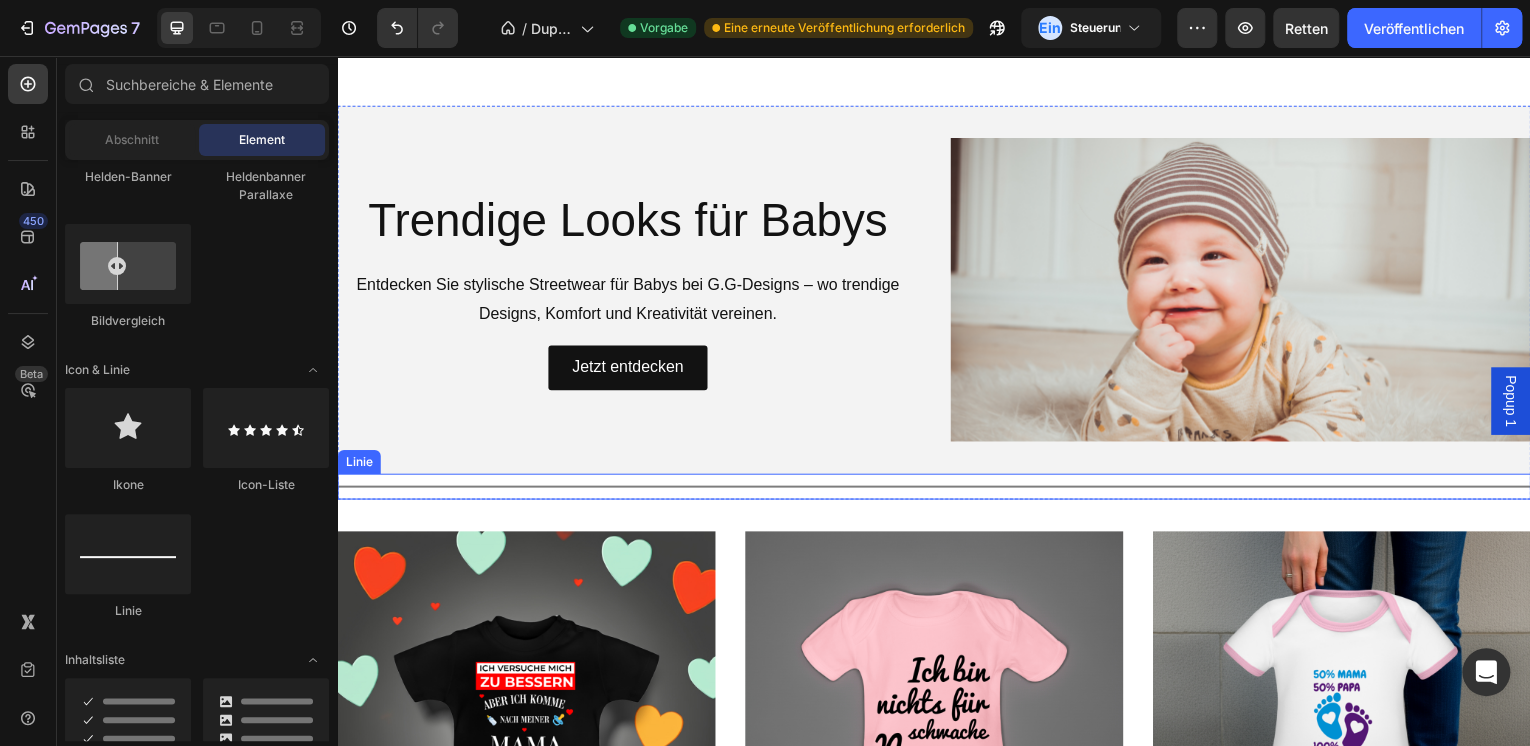 click on "Title Linie" at bounding box center (937, 489) 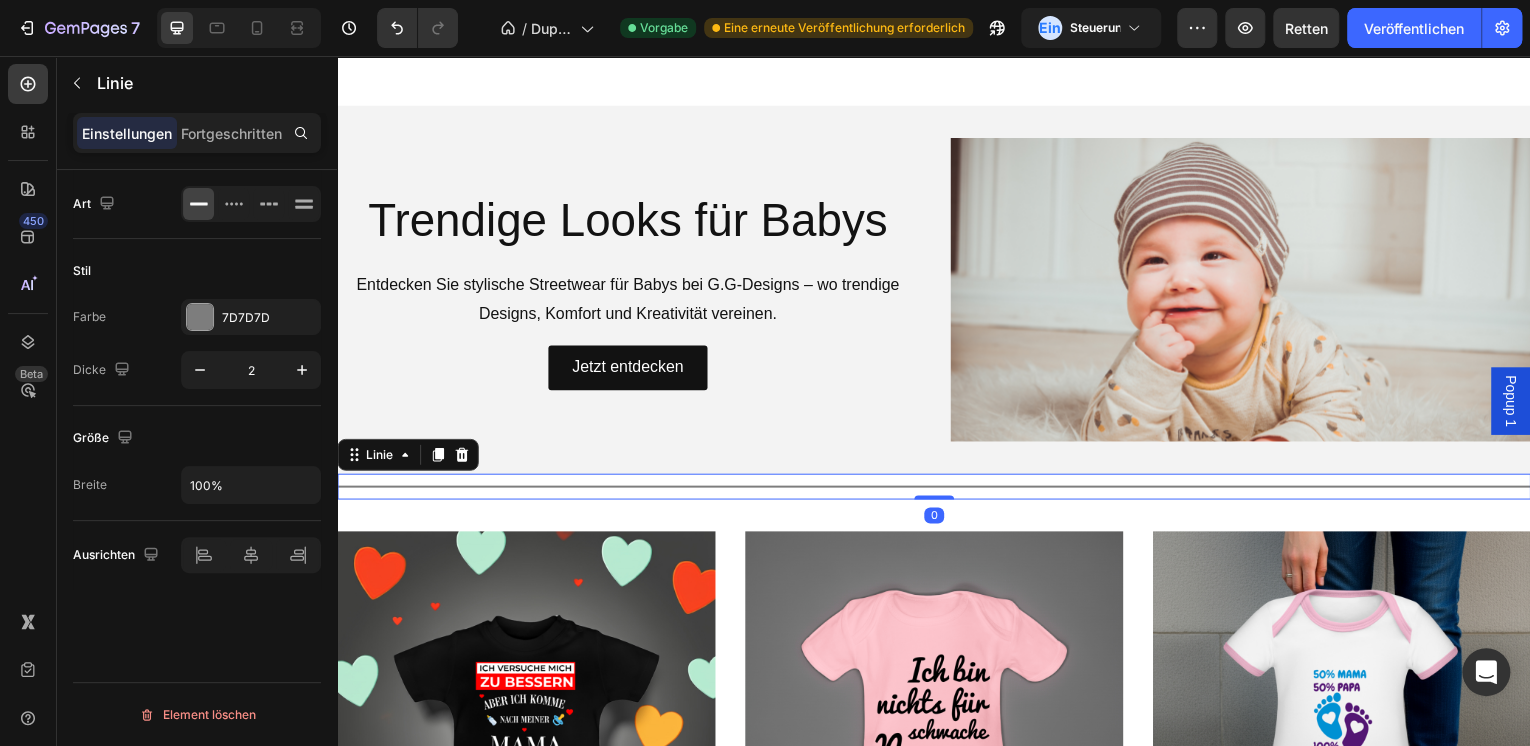 click 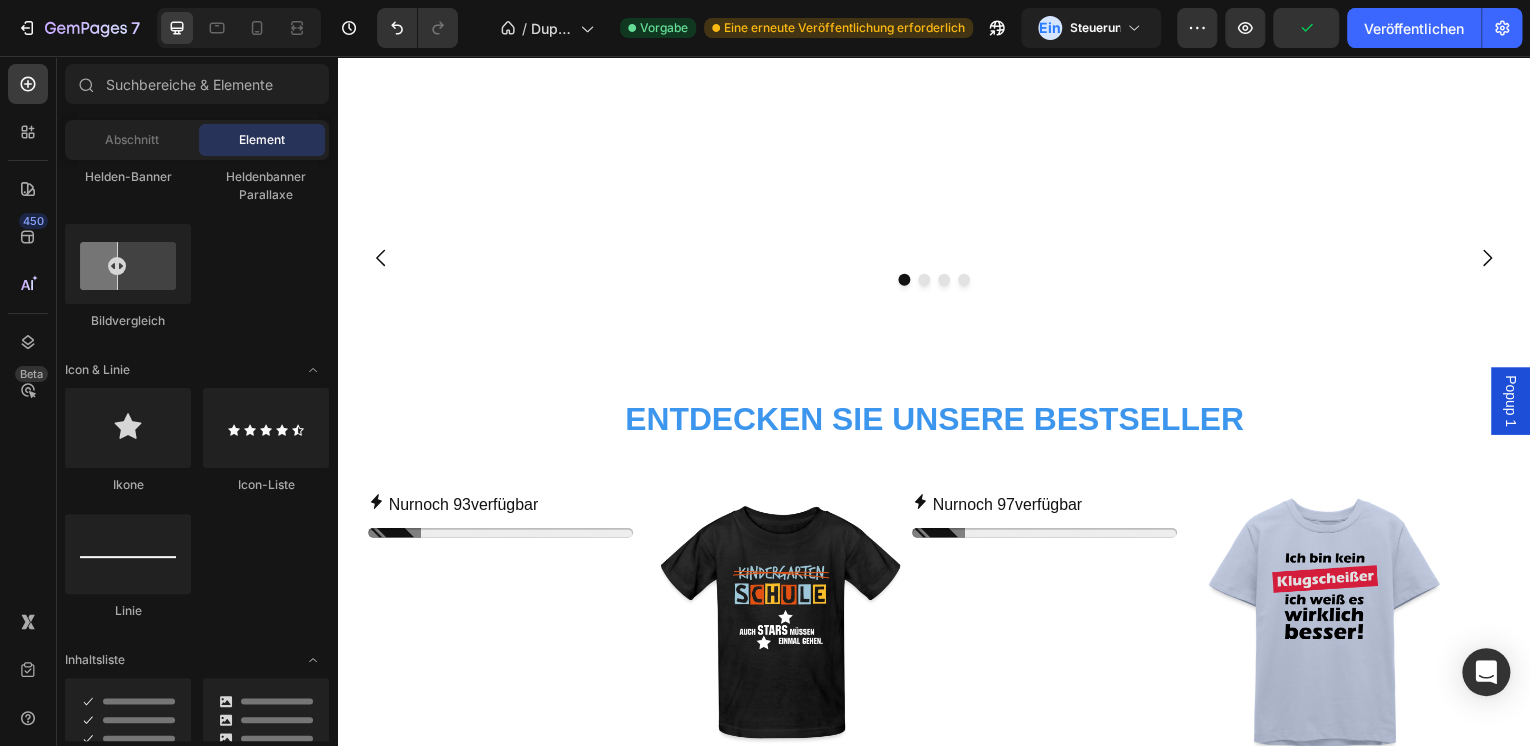 scroll, scrollTop: 2536, scrollLeft: 0, axis: vertical 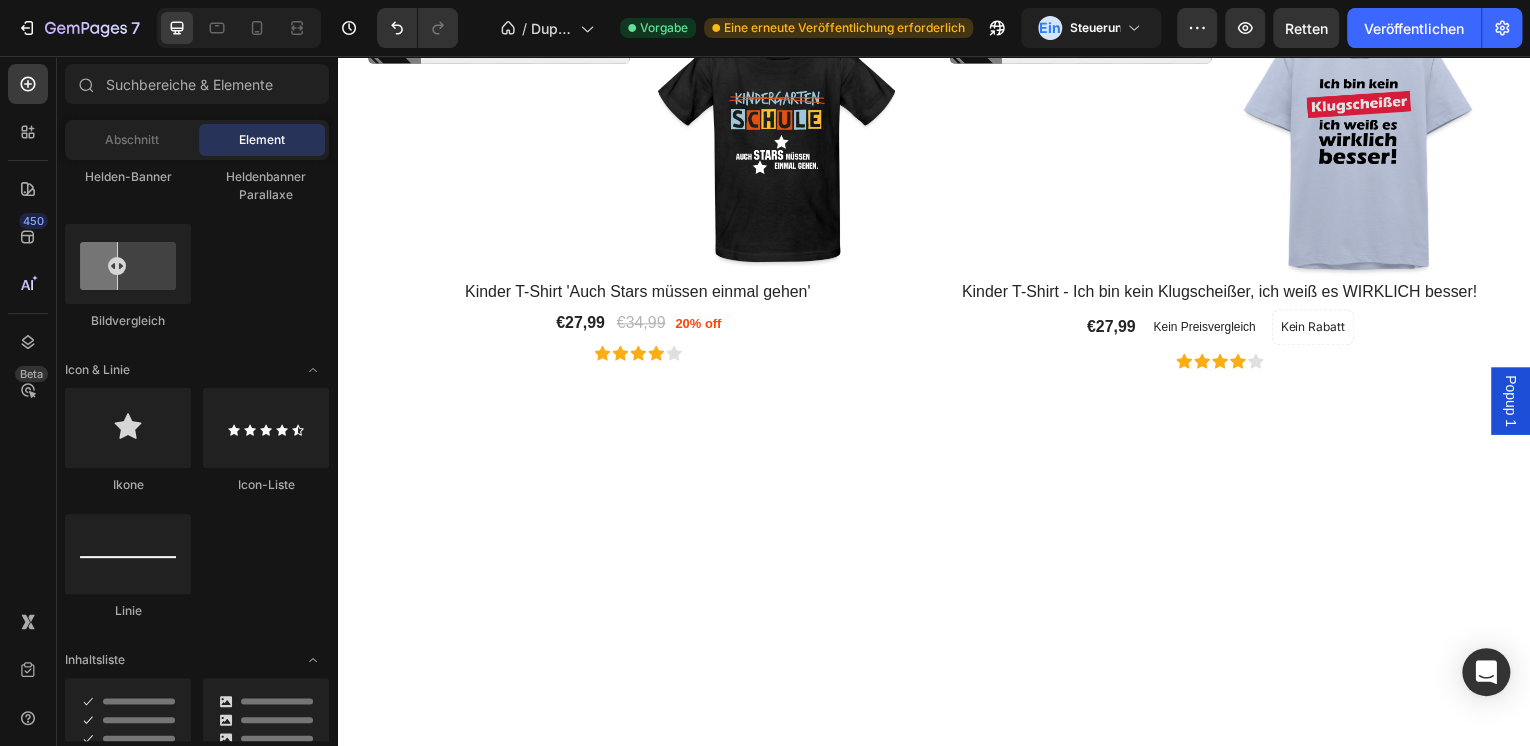 click at bounding box center [937, -195] 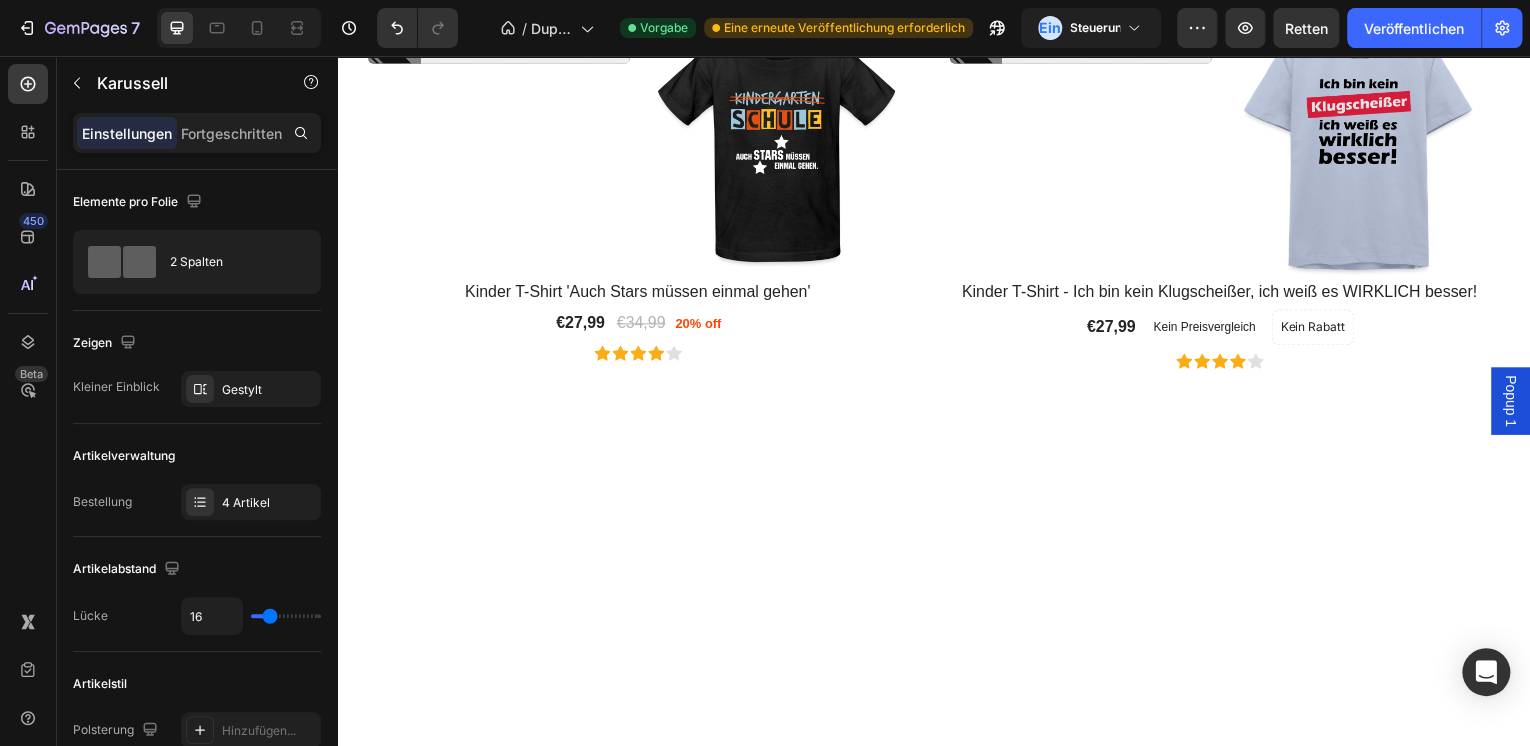 click on "Bild Bild Bild Bild
Karussell   0 Abschnitt 4" at bounding box center (937, -203) 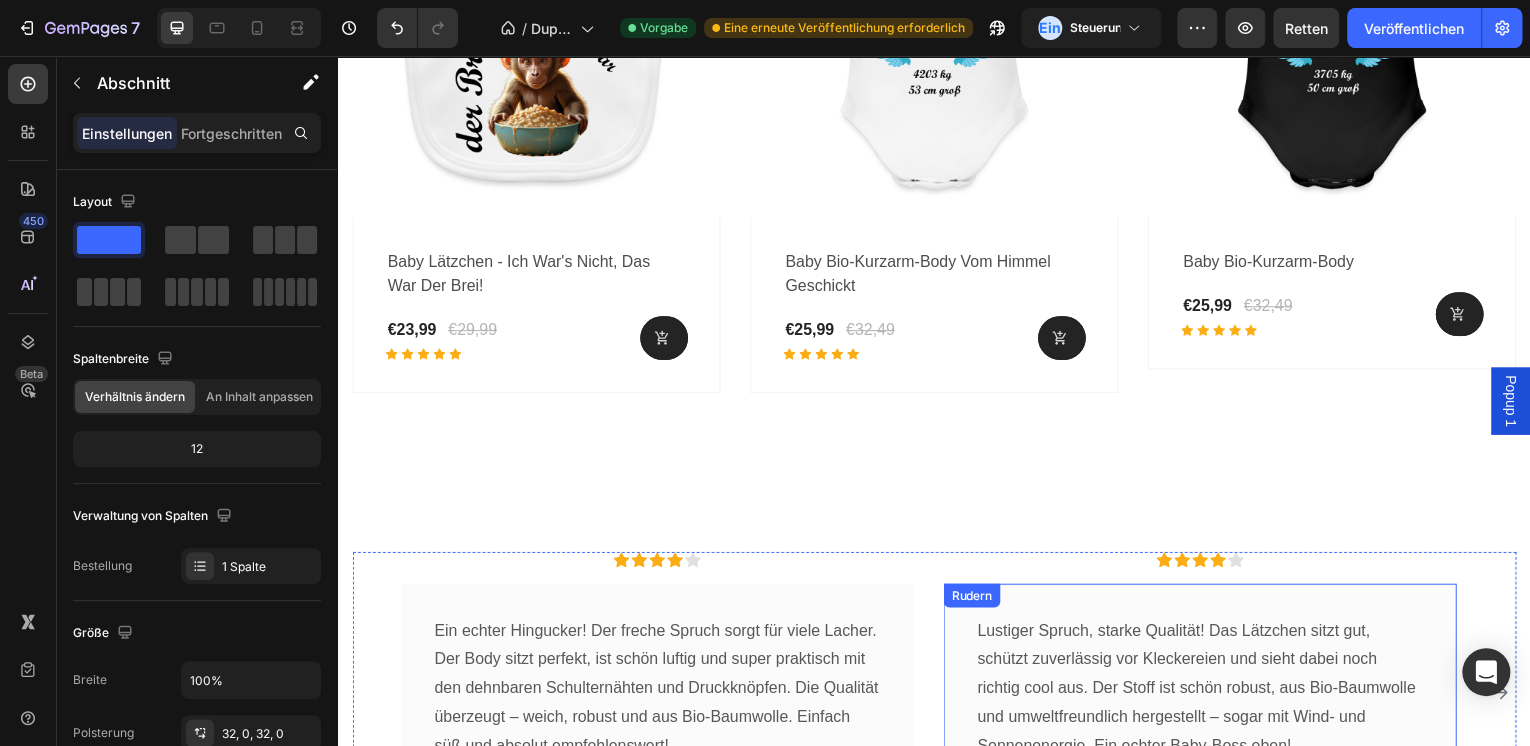 scroll, scrollTop: 5256, scrollLeft: 0, axis: vertical 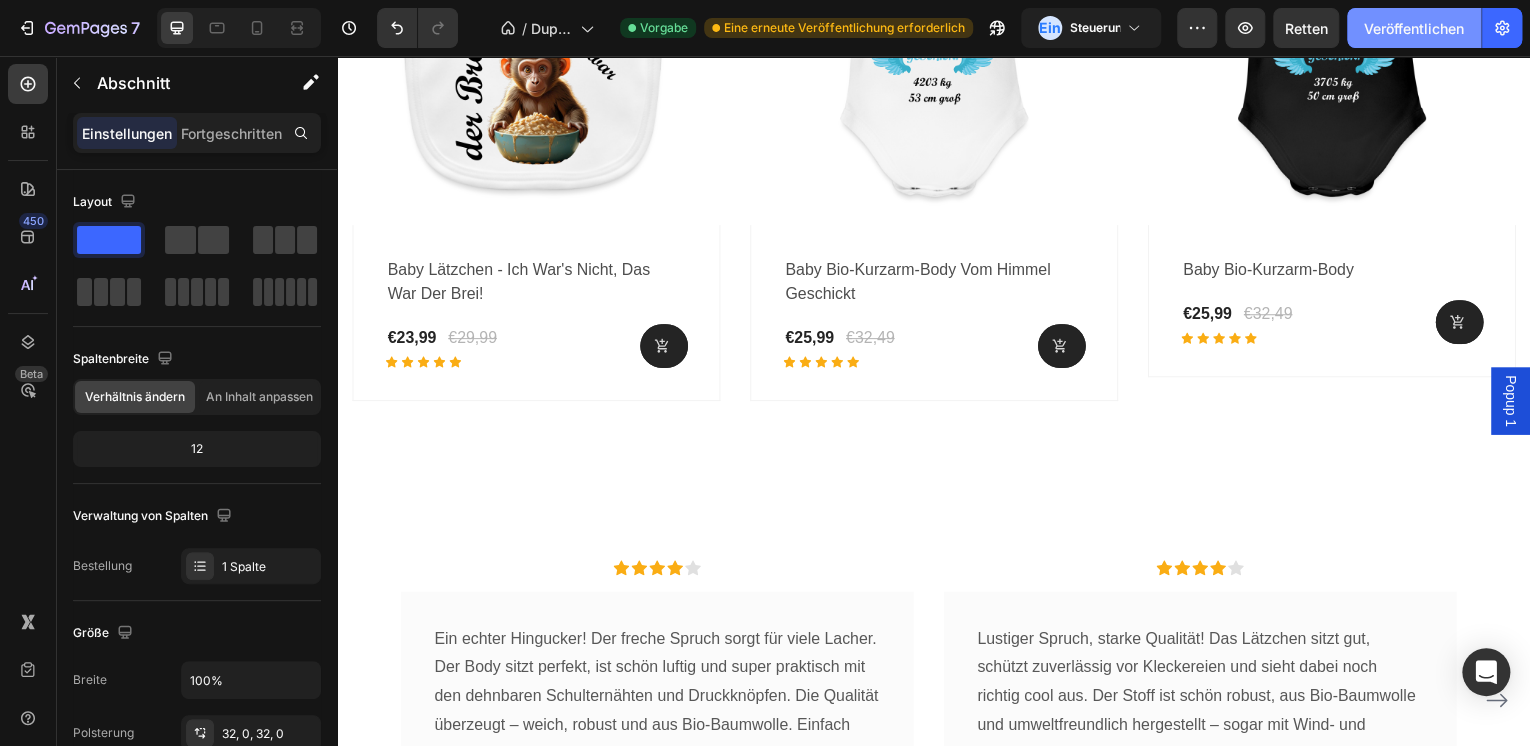 click on "Veröffentlichen" 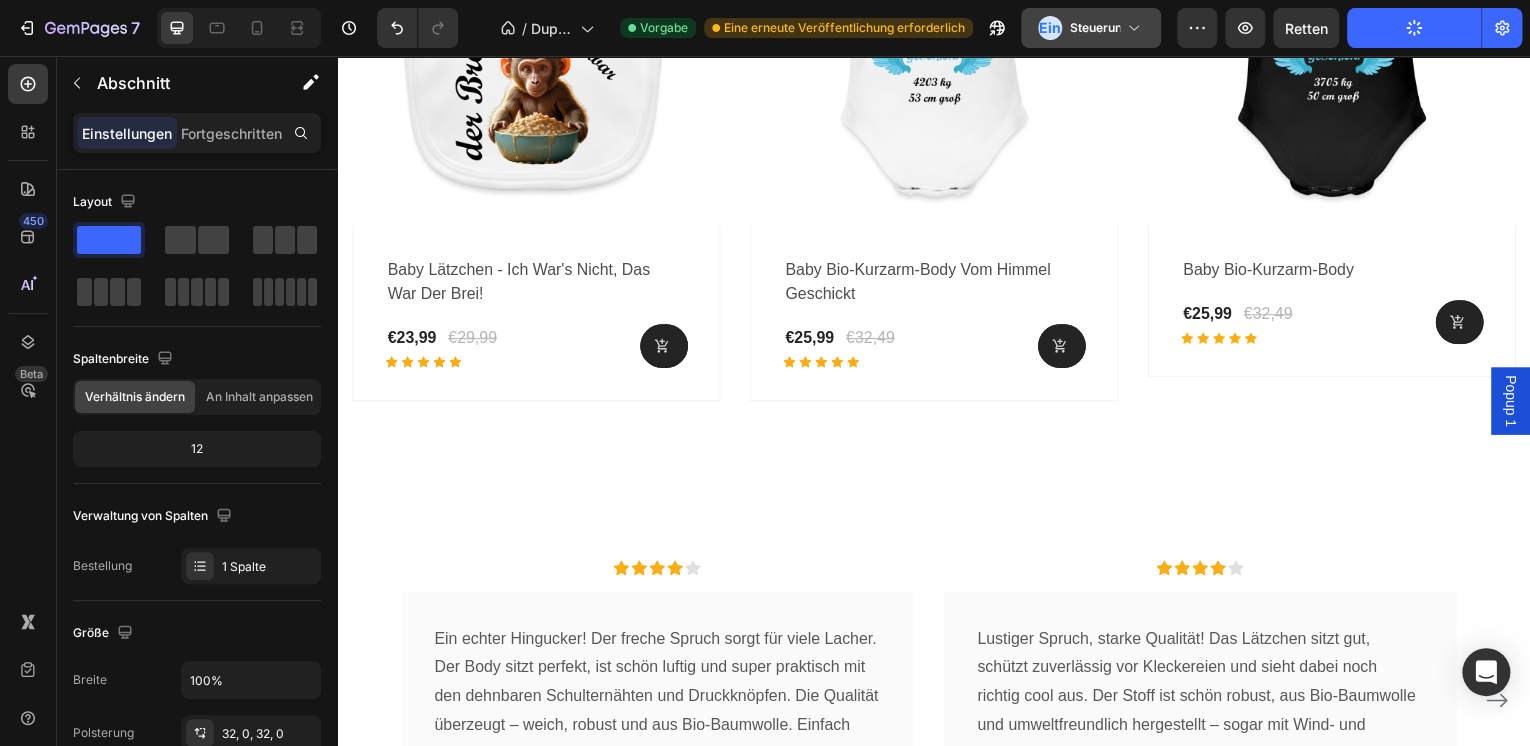 click 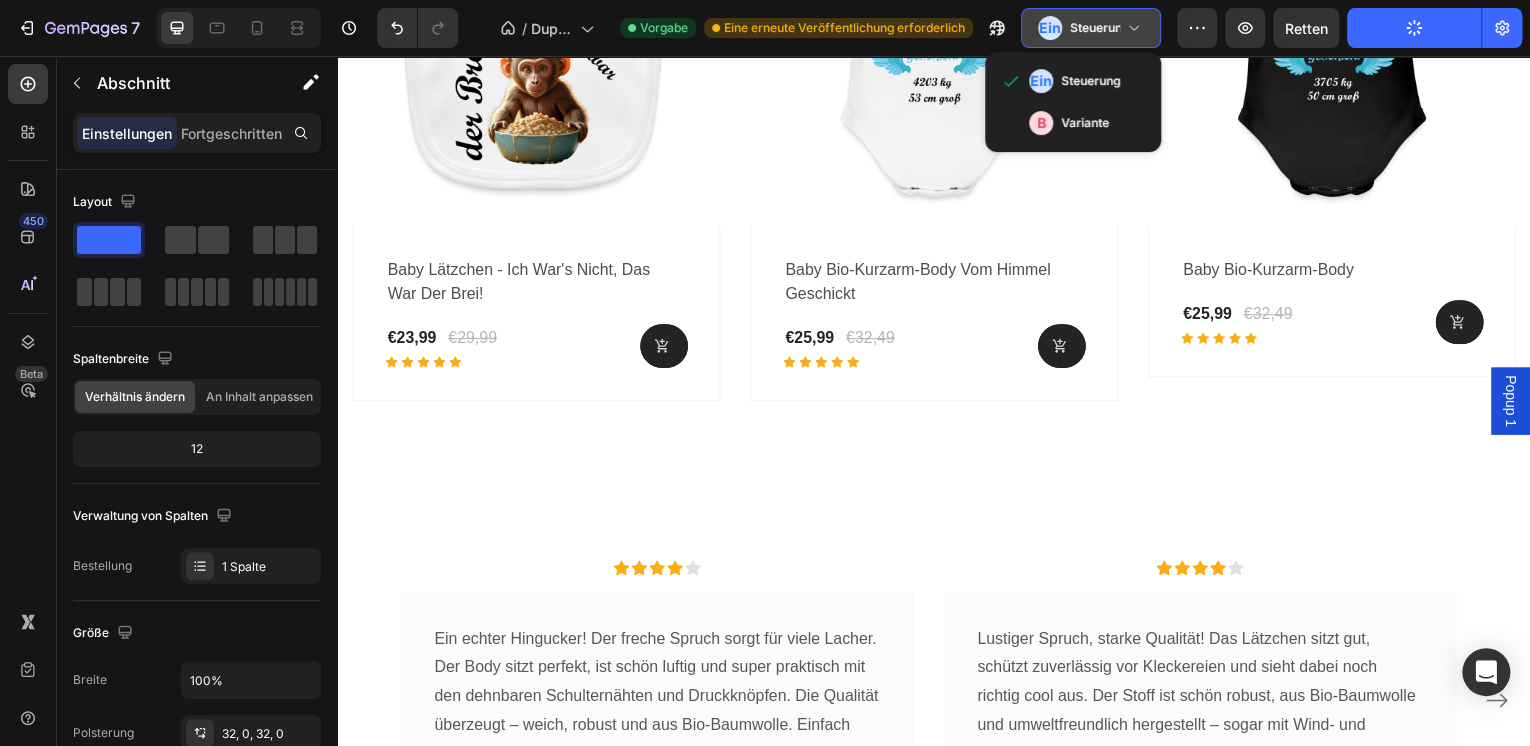 click 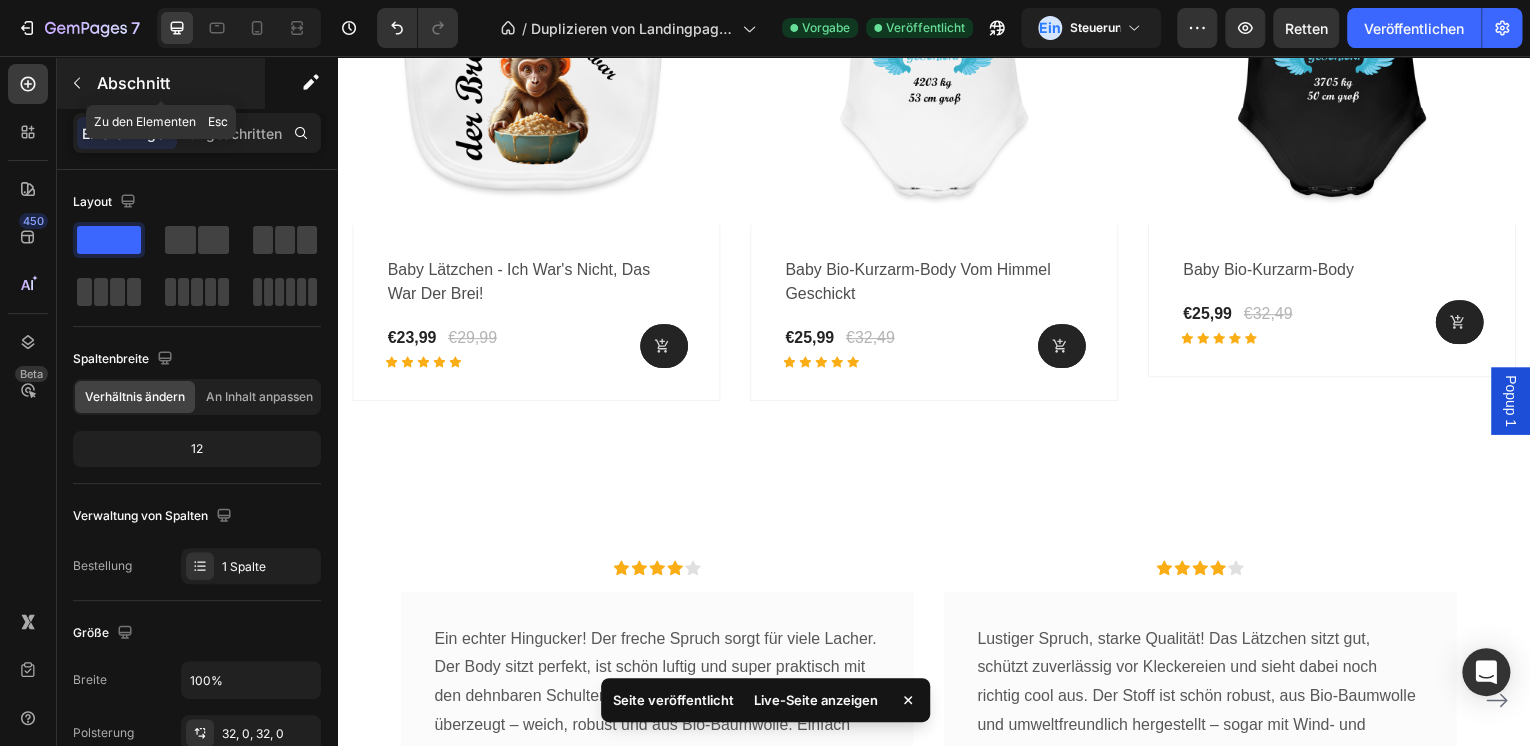 click 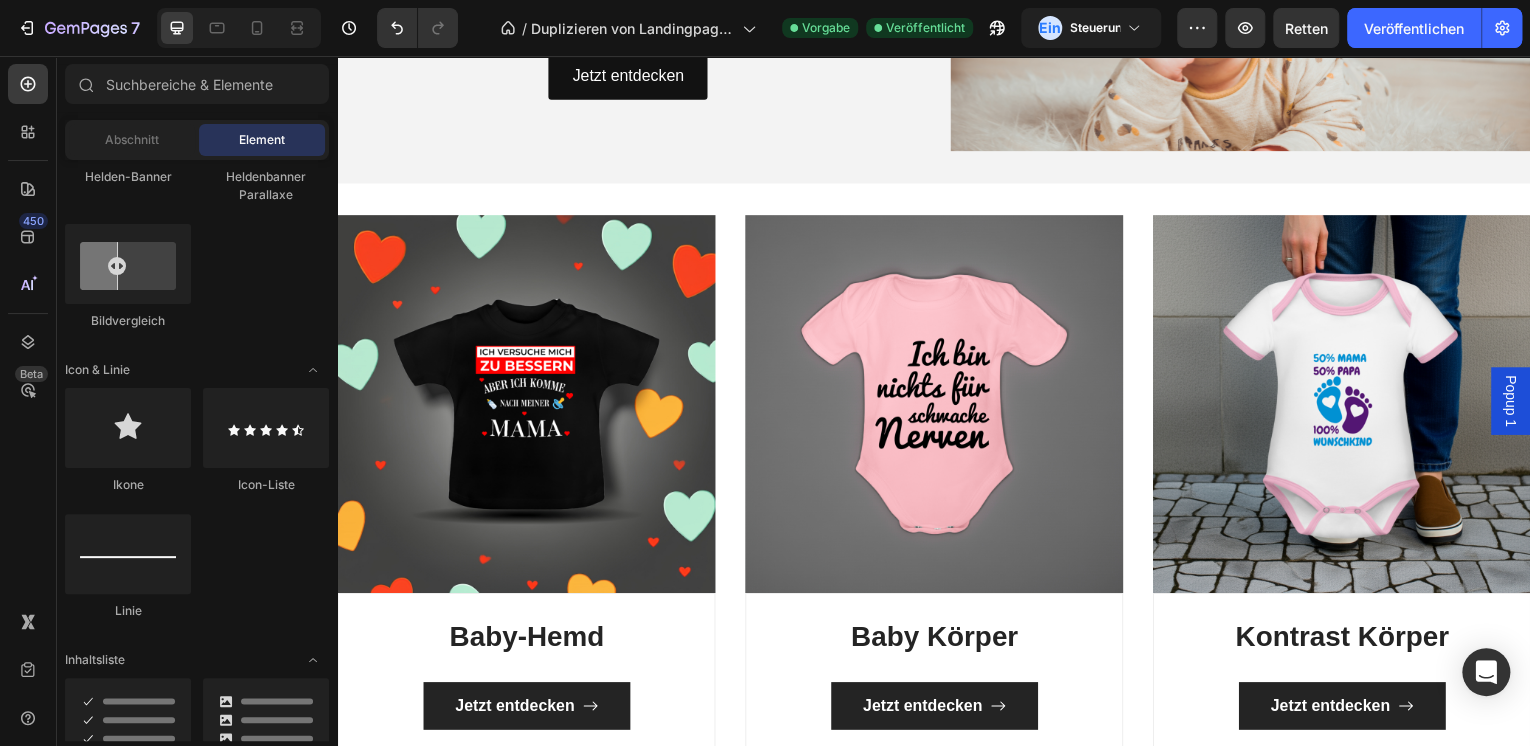 scroll, scrollTop: 0, scrollLeft: 0, axis: both 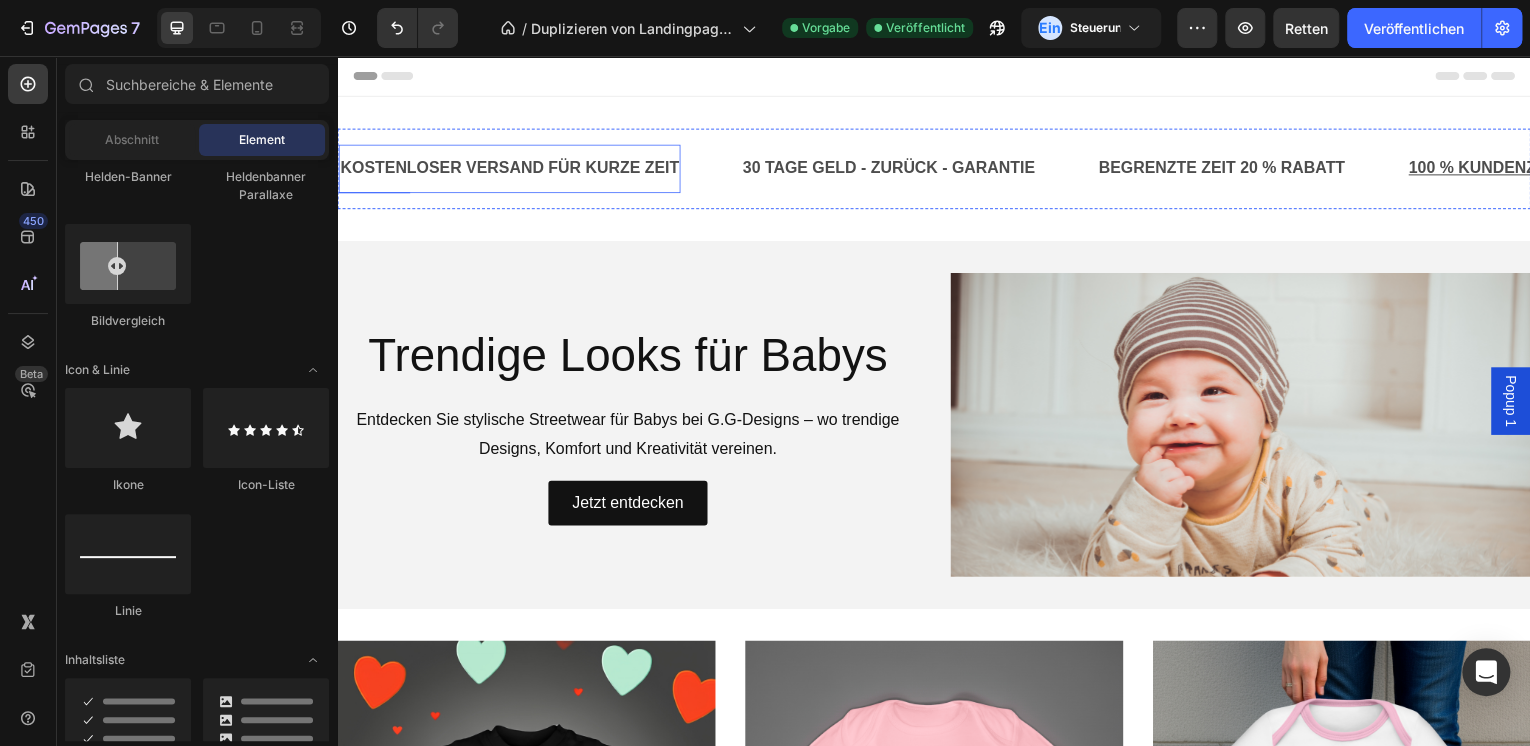 click on "KOSTENLOSER VERSAND FÜR KURZE ZEIT" at bounding box center [510, 169] 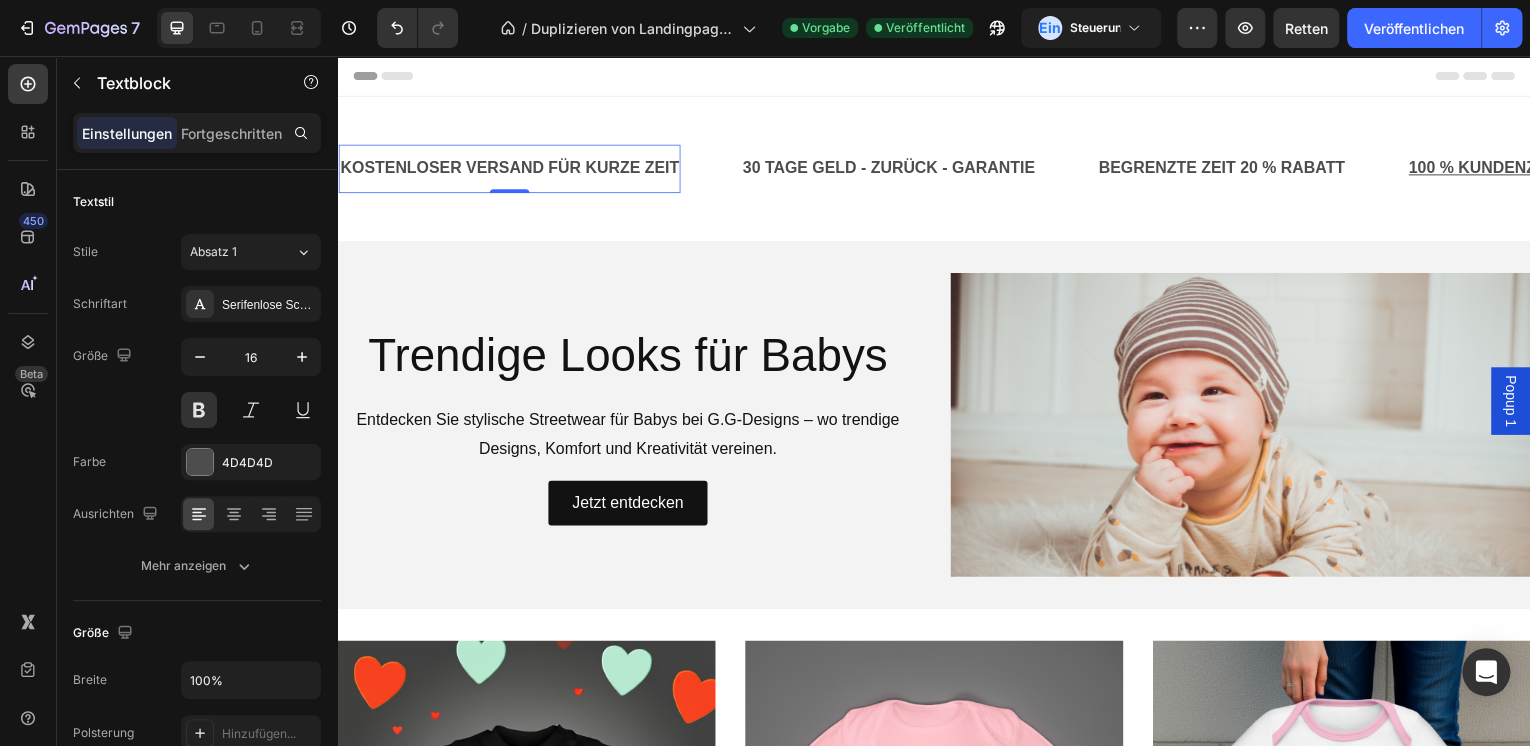 click on "KOSTENLOSER VERSAND FÜR KURZE ZEIT" at bounding box center [510, 169] 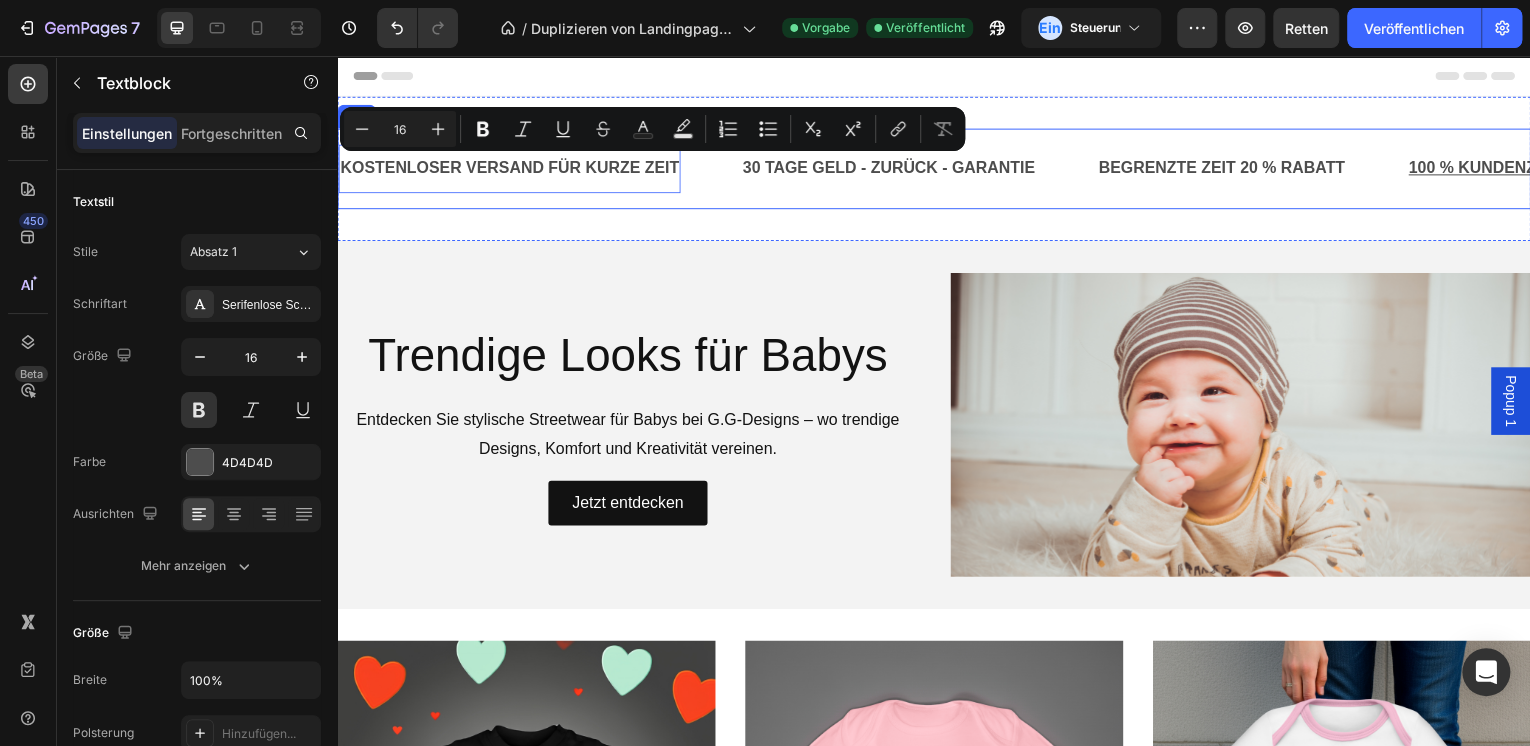drag, startPoint x: 550, startPoint y: 167, endPoint x: 690, endPoint y: 170, distance: 140.03214 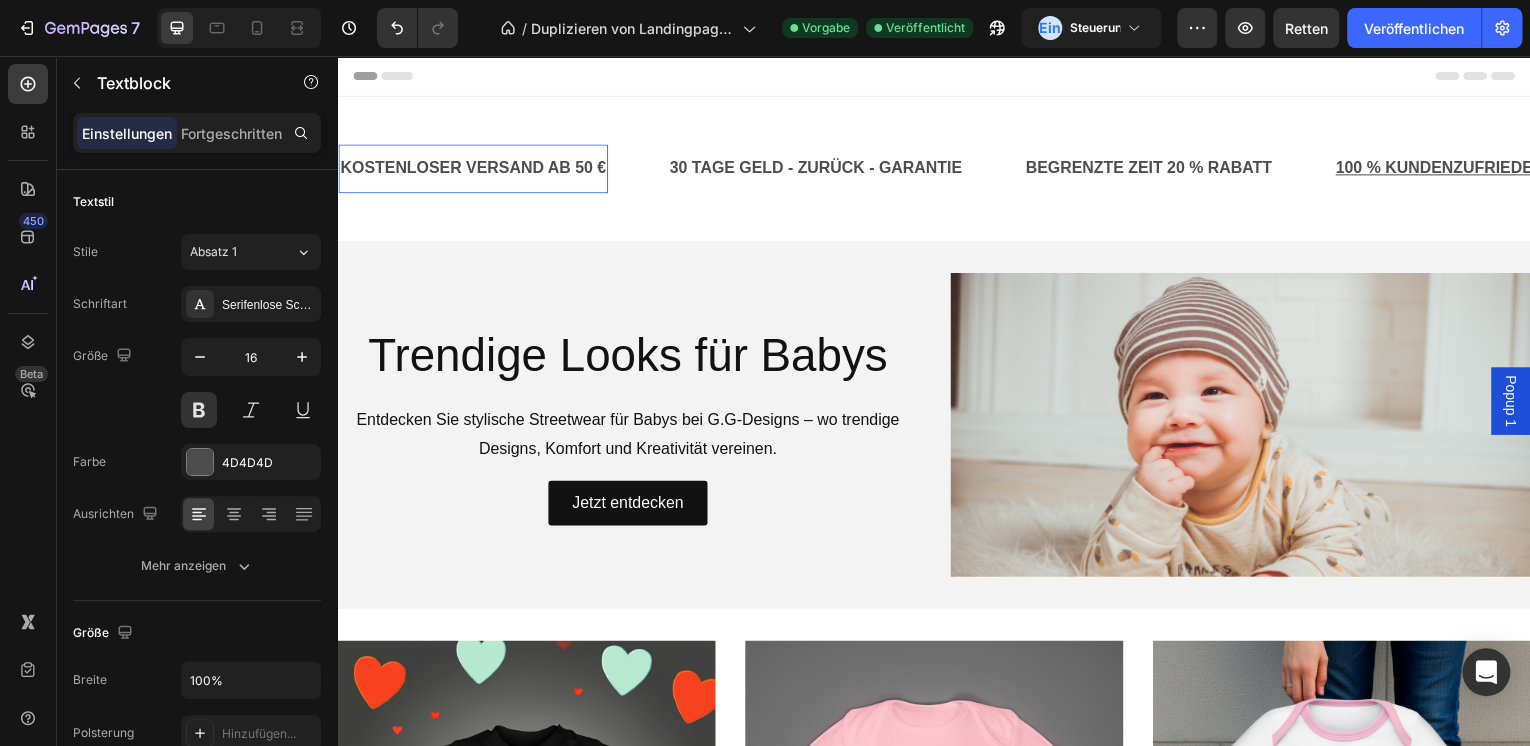 click on "Kopfball" at bounding box center [937, 76] 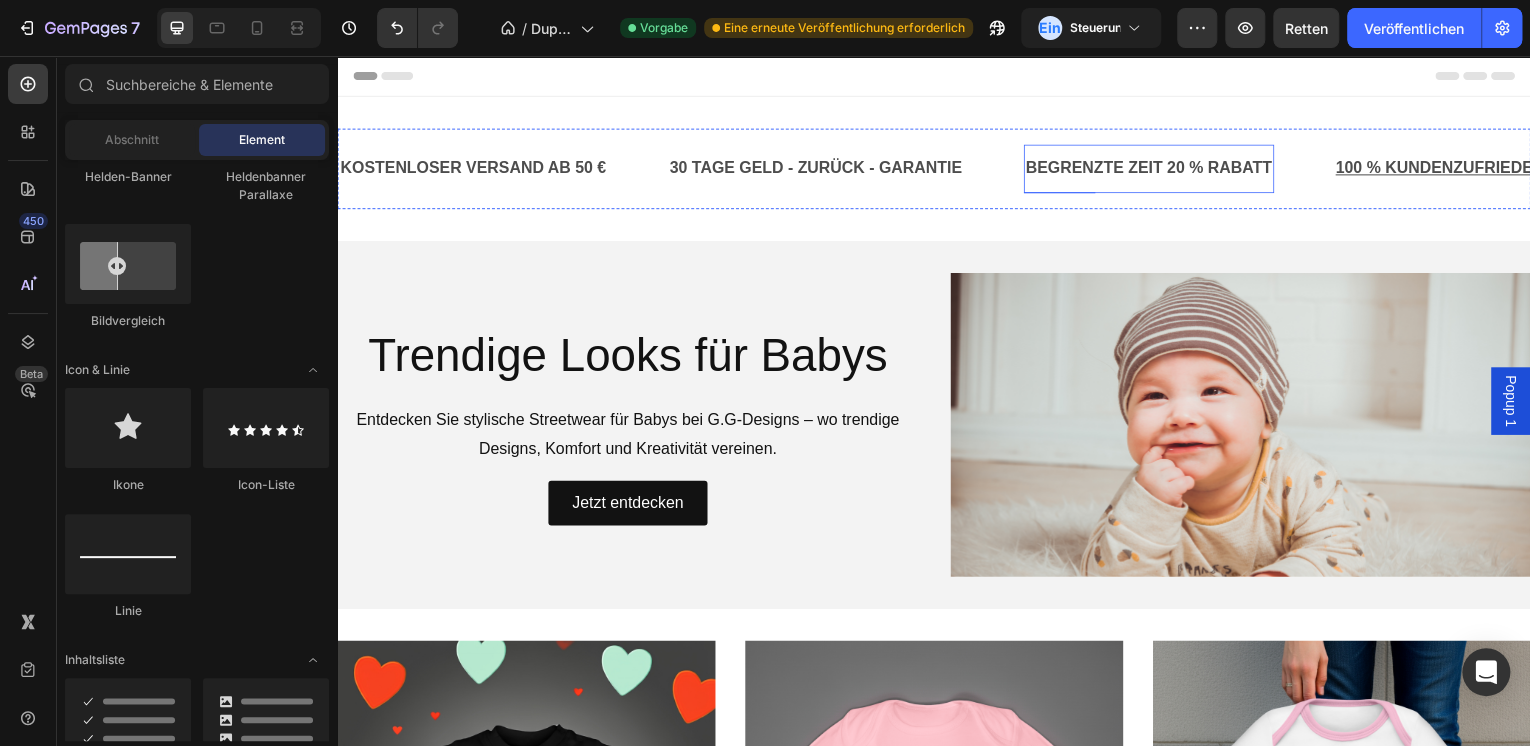 click on "BEGRENZTE ZEIT 20 % RABATT" at bounding box center (1153, 169) 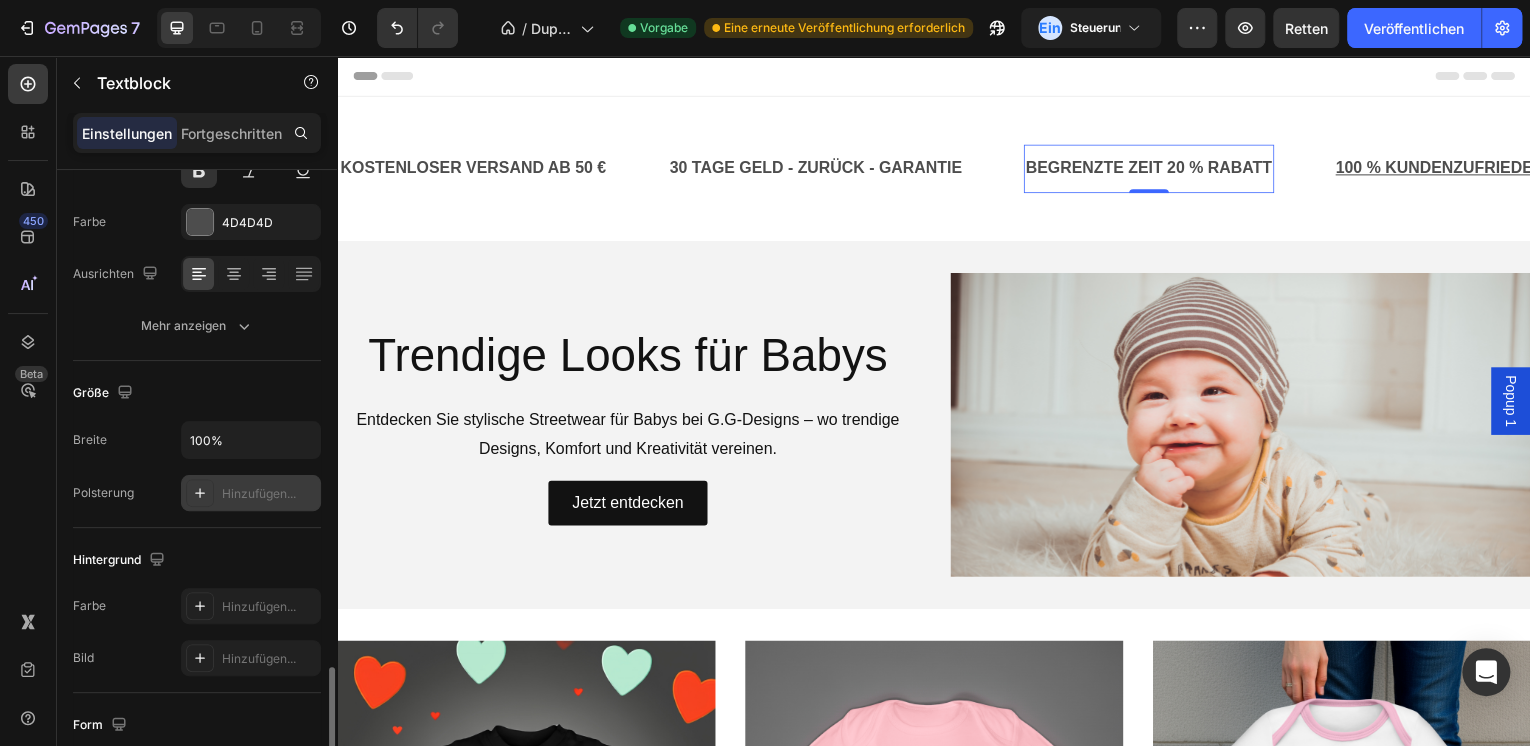 scroll, scrollTop: 550, scrollLeft: 0, axis: vertical 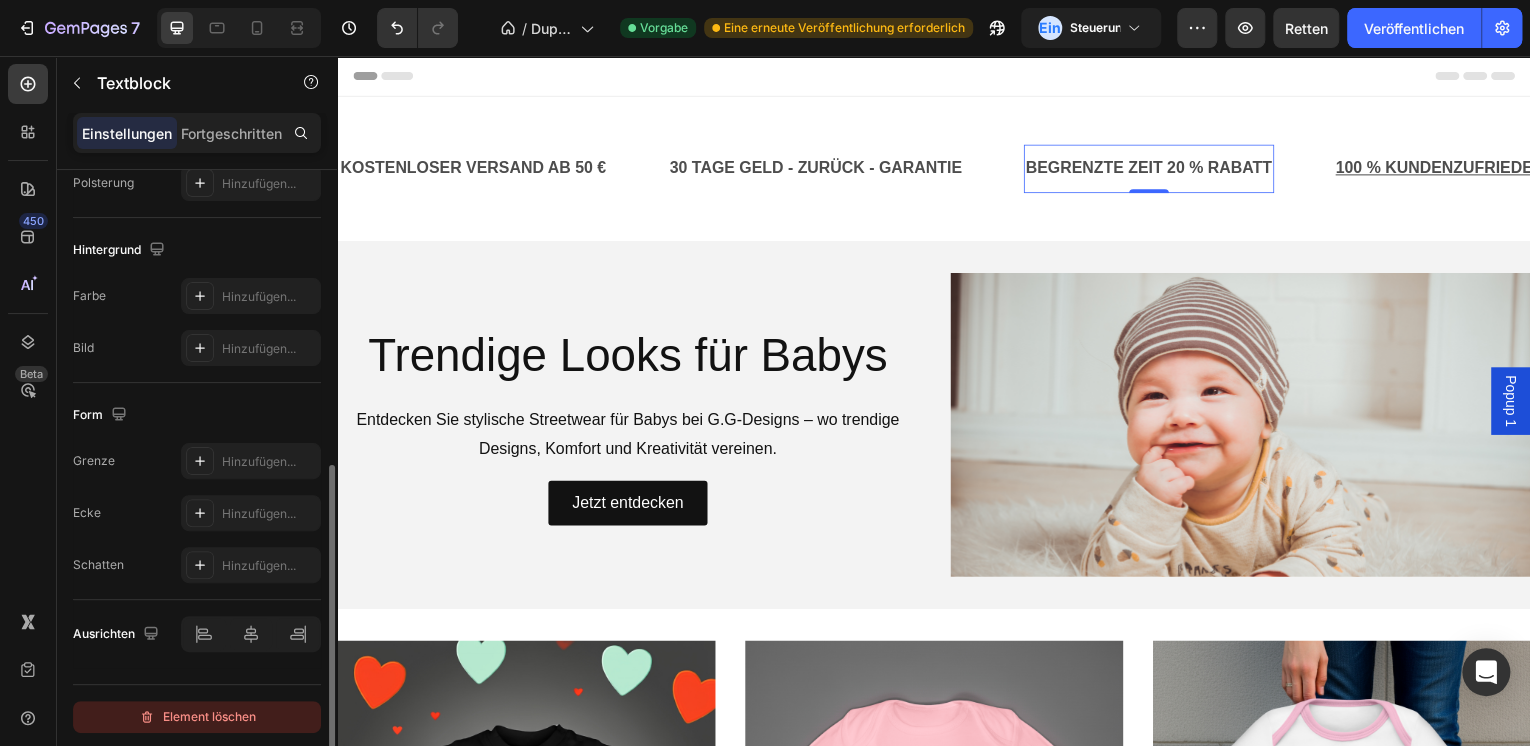 click on "Element löschen" 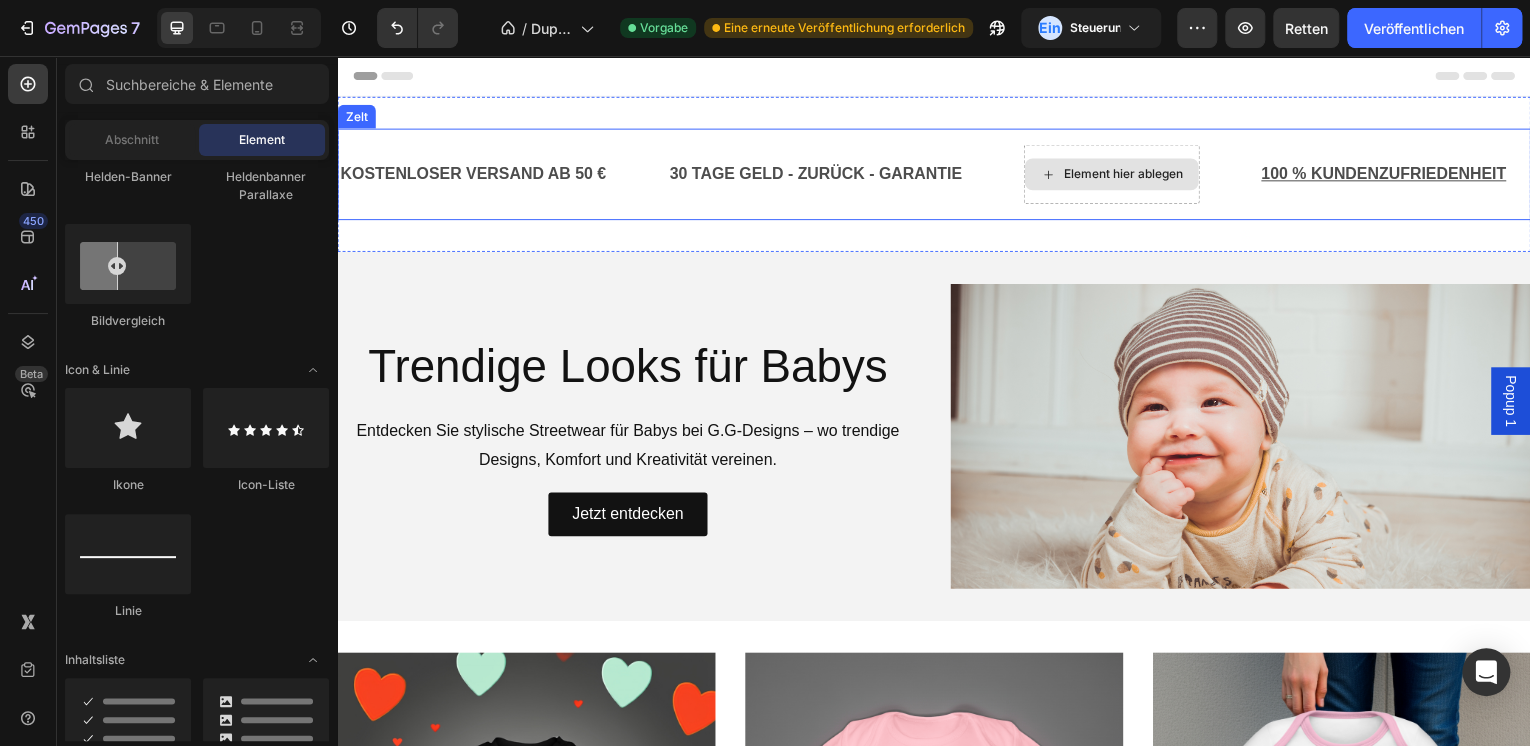 click on "Element hier ablegen" at bounding box center [1115, 175] 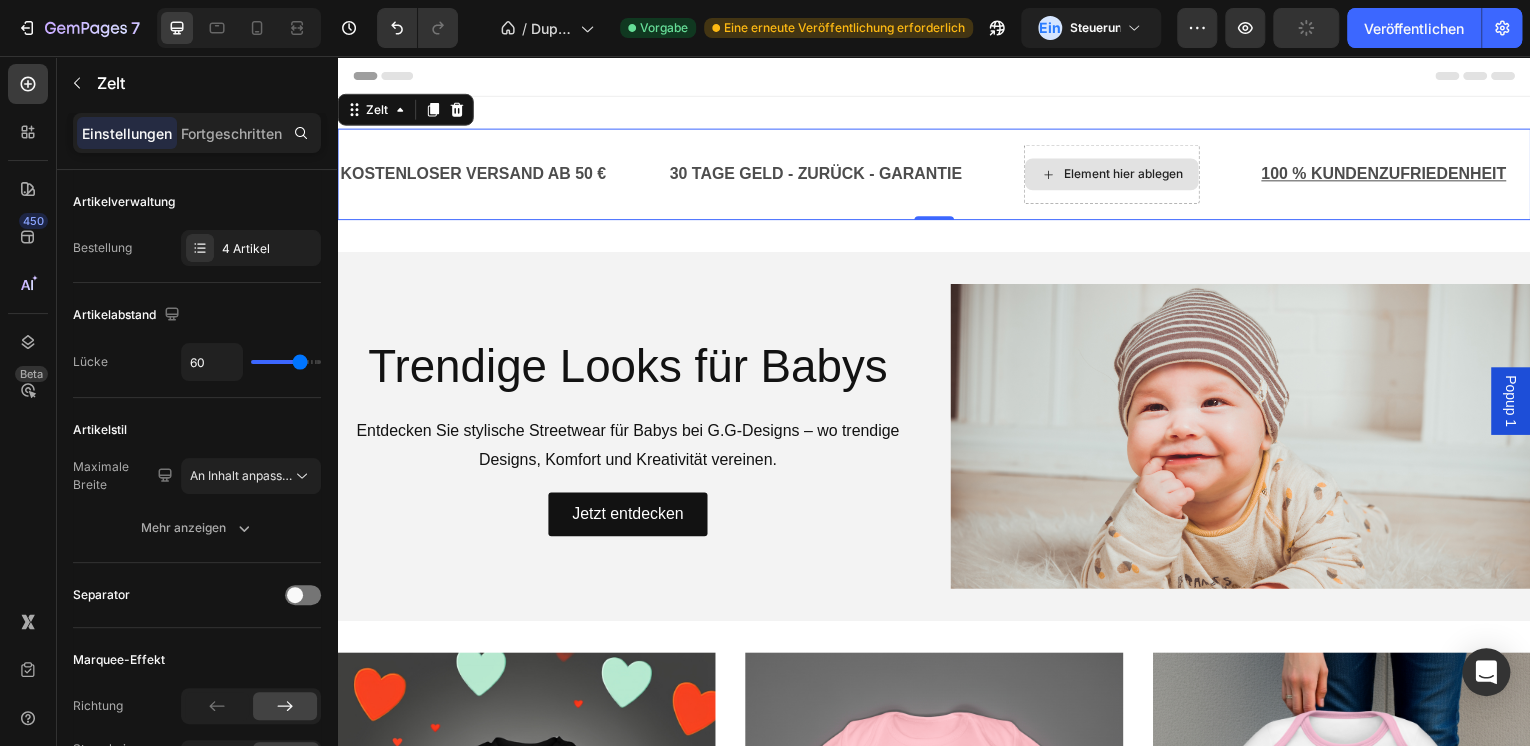 click on "Element hier ablegen" at bounding box center [1115, 175] 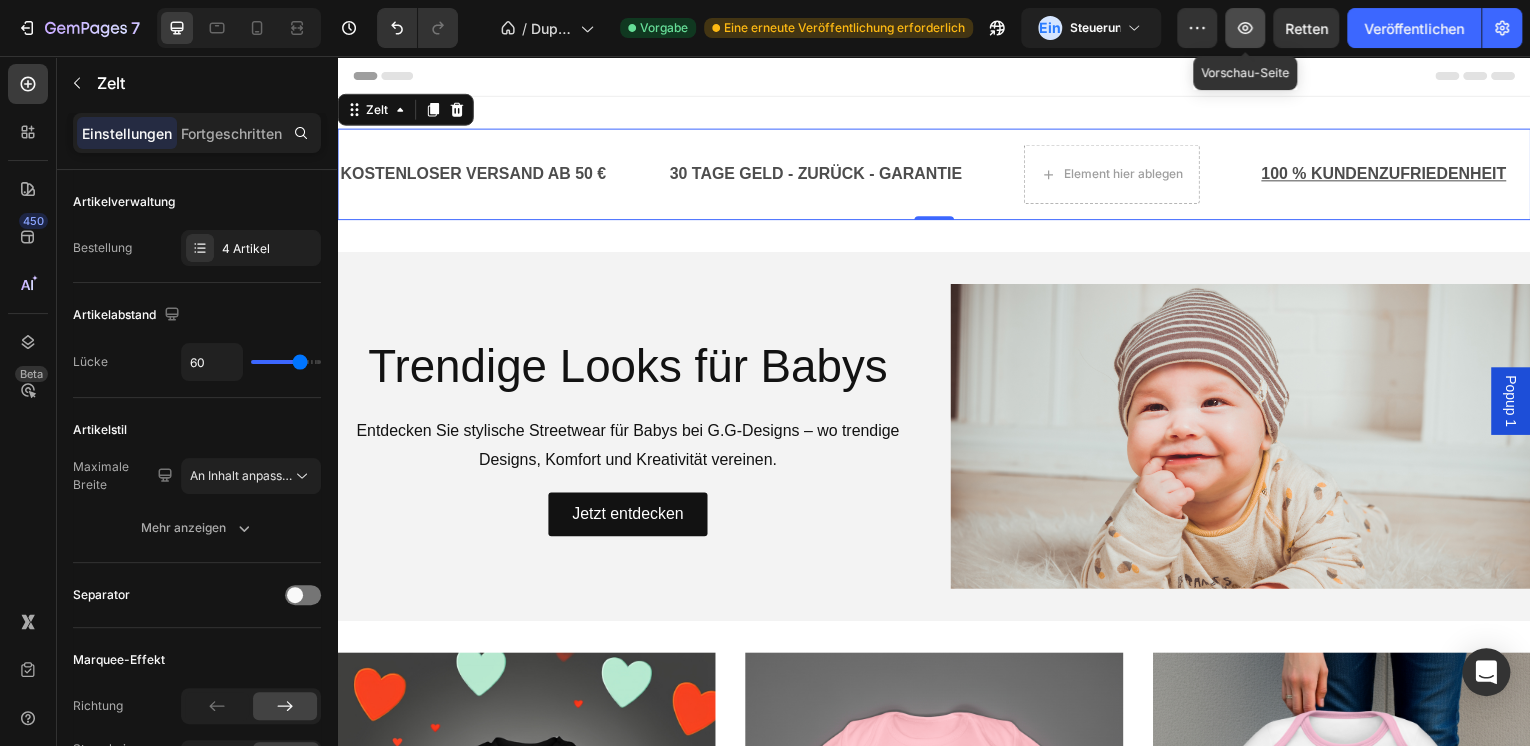 click 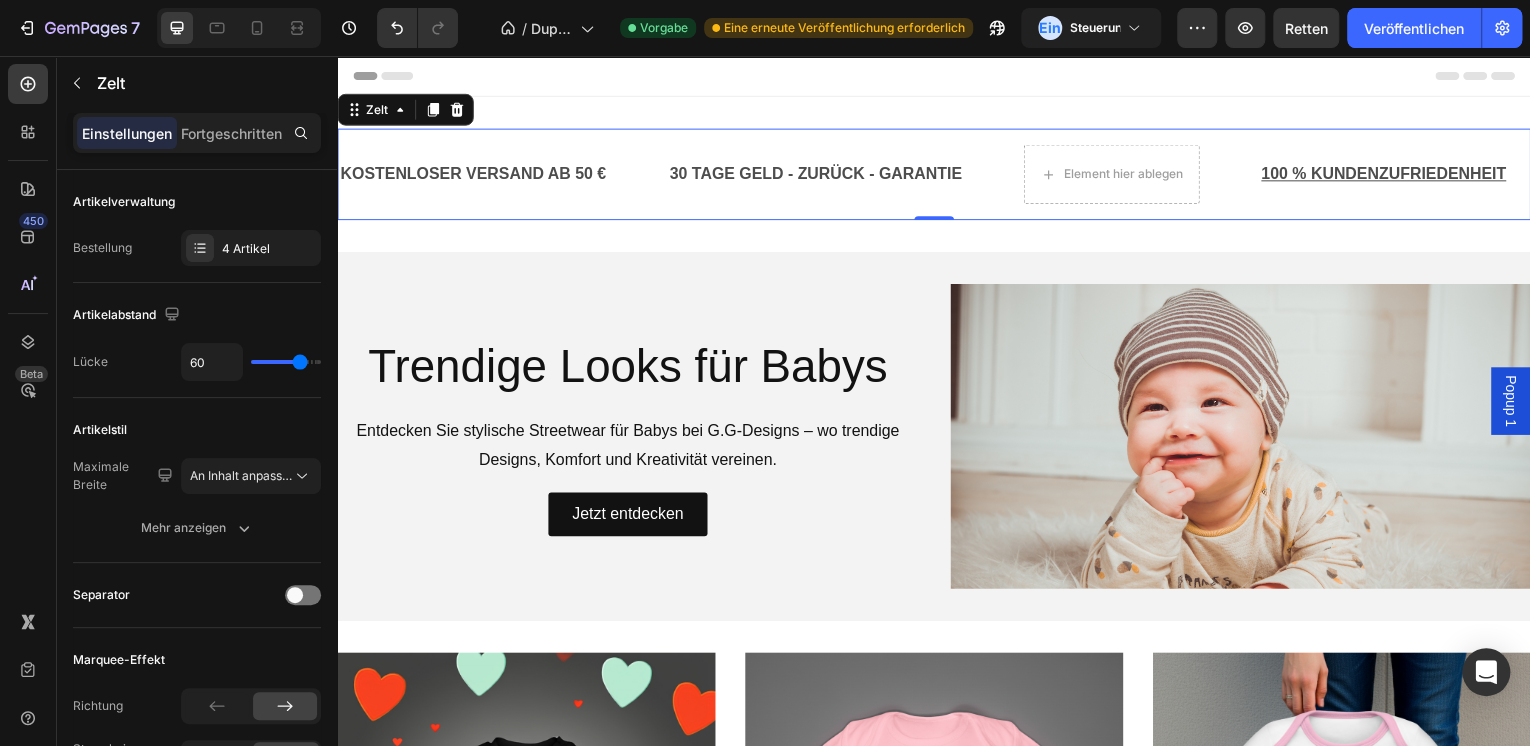 click on "KOSTENLOSER VERSAND AB 50 € Textblock 30 TAGE GELD - ZURÜCK - GARANTIE Textblock
Element hier ablegen 100 % KUNDENZUFRIEDENHEIT Textblock" at bounding box center [956, 175] 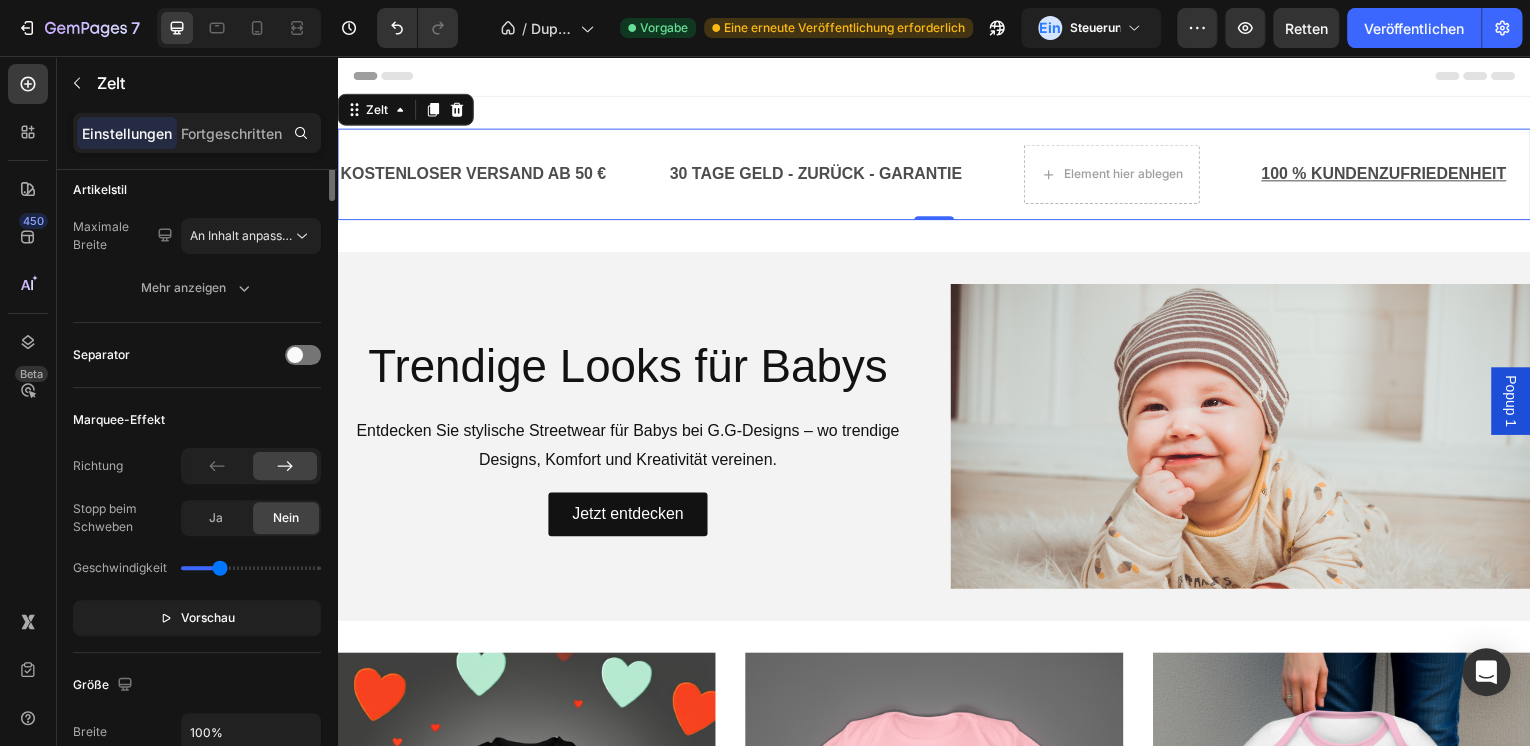 scroll, scrollTop: 0, scrollLeft: 0, axis: both 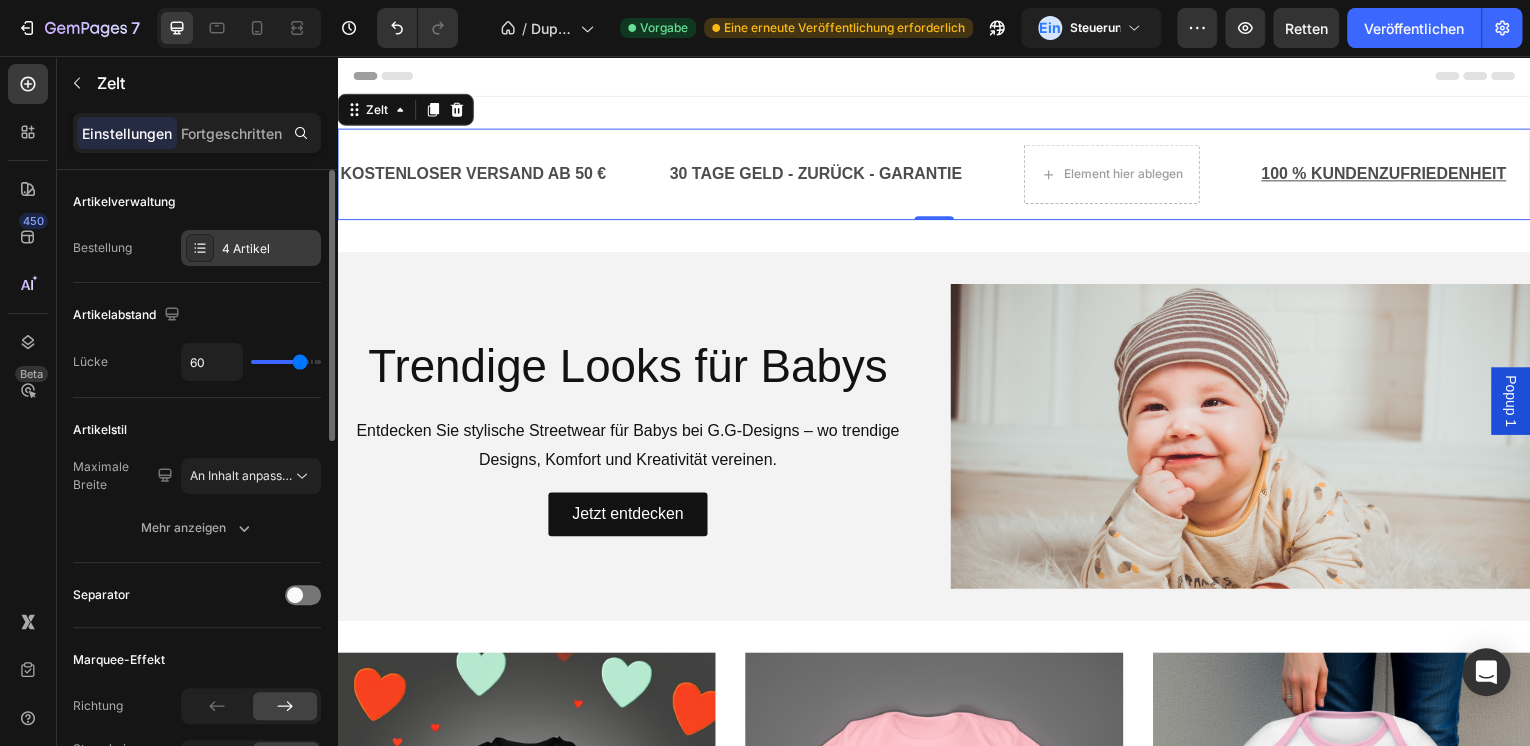 click 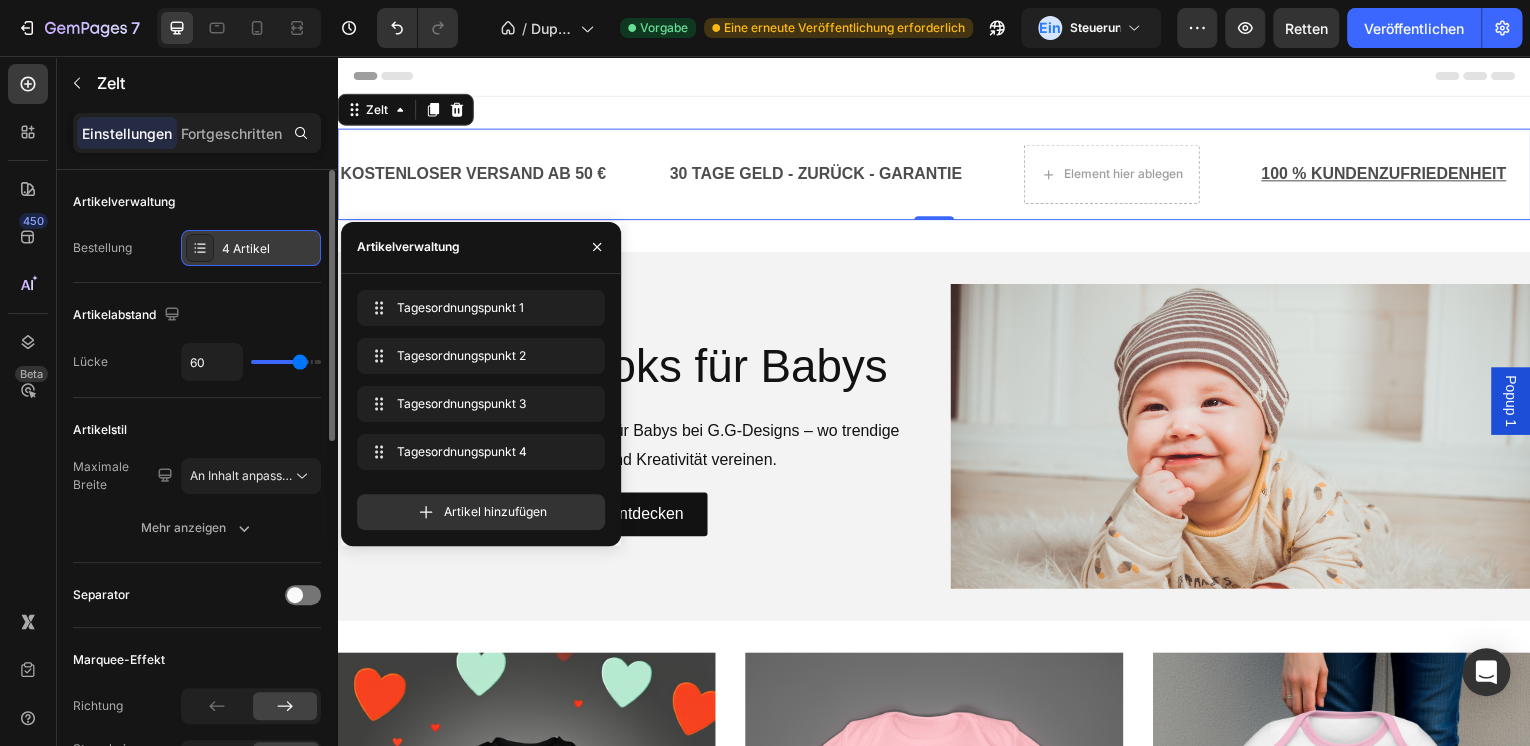 click 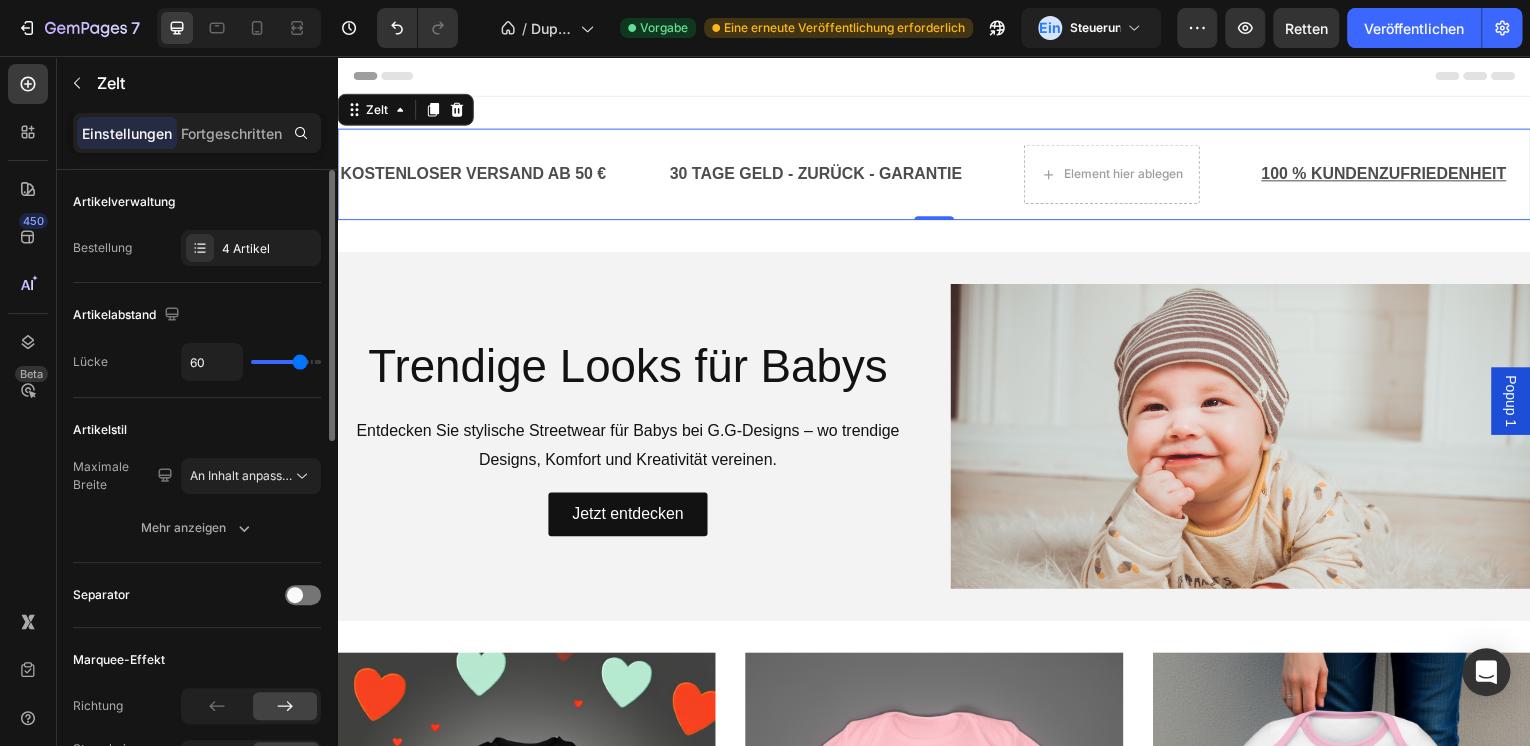 type on "56" 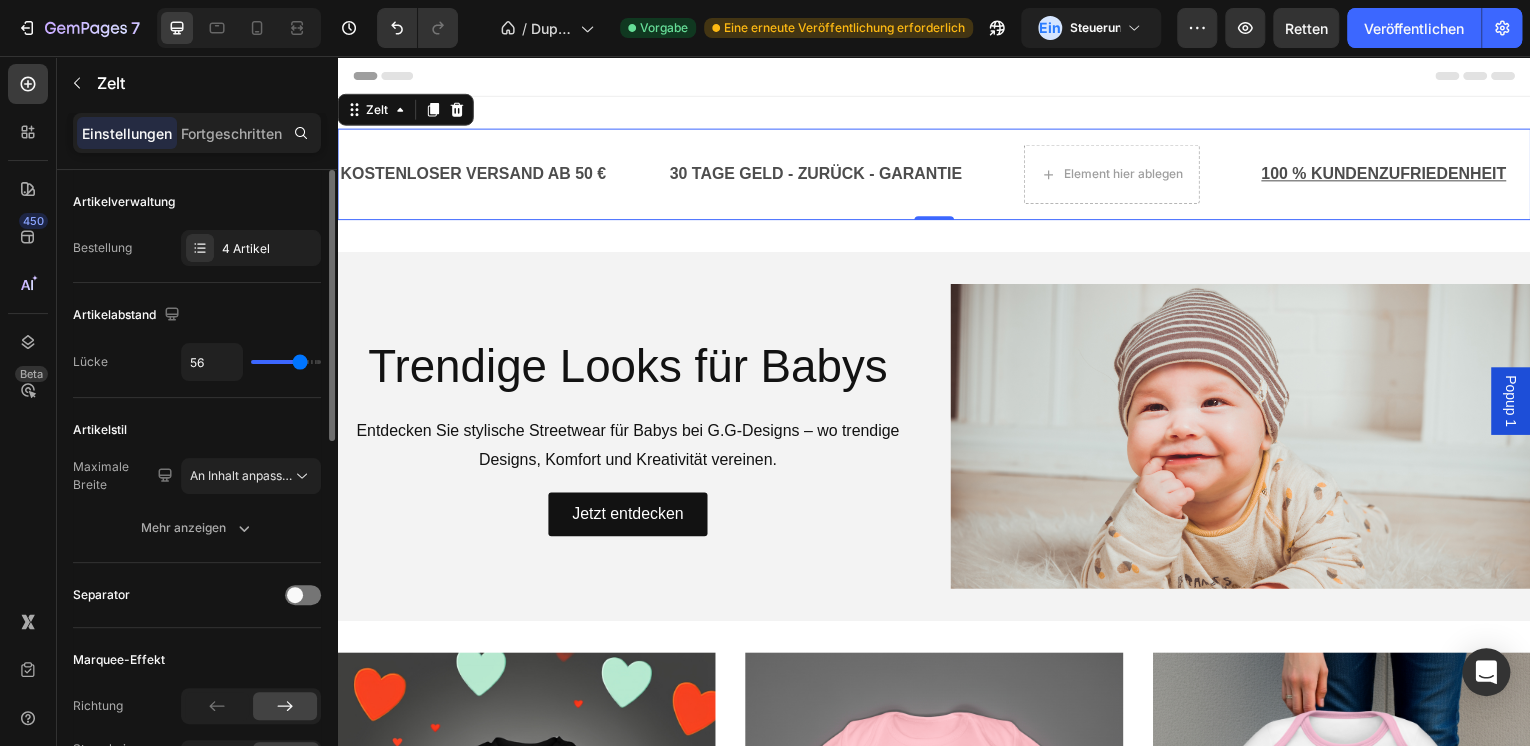 type on "56" 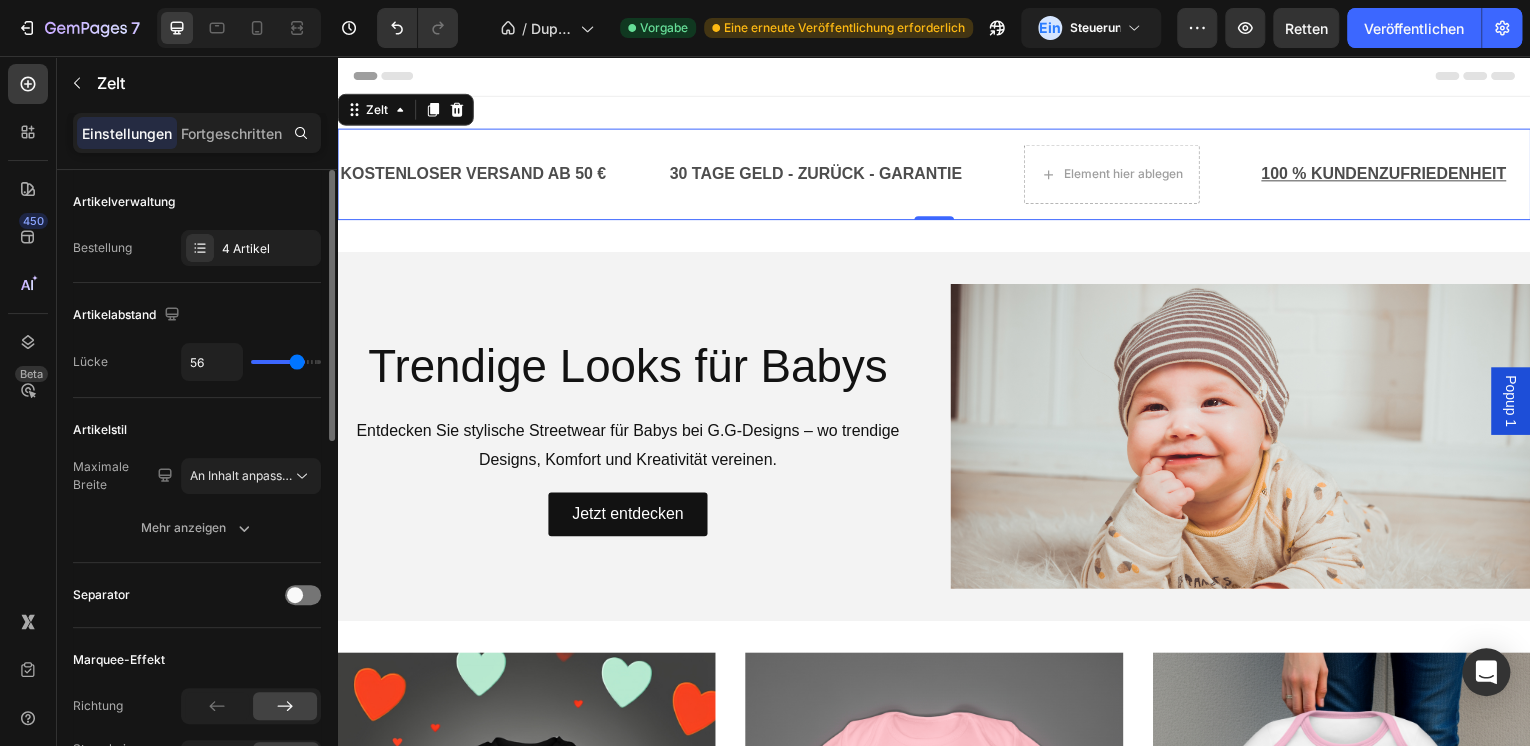 type on "55" 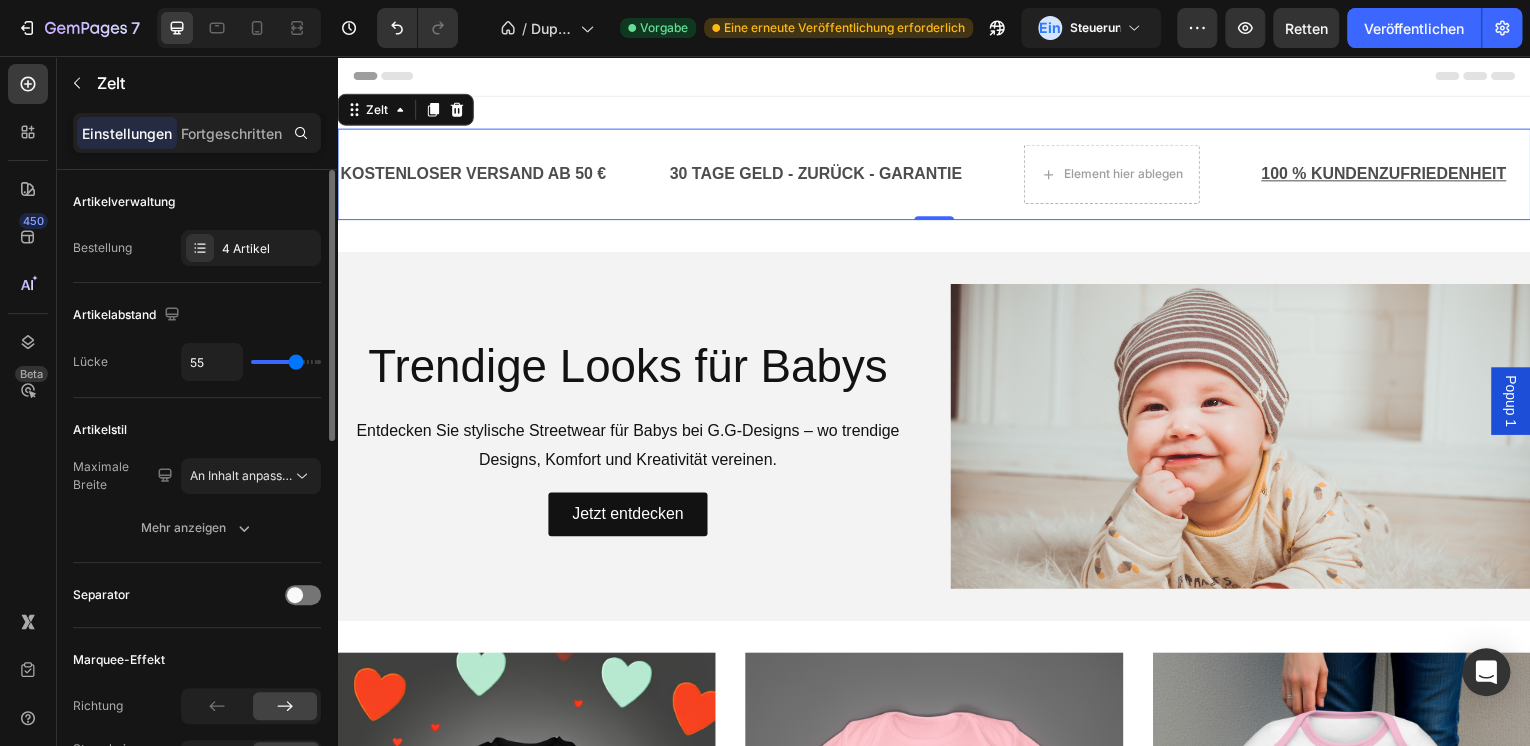 type on "54" 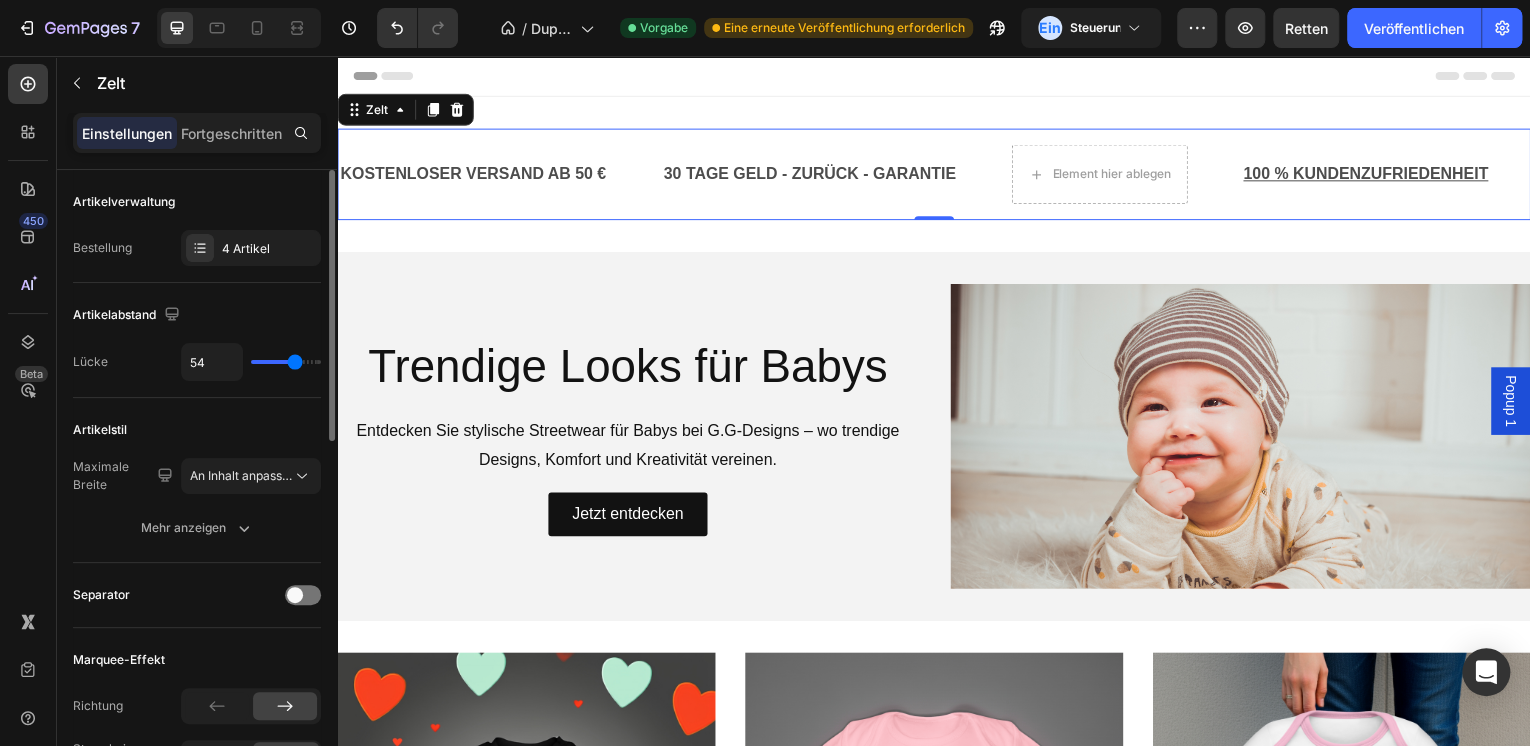 type on "52" 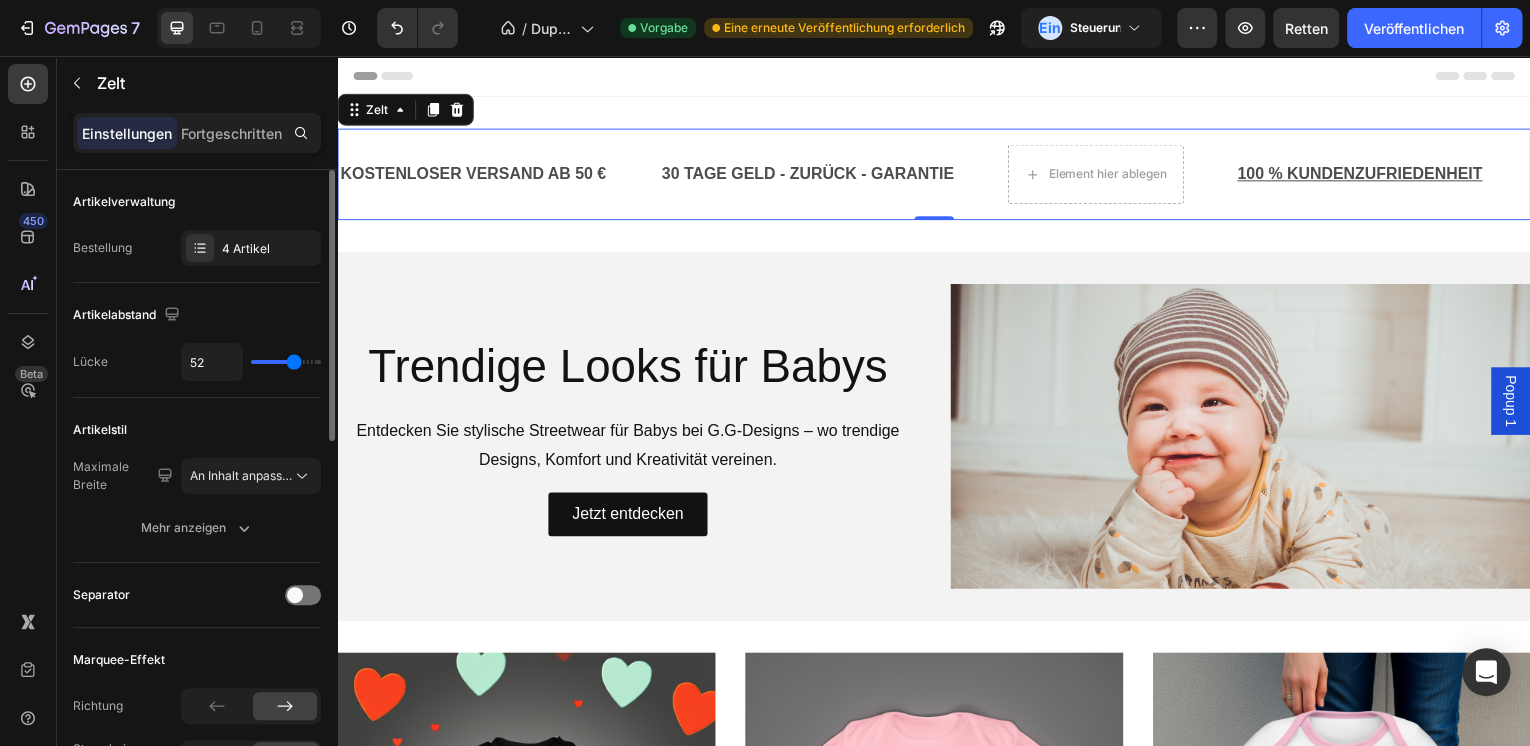 type on "50" 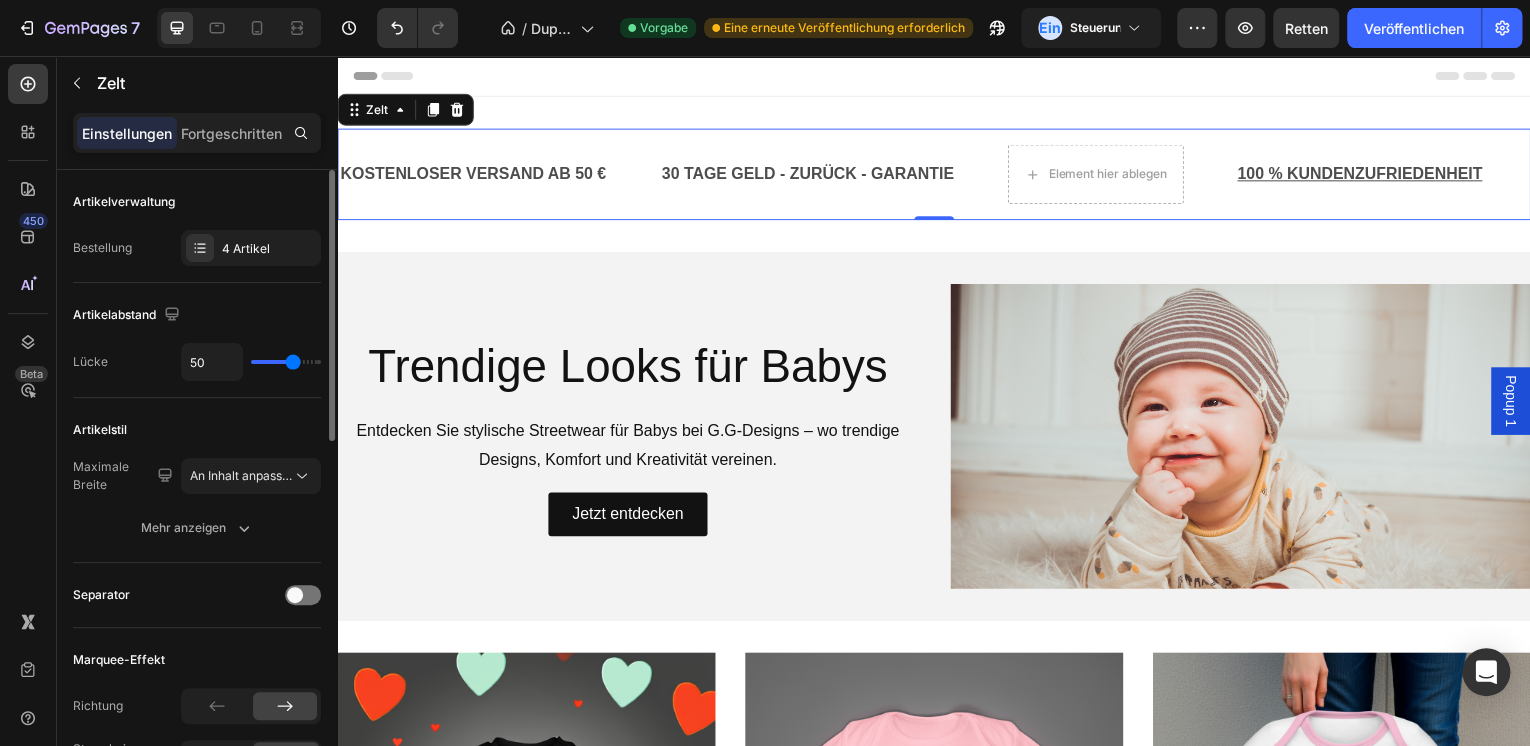 type on "48" 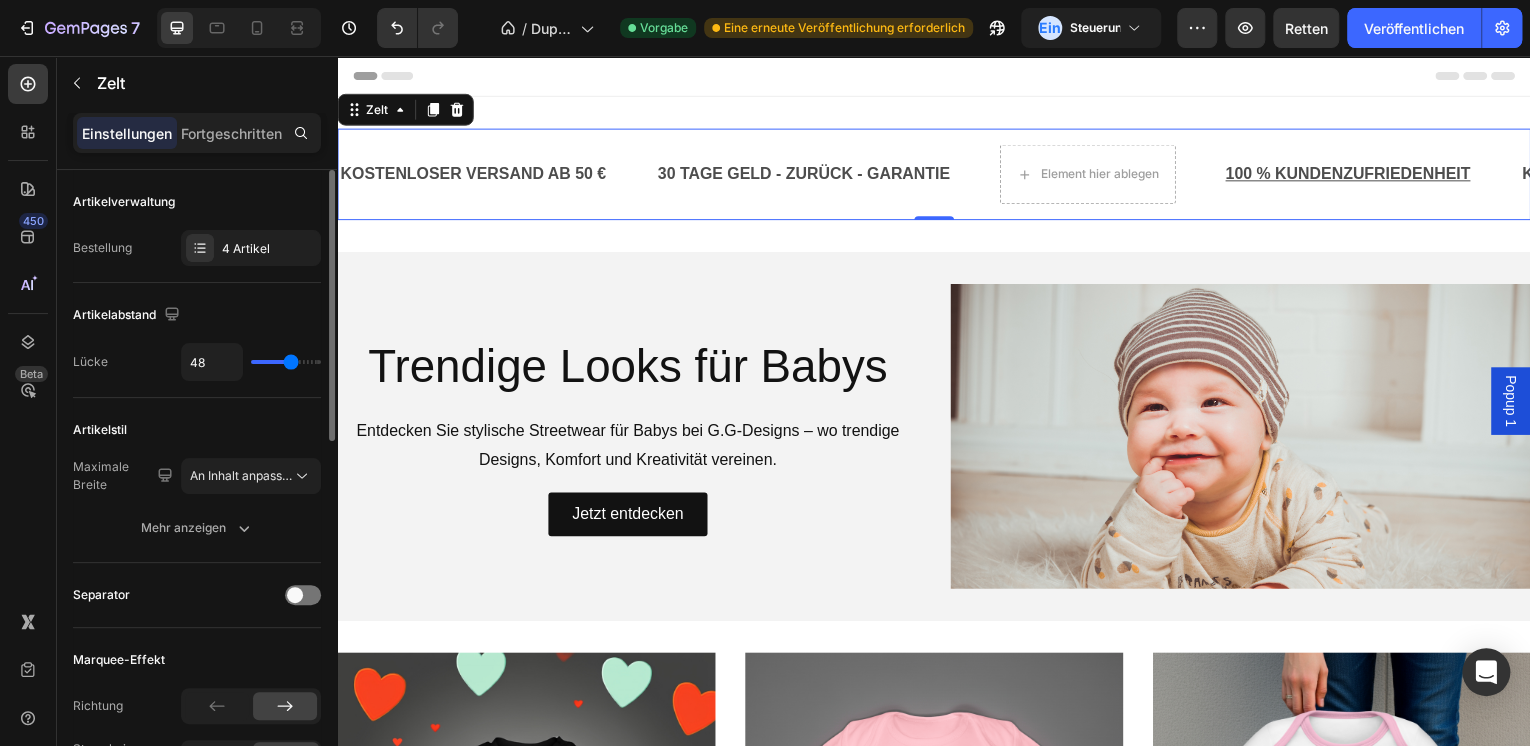 type on "47" 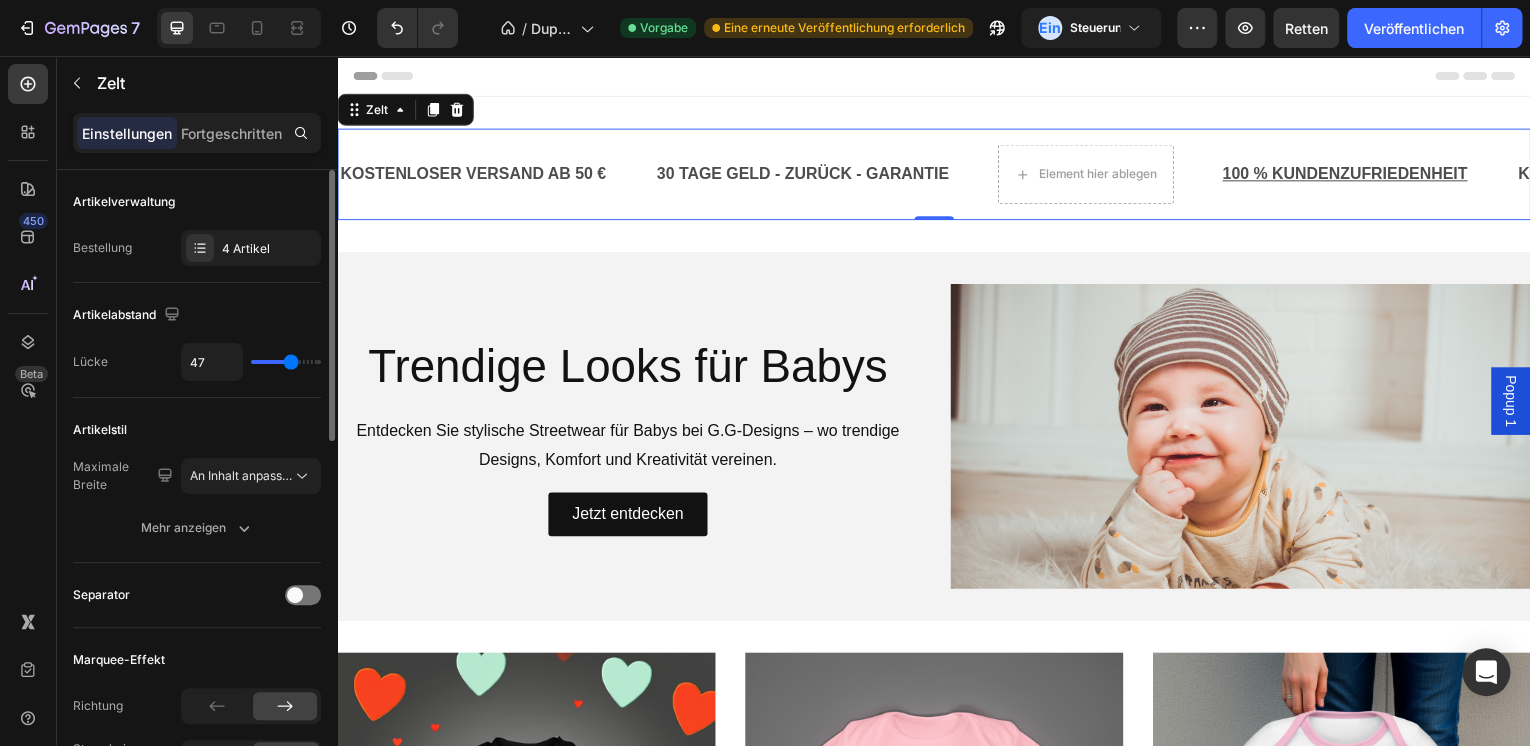 type on "45" 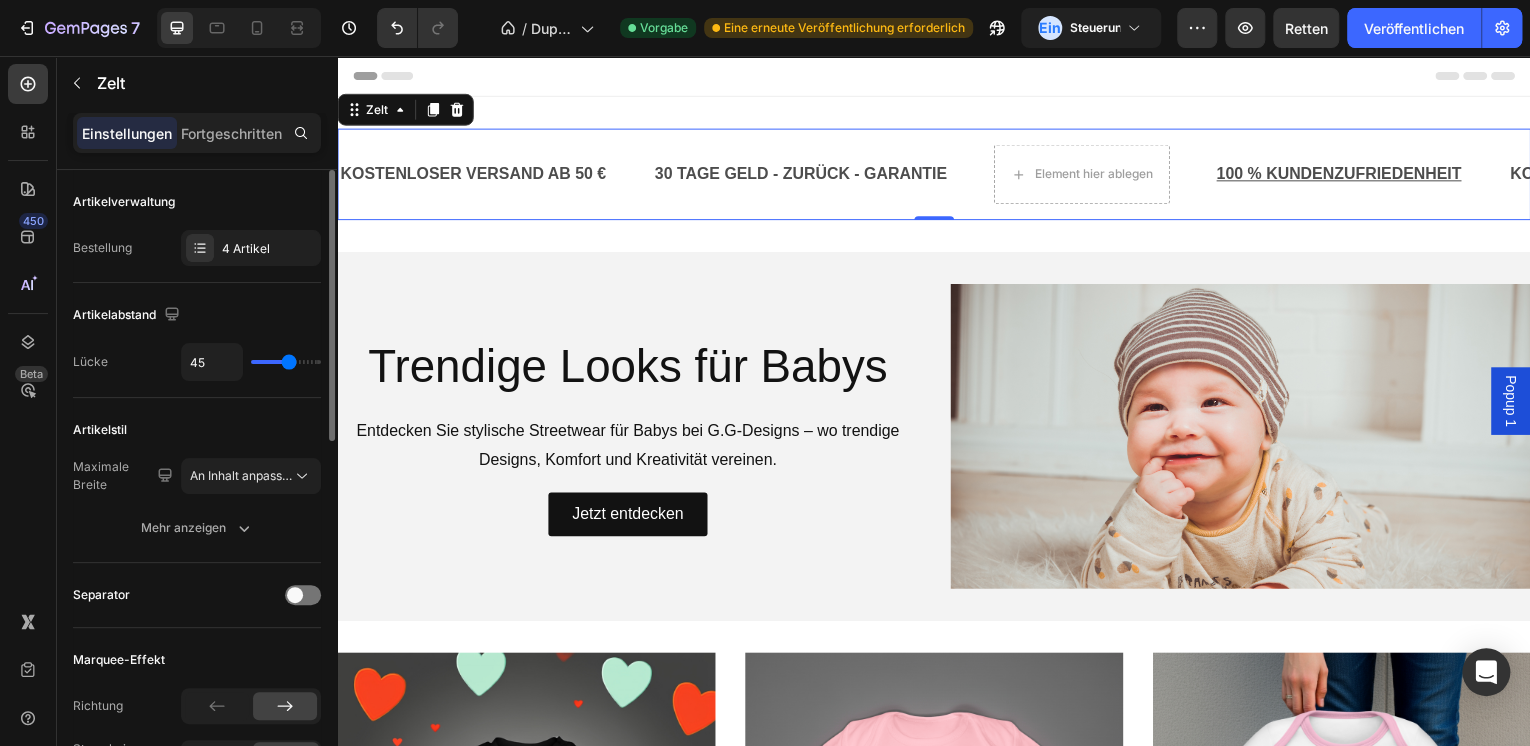 type on "47" 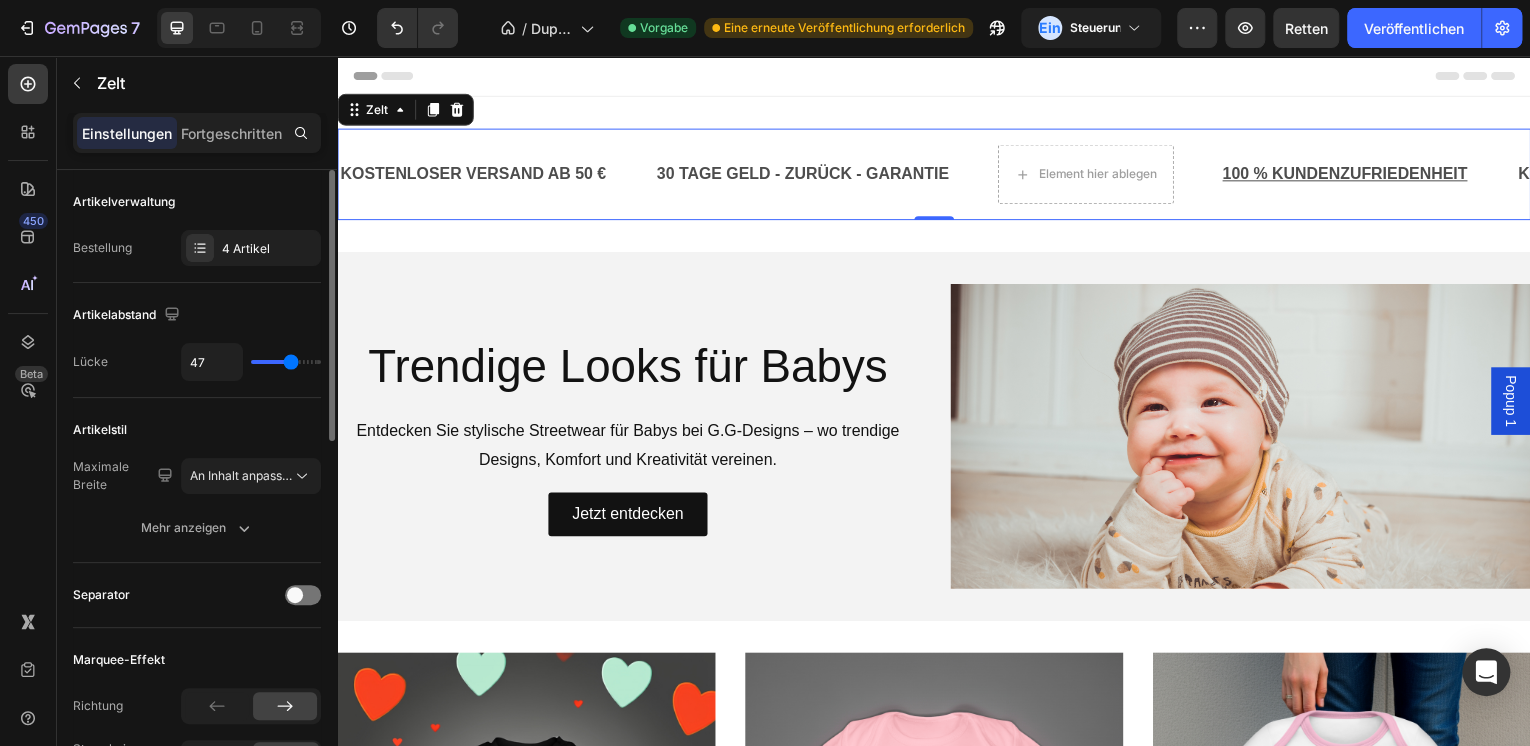 type on "48" 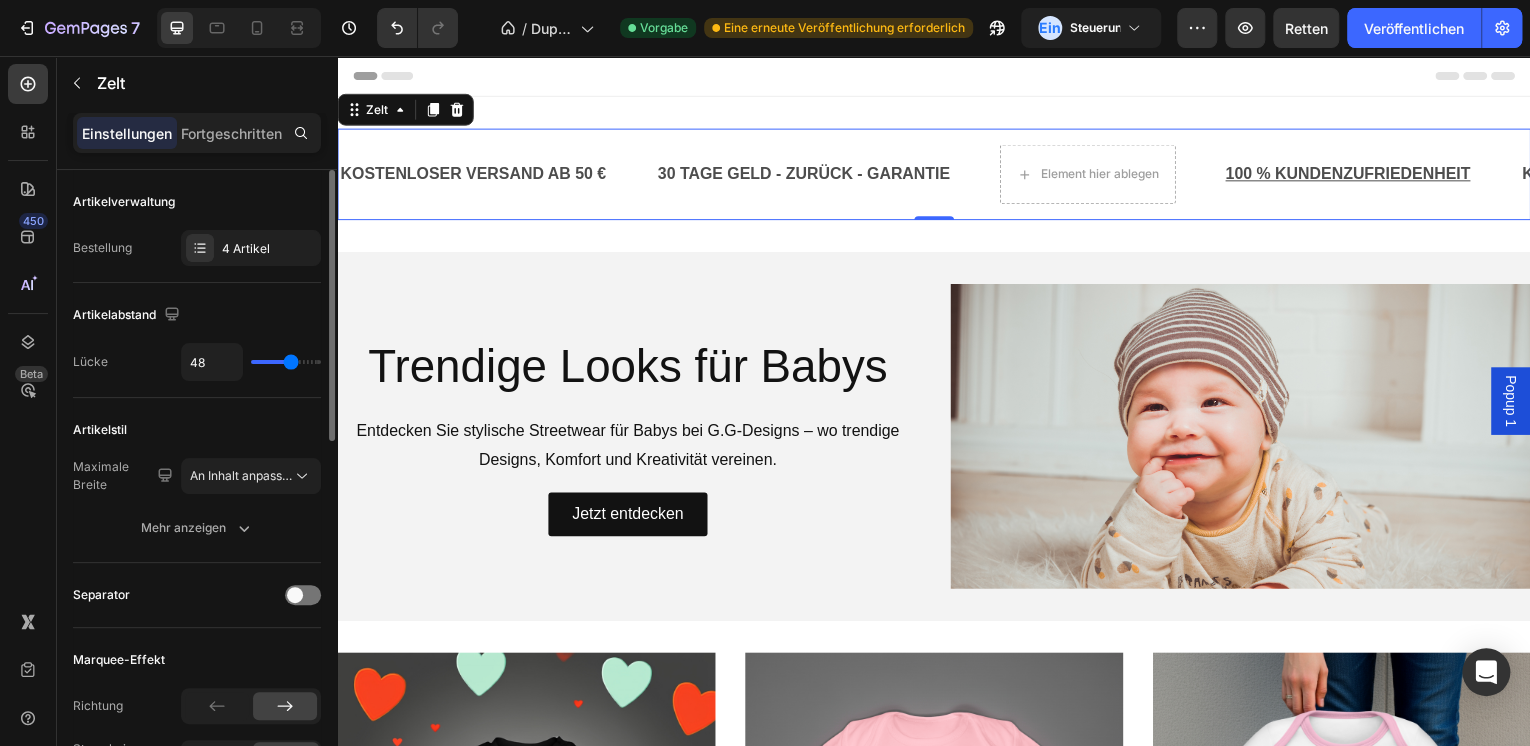 type on "49" 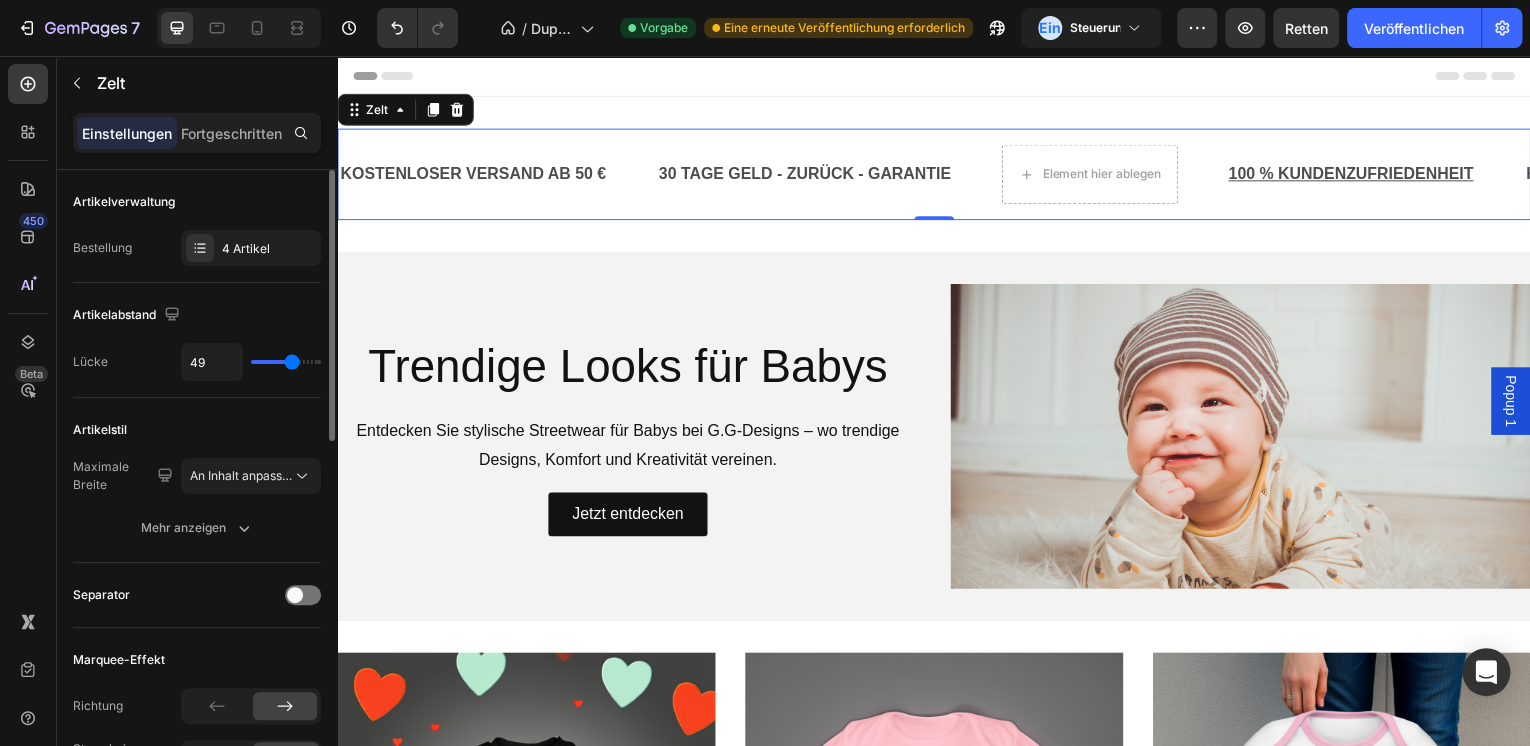 type on "50" 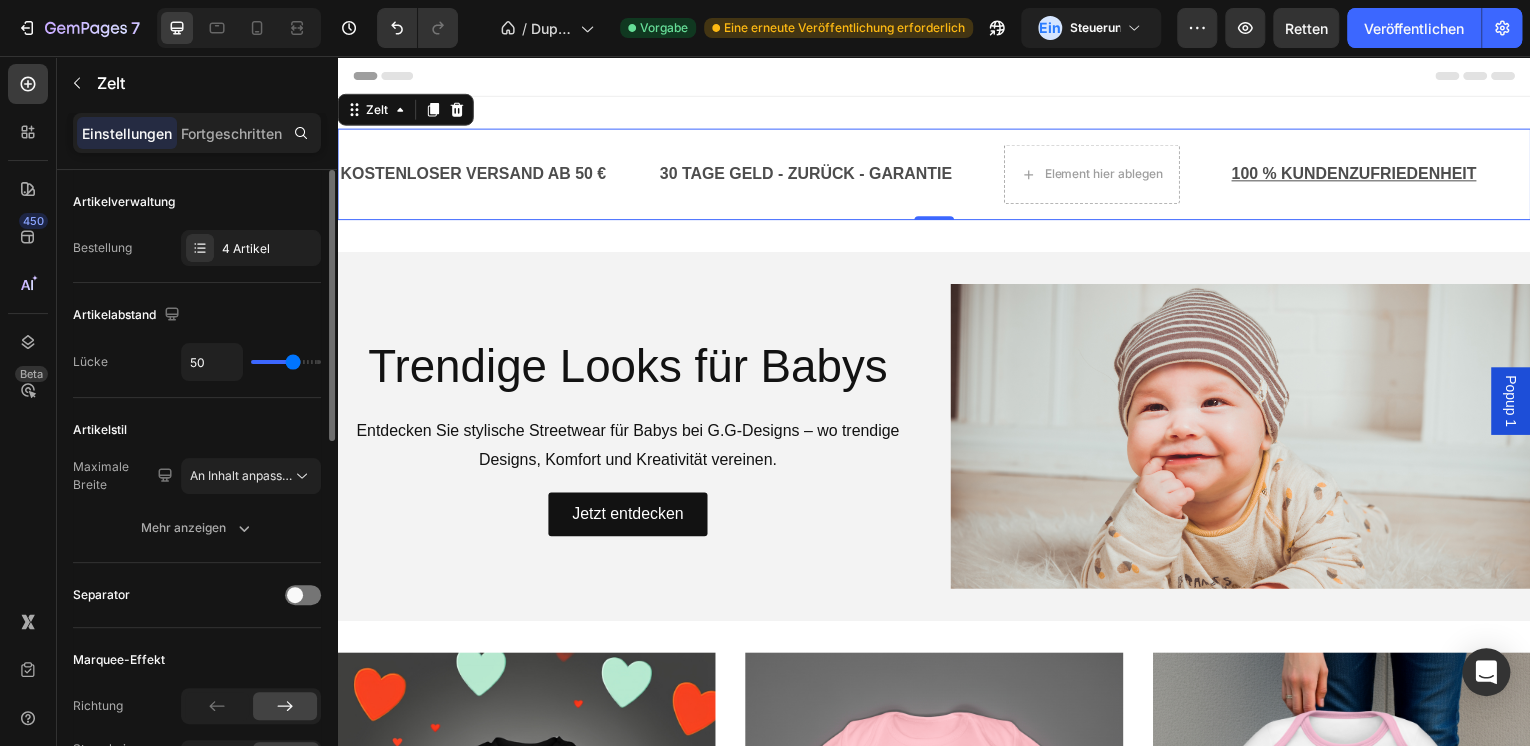 type on "50" 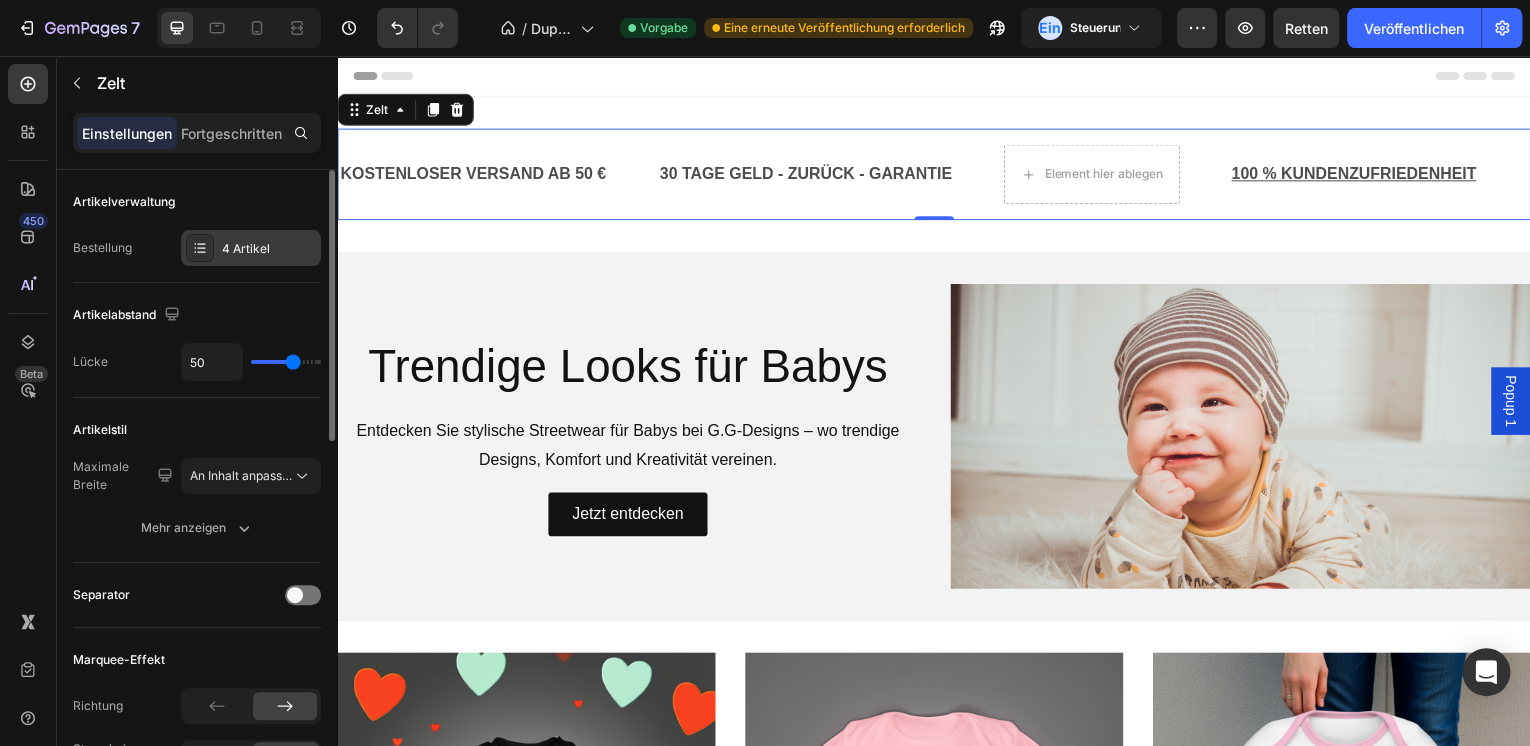 click 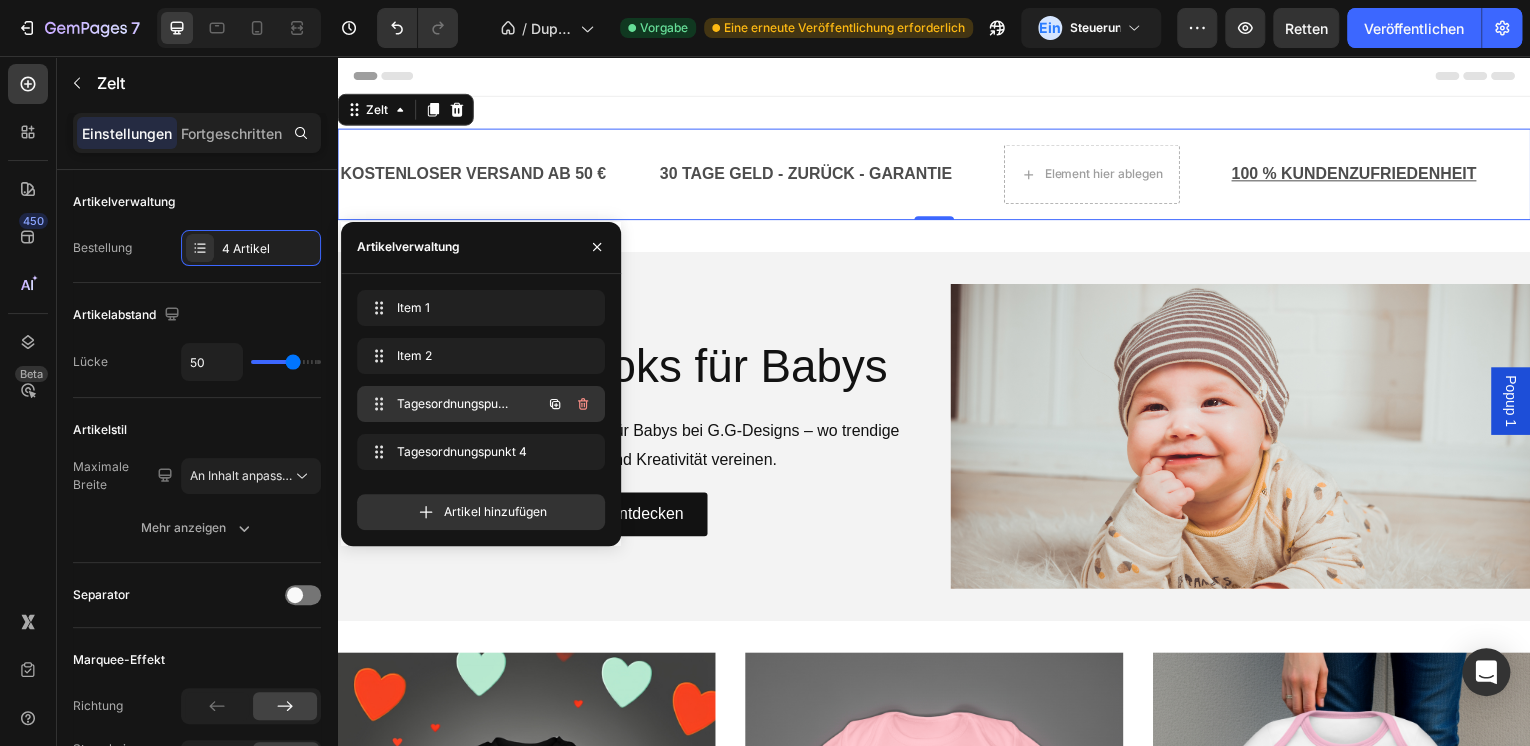 click on "Tagesordnungspunkt 3" at bounding box center (453, 404) 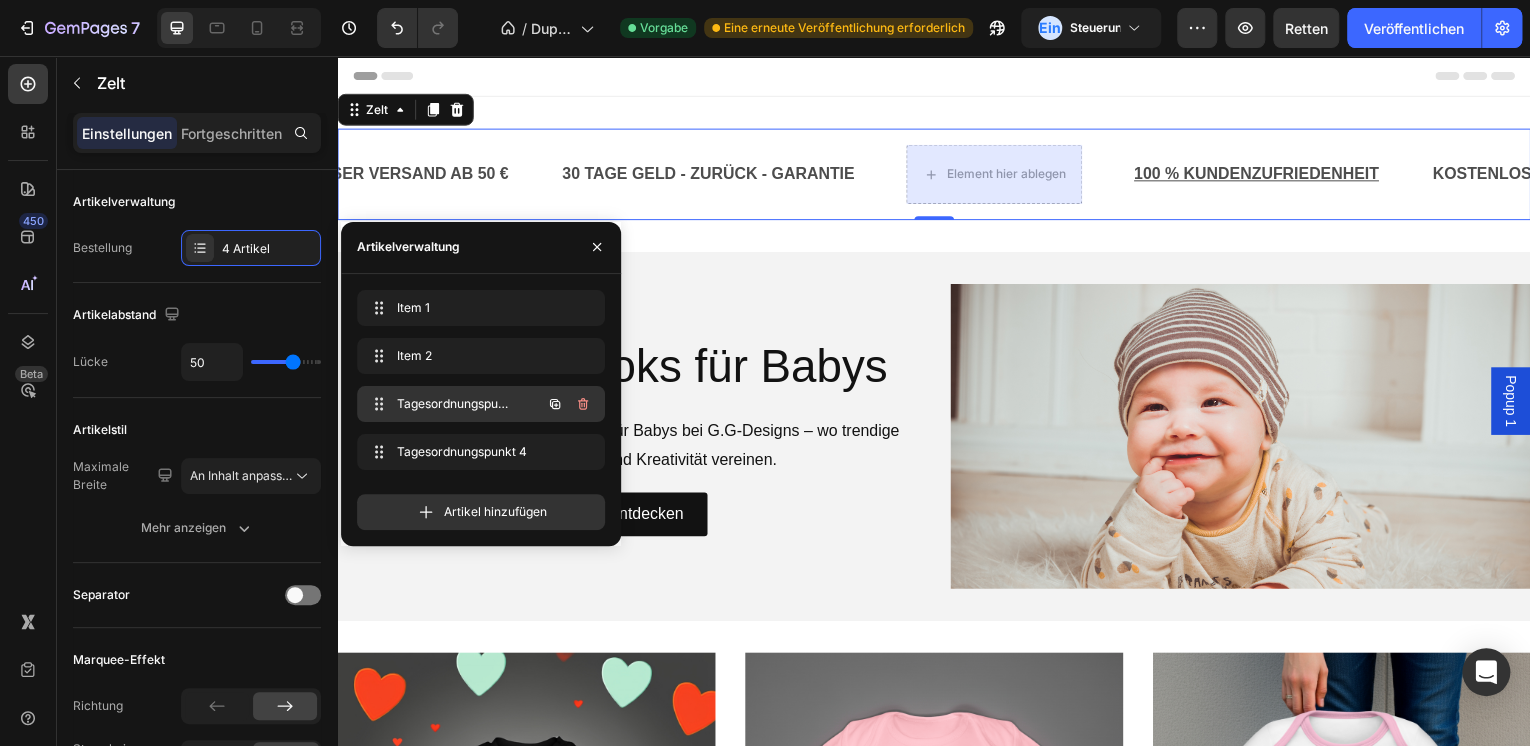 scroll, scrollTop: 0, scrollLeft: 164, axis: horizontal 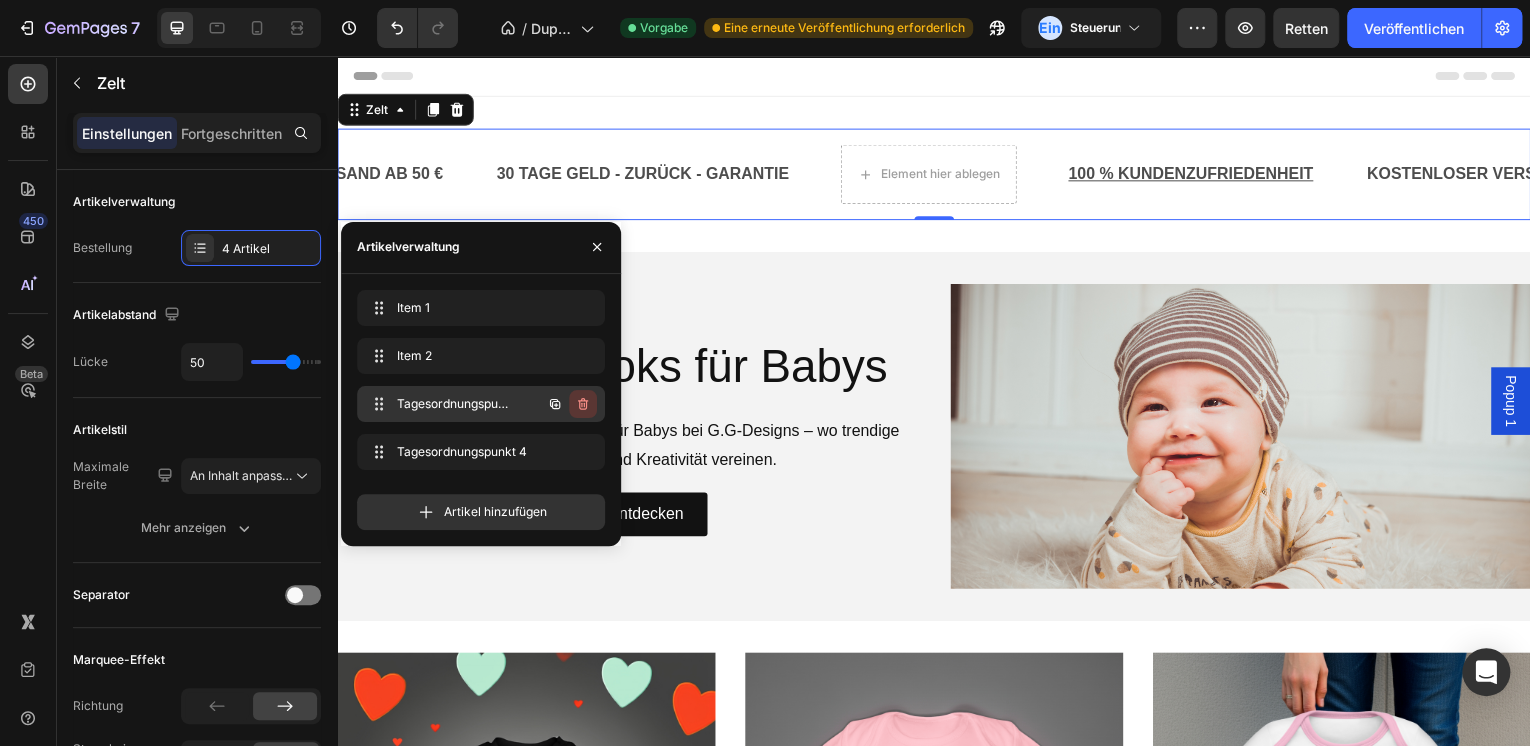 click 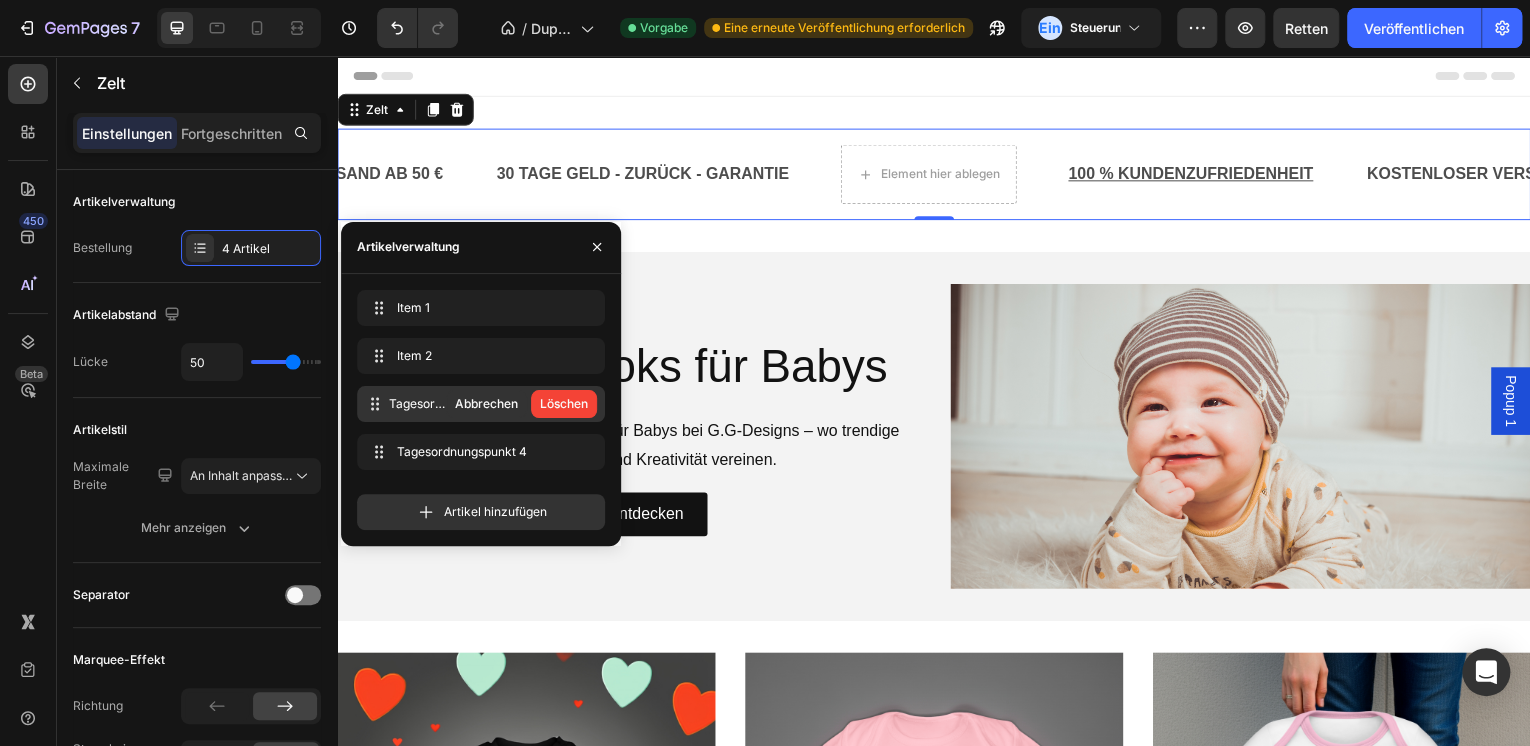 click on "Löschen" 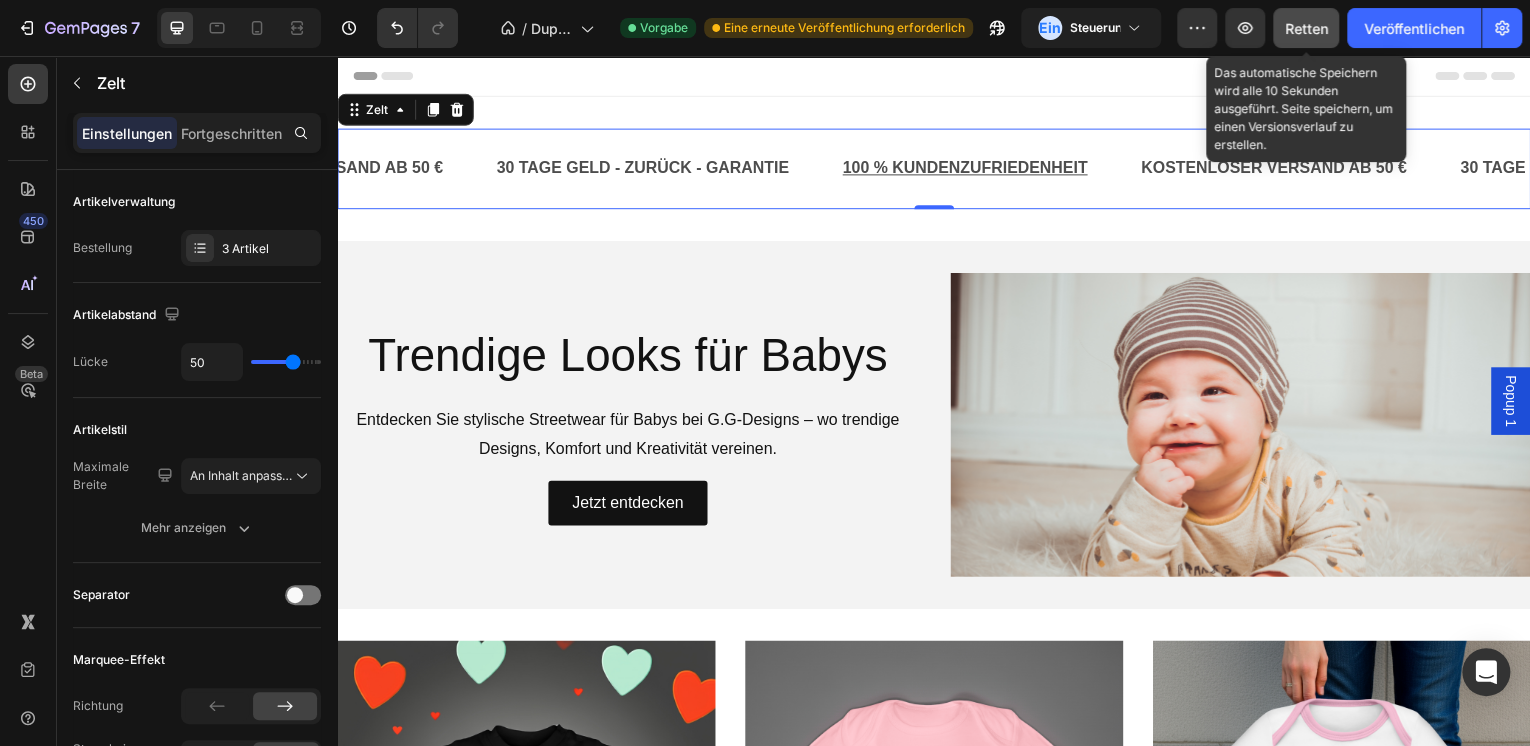 click on "Retten" at bounding box center [1306, 28] 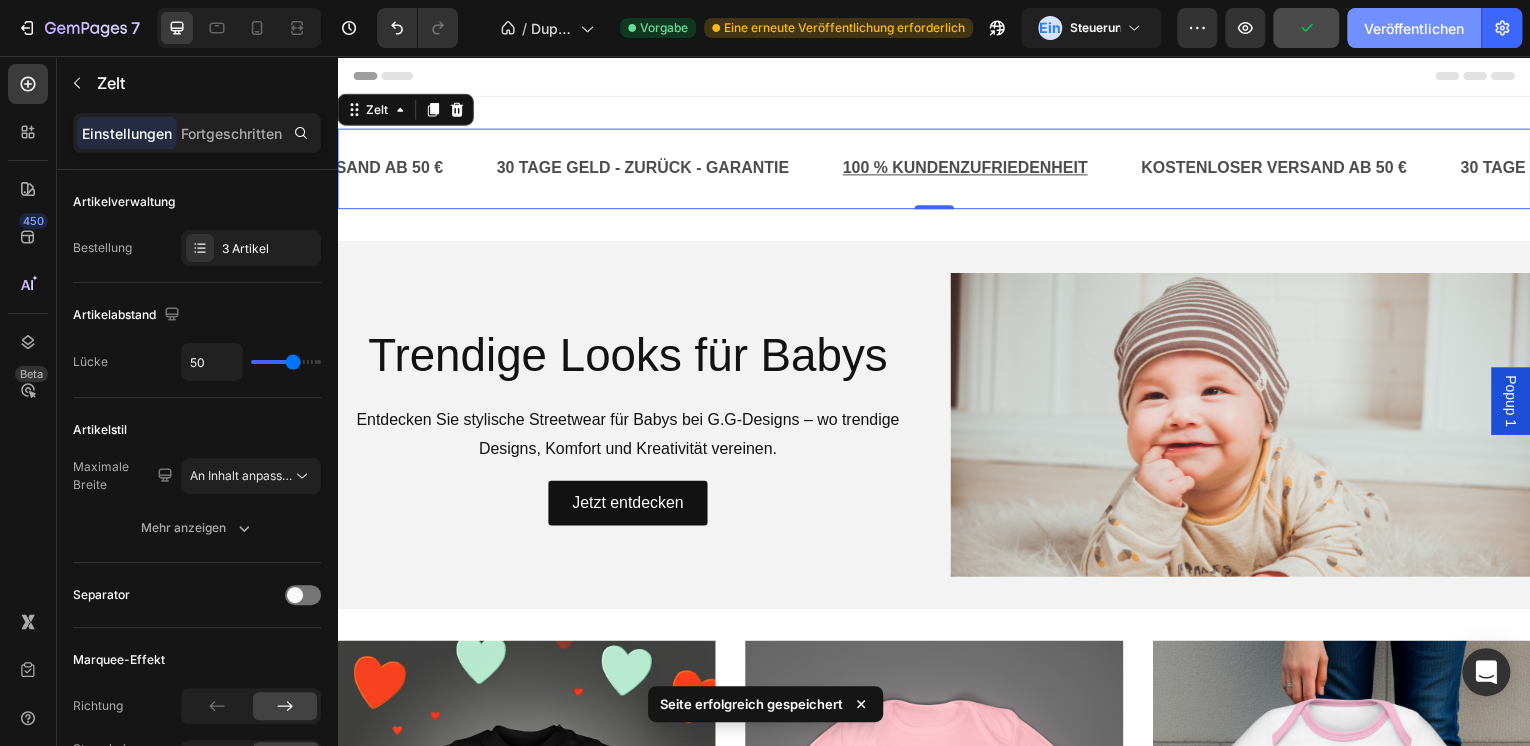 click on "Veröffentlichen" 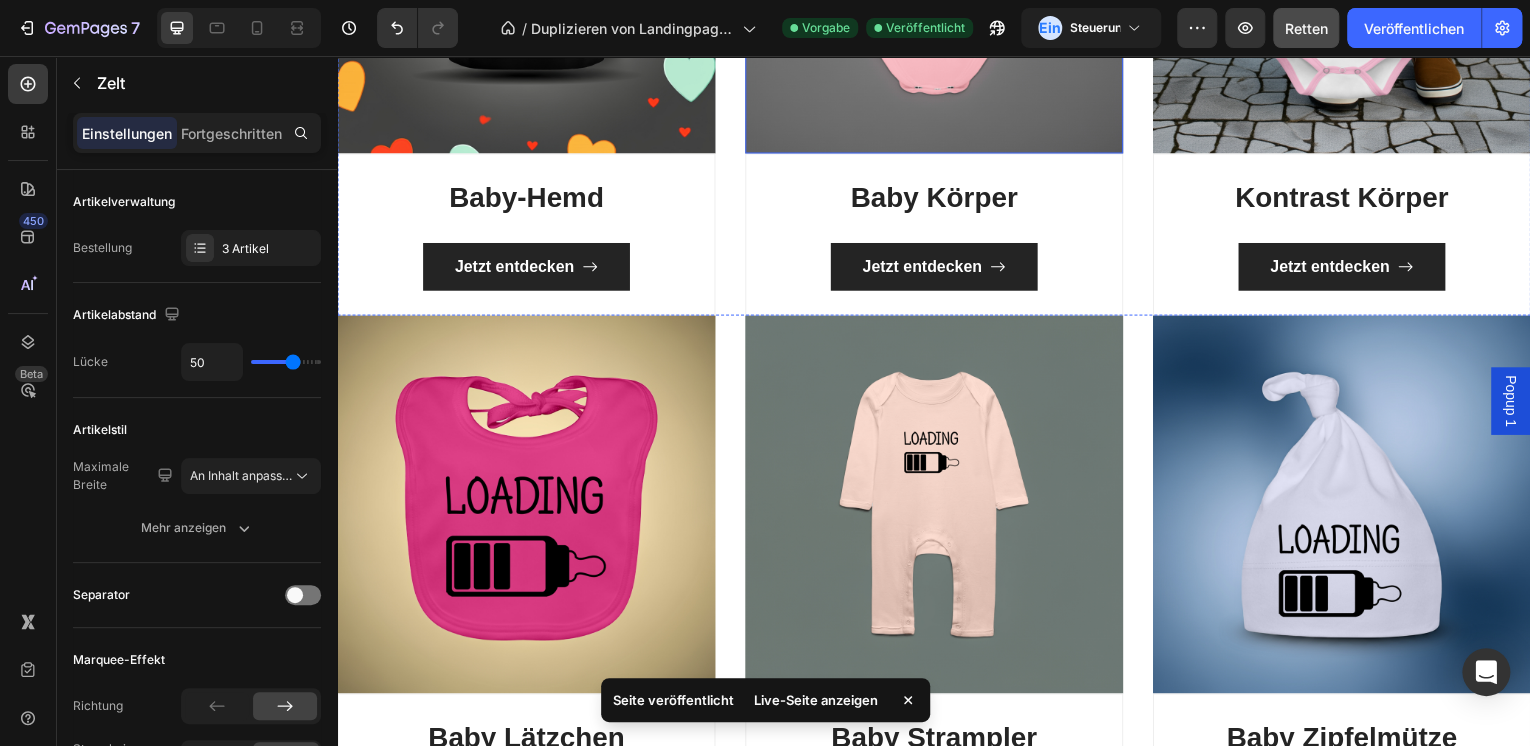 scroll, scrollTop: 640, scrollLeft: 0, axis: vertical 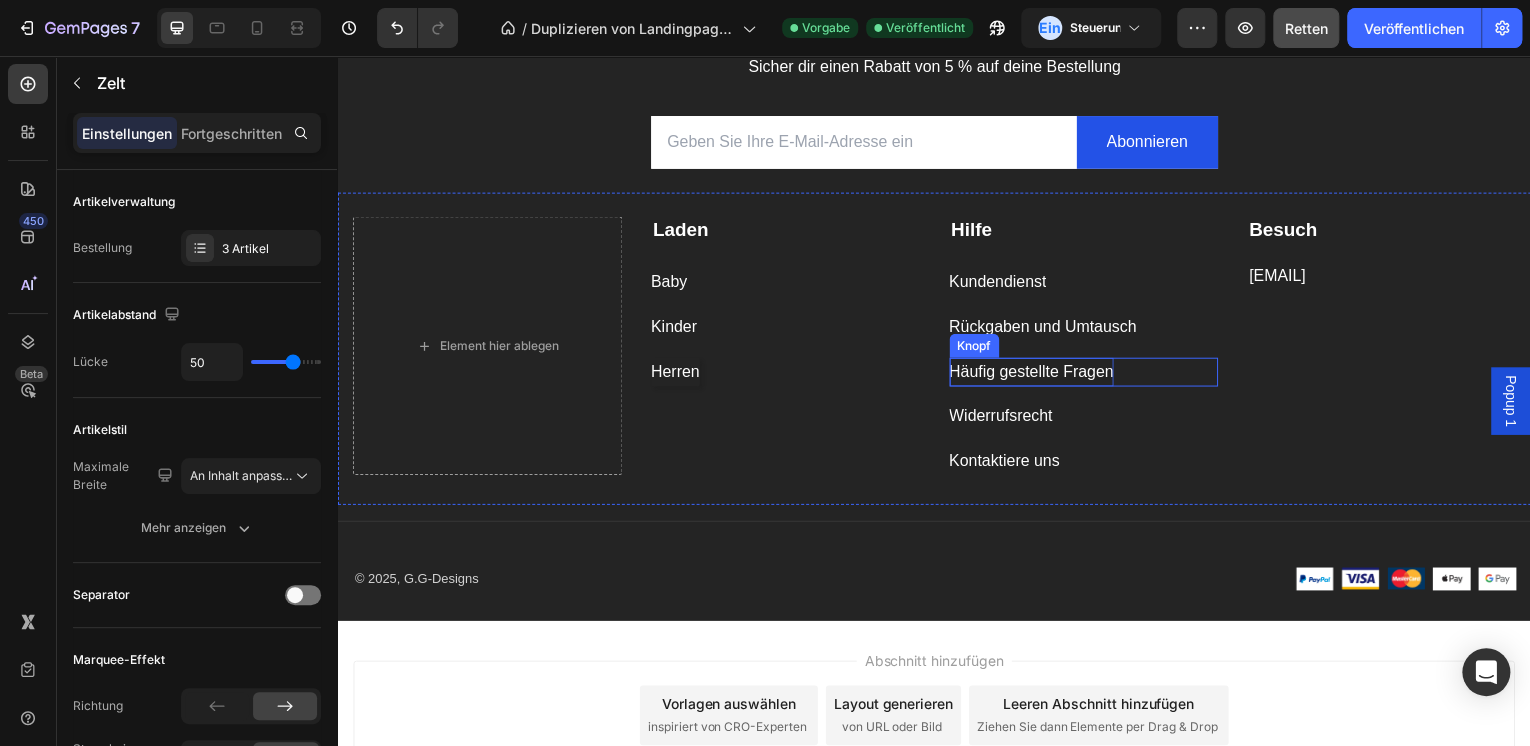 click on "Häufig gestellte Fragen" at bounding box center (1034, 373) 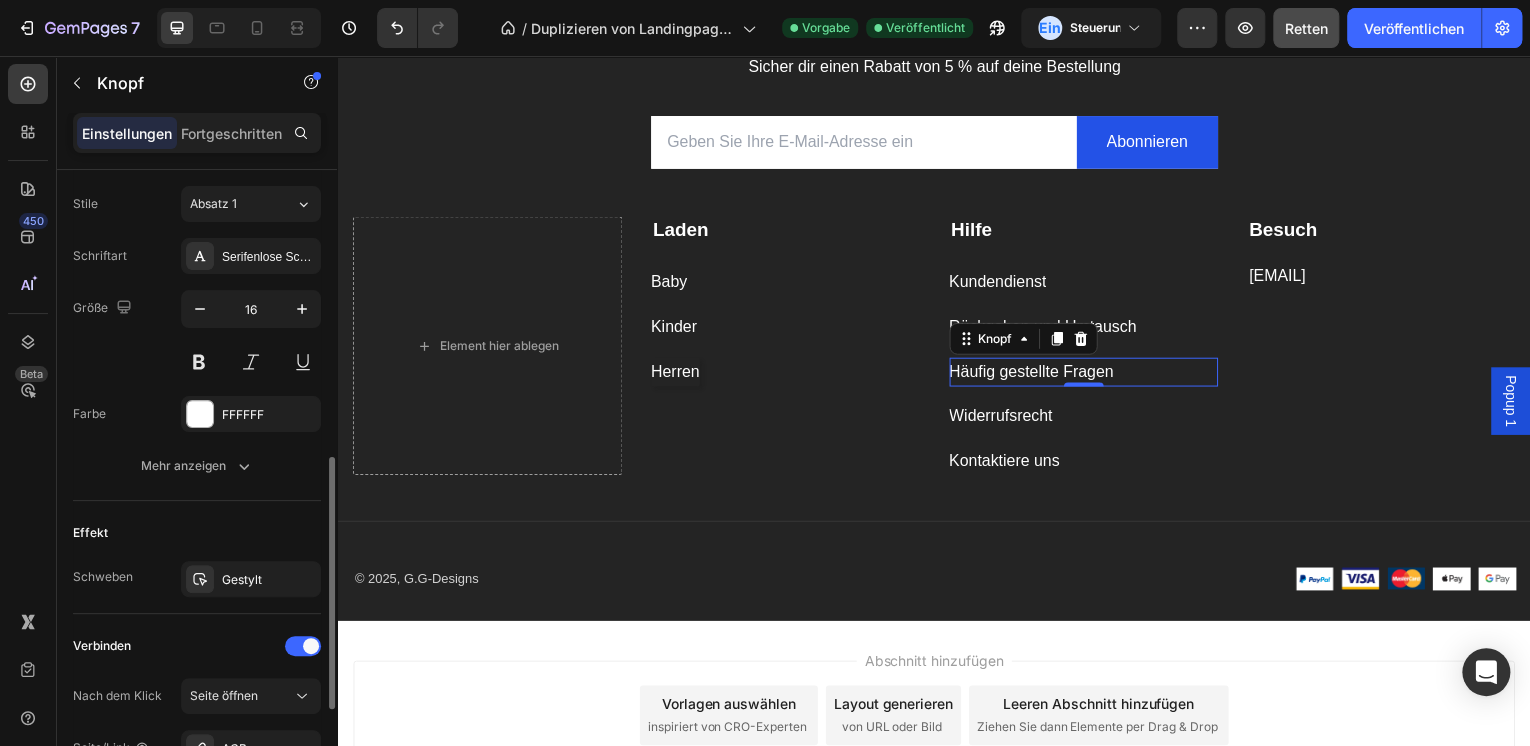 scroll, scrollTop: 954, scrollLeft: 0, axis: vertical 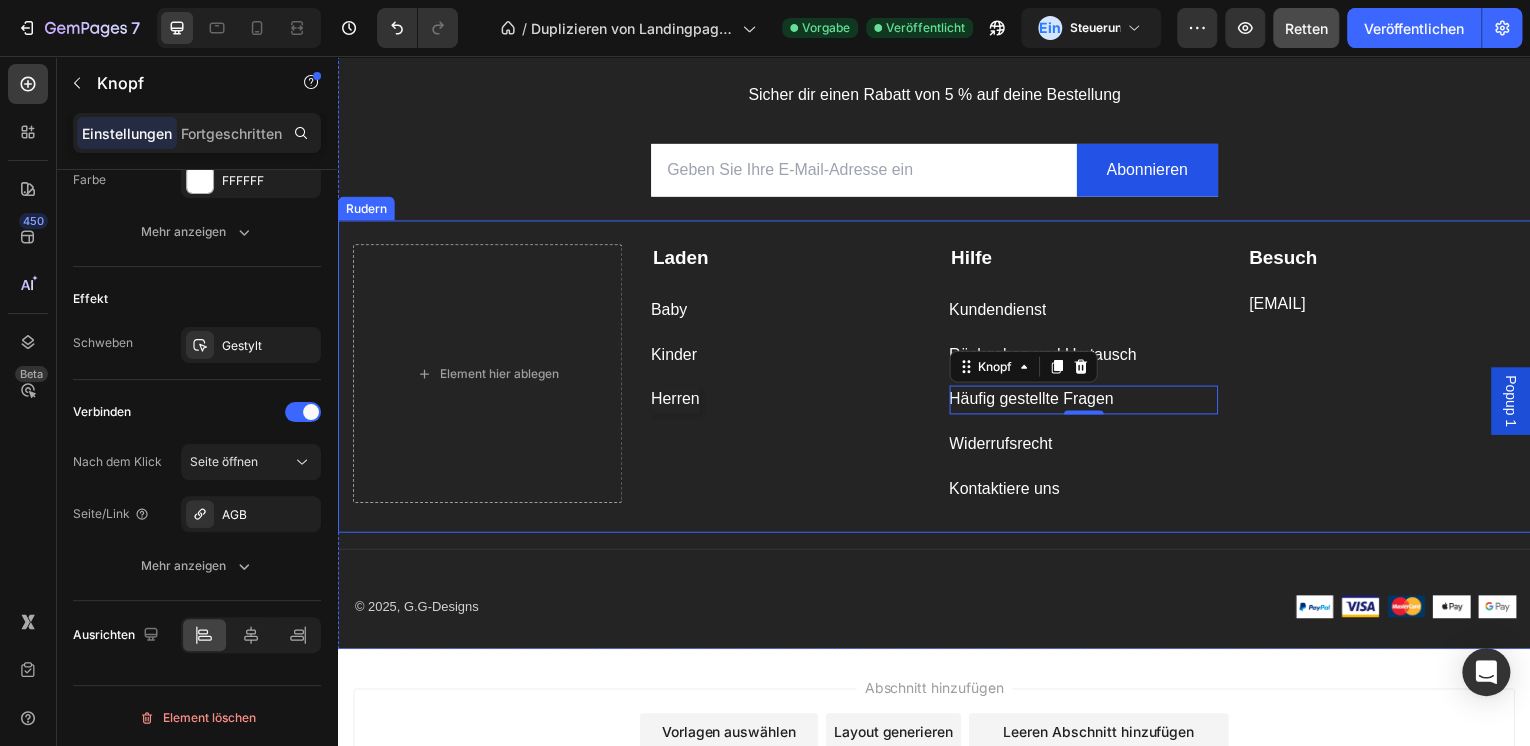 click on "Besuch Textblock info@gerhardgrede-designs.de Textblock" at bounding box center (1386, 375) 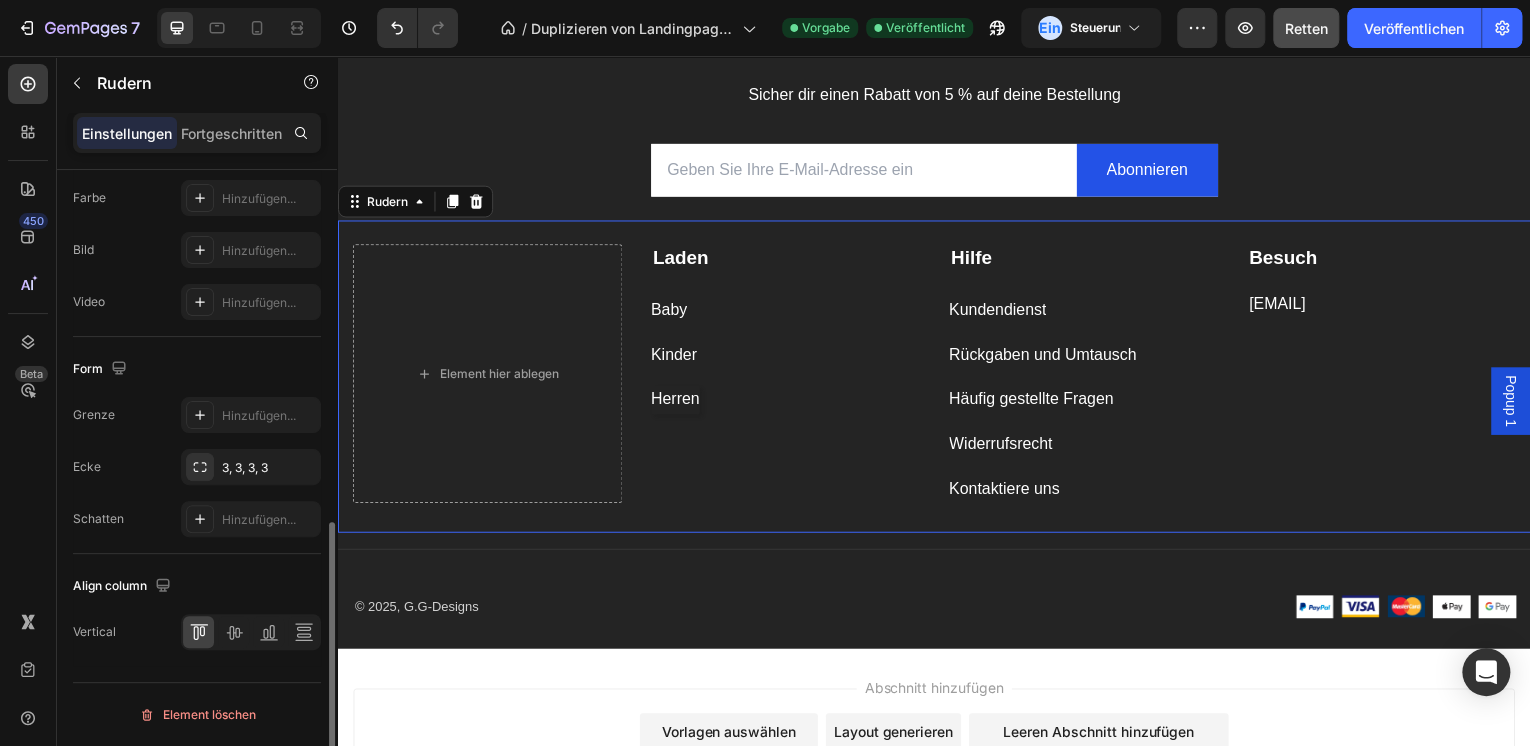 scroll, scrollTop: 0, scrollLeft: 0, axis: both 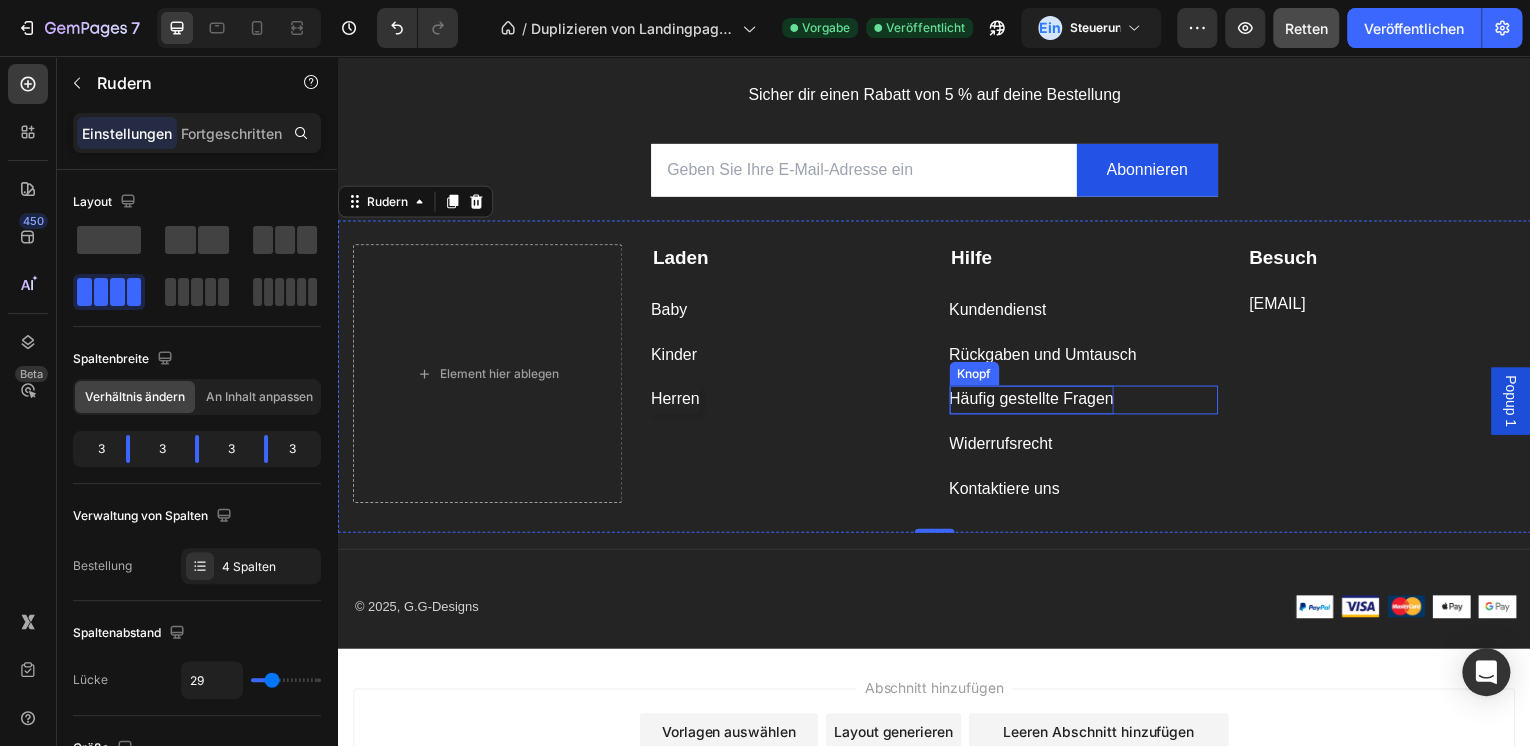 click on "Häufig gestellte Fragen" at bounding box center (1034, 401) 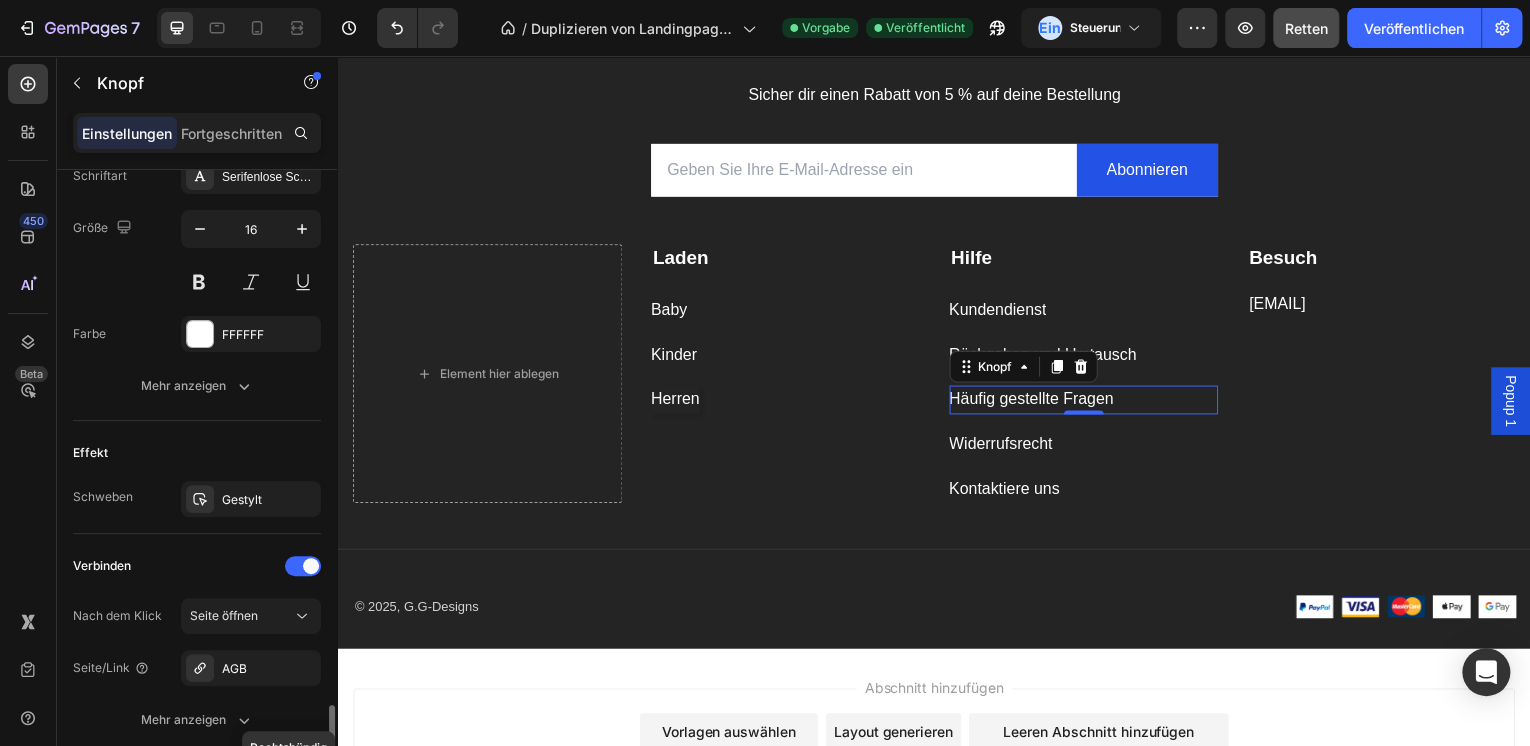 scroll, scrollTop: 954, scrollLeft: 0, axis: vertical 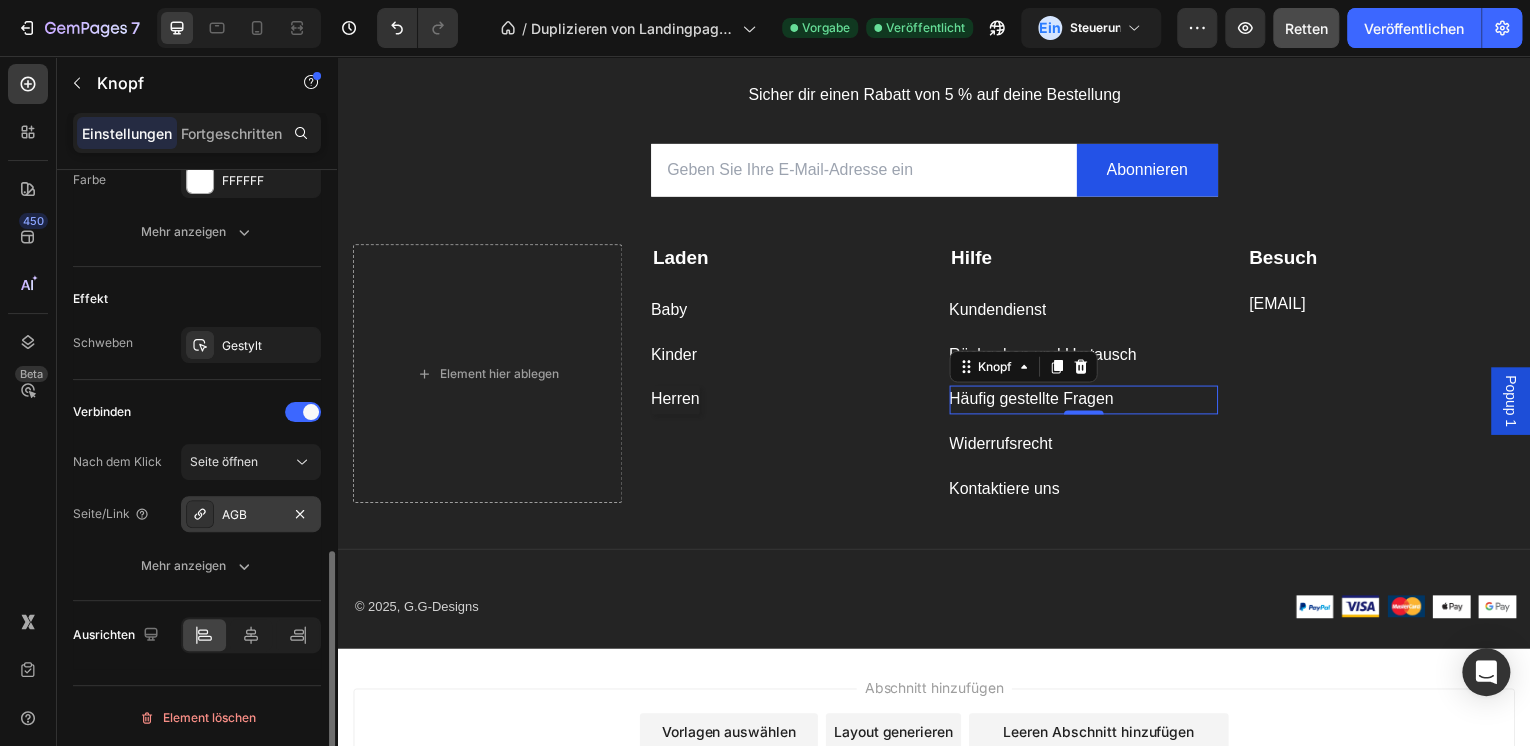 click on "AGB" at bounding box center (251, 515) 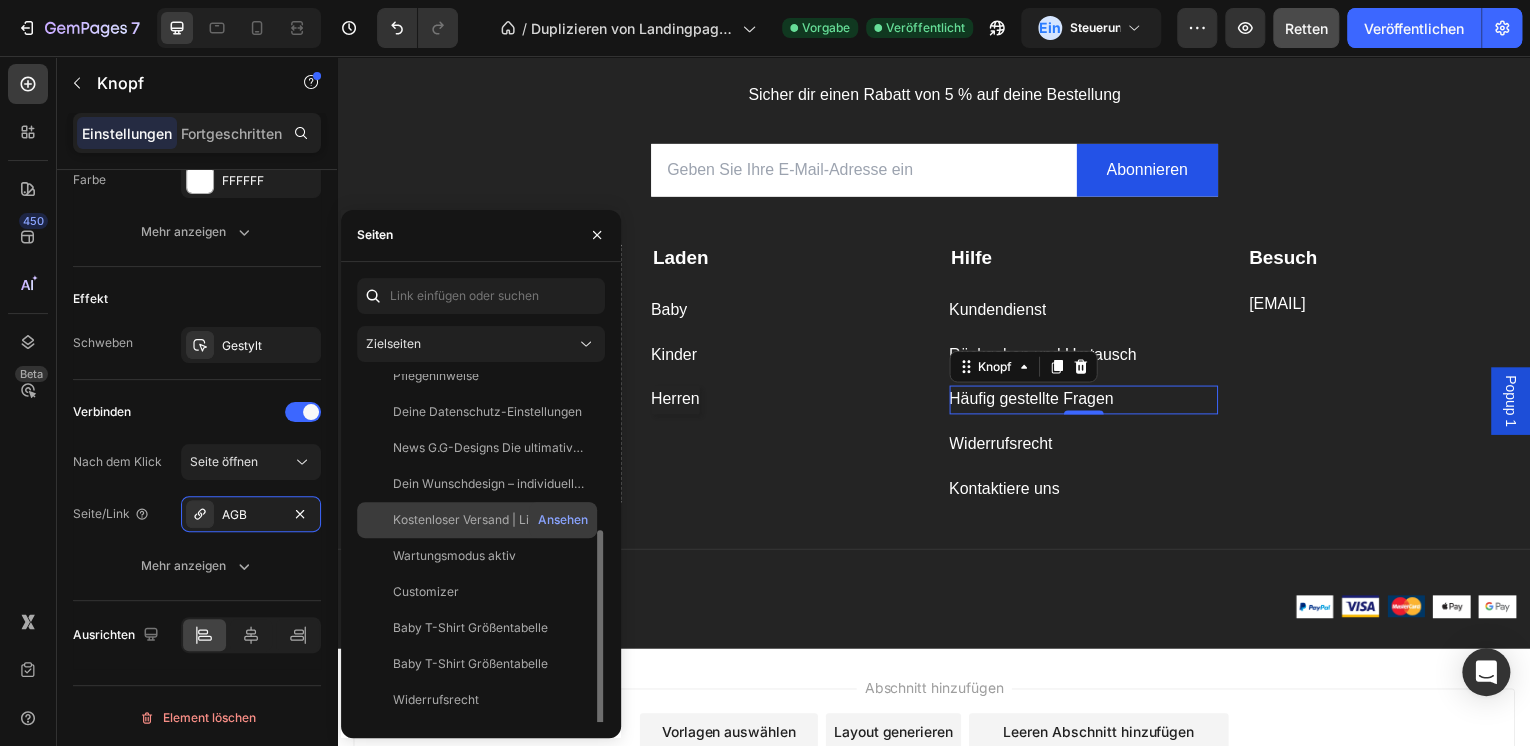 scroll, scrollTop: 192, scrollLeft: 0, axis: vertical 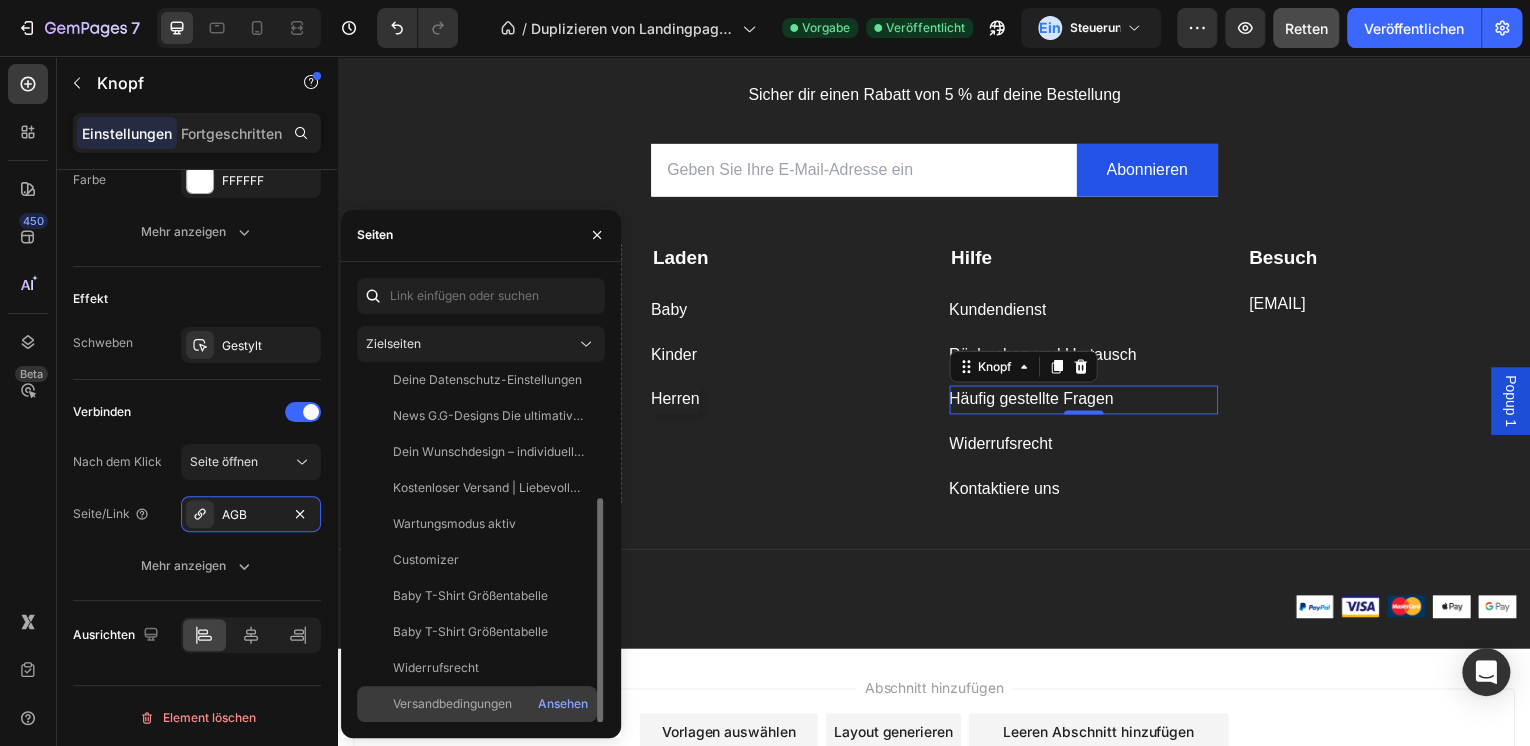 click on "Versandbedingungen" 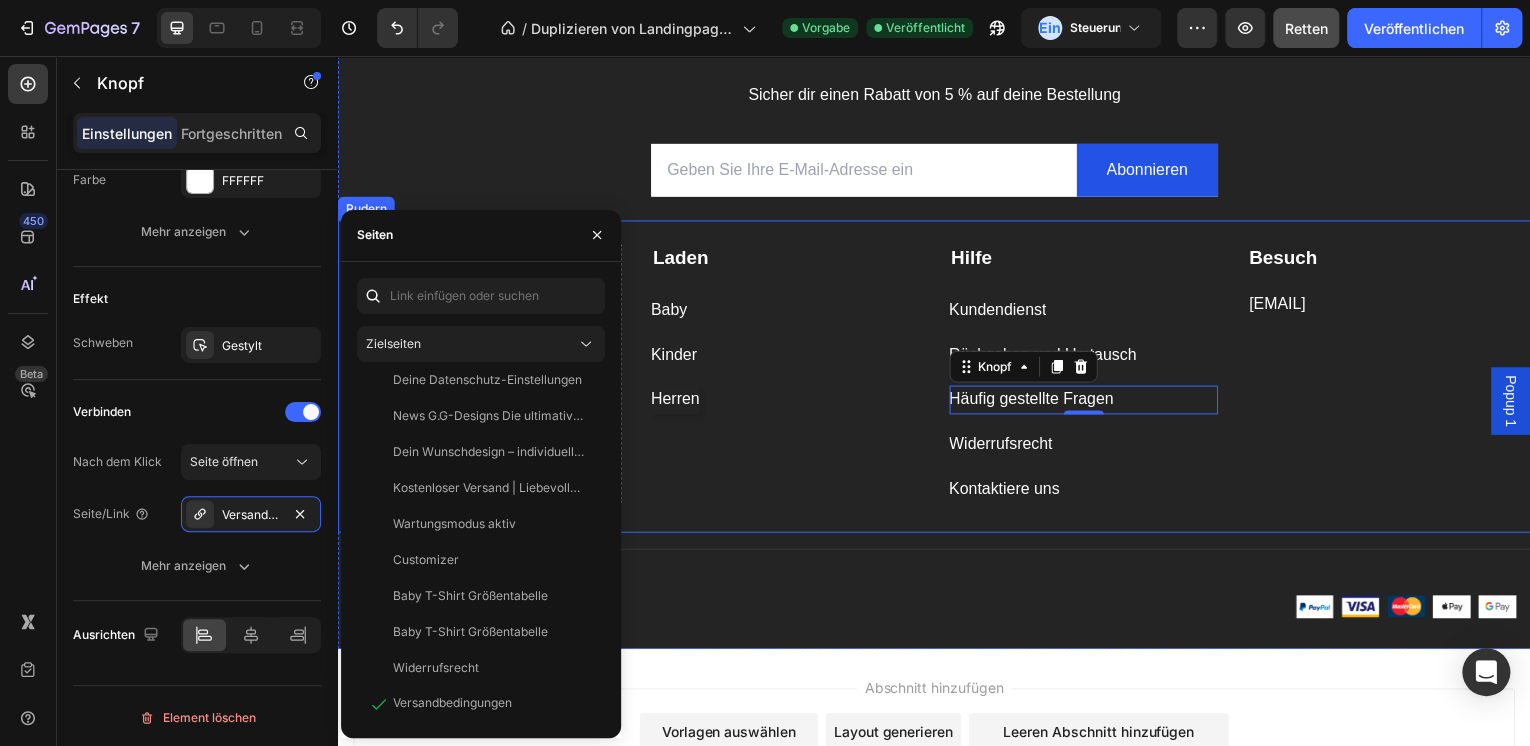 click on "Element hier ablegen Laden Textblock Baby Knopf Kinder Knopf Herren Knopf Hilfe Textblock Kundendienst Knopf Rückgaben und Umtausch Knopf Häufig gestellte Fragen Knopf   0 Widerrufsrecht Knopf Kontaktiere uns Knopf Besuch Textblock info@gerhardgrede-designs.de Textblock Rudern" at bounding box center (937, 378) 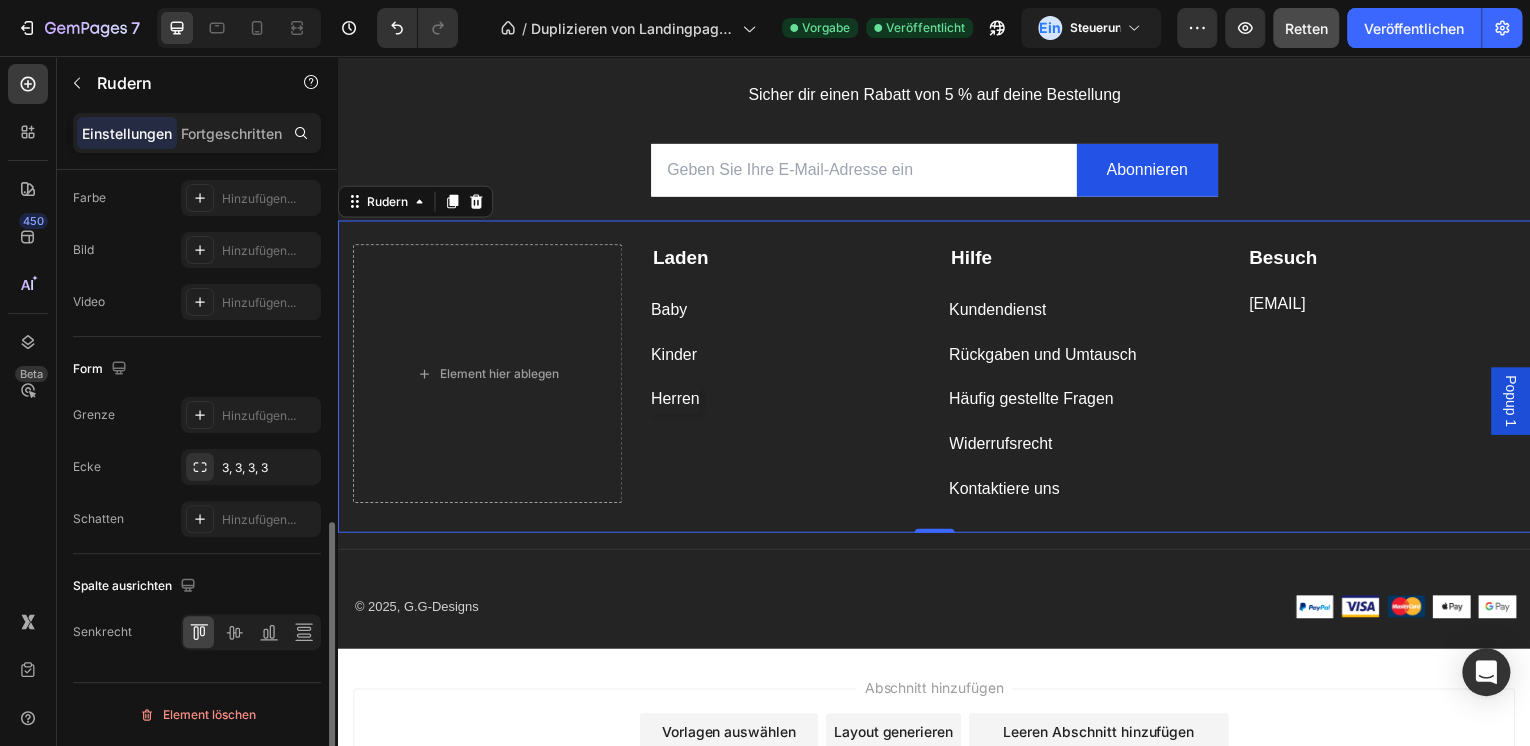 scroll, scrollTop: 0, scrollLeft: 0, axis: both 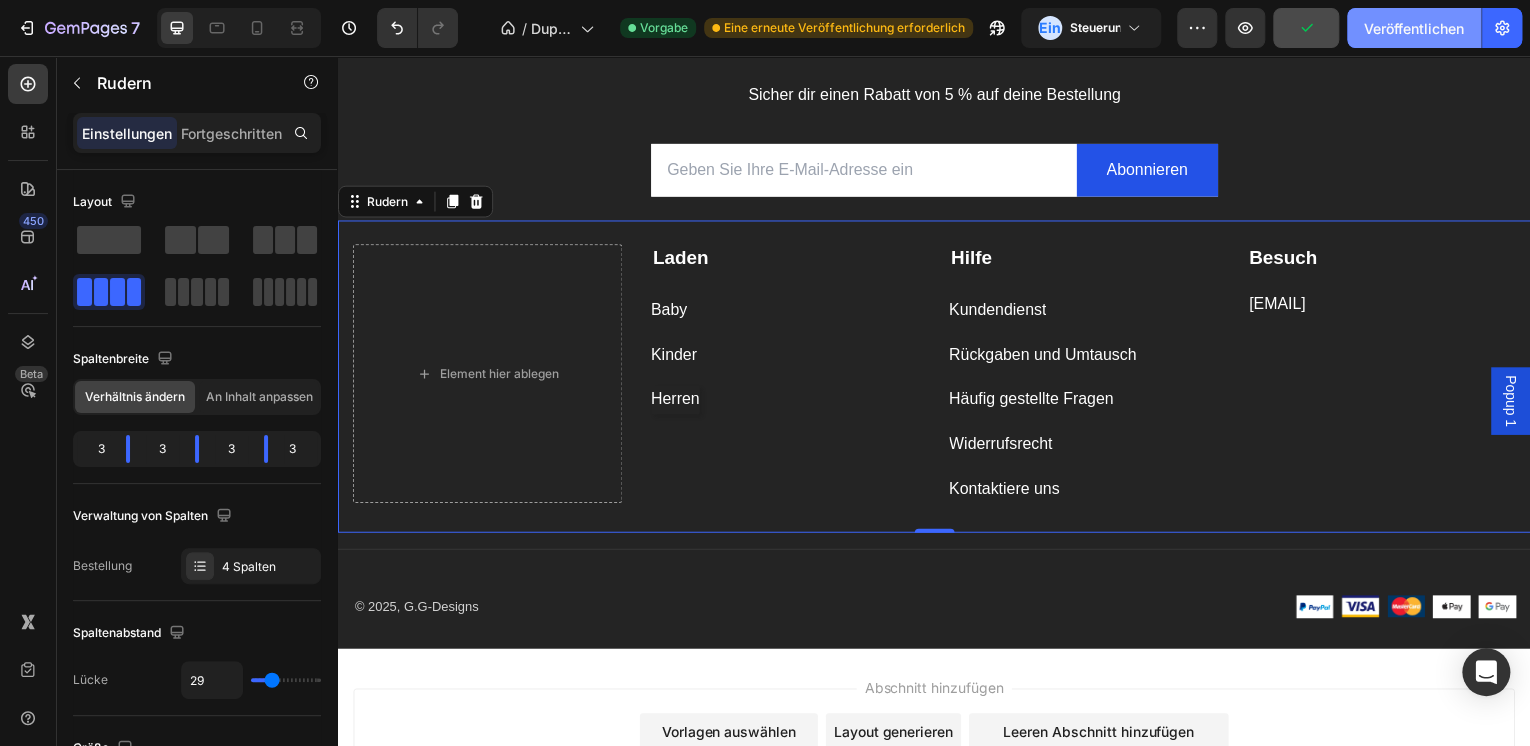 click on "Veröffentlichen" 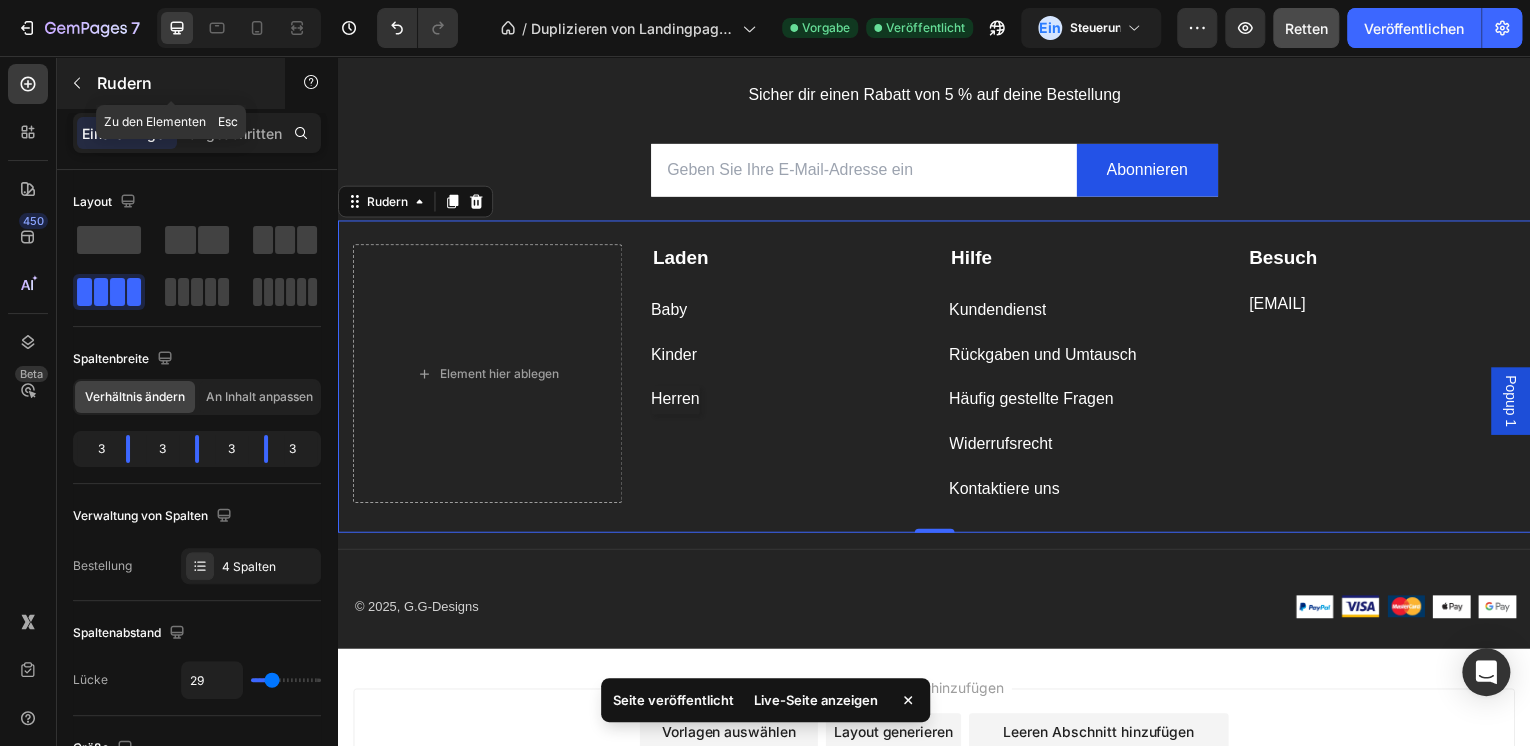 click 